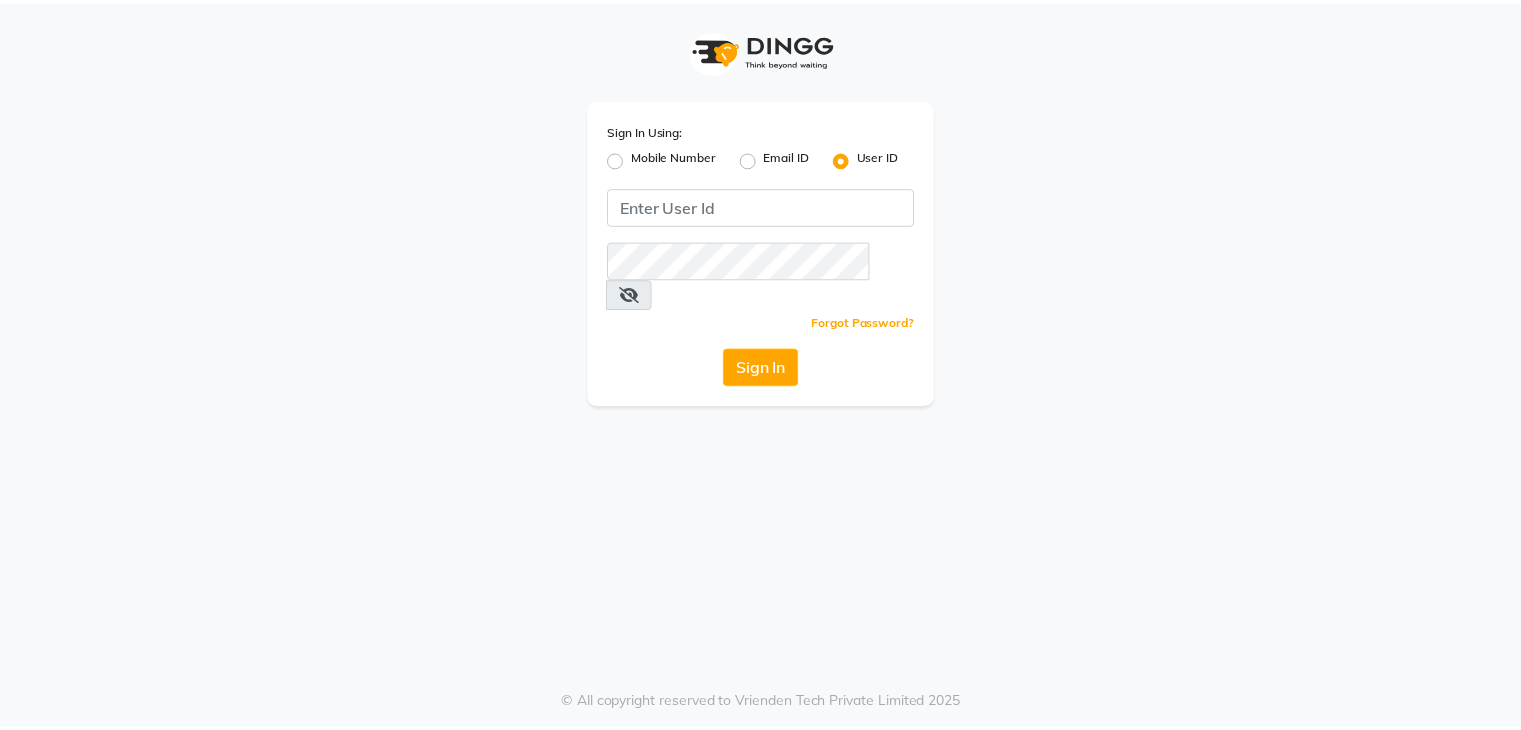 scroll, scrollTop: 0, scrollLeft: 0, axis: both 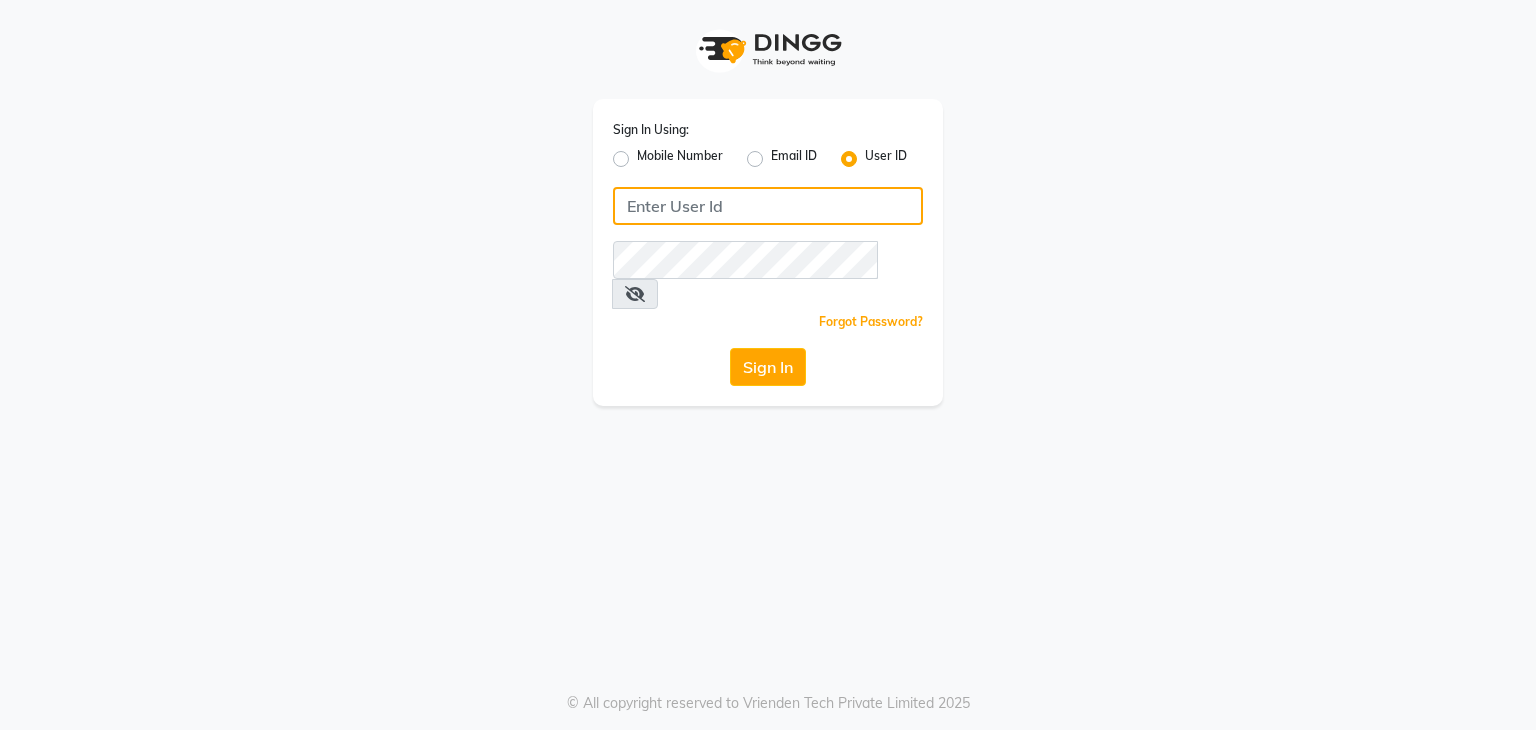 click 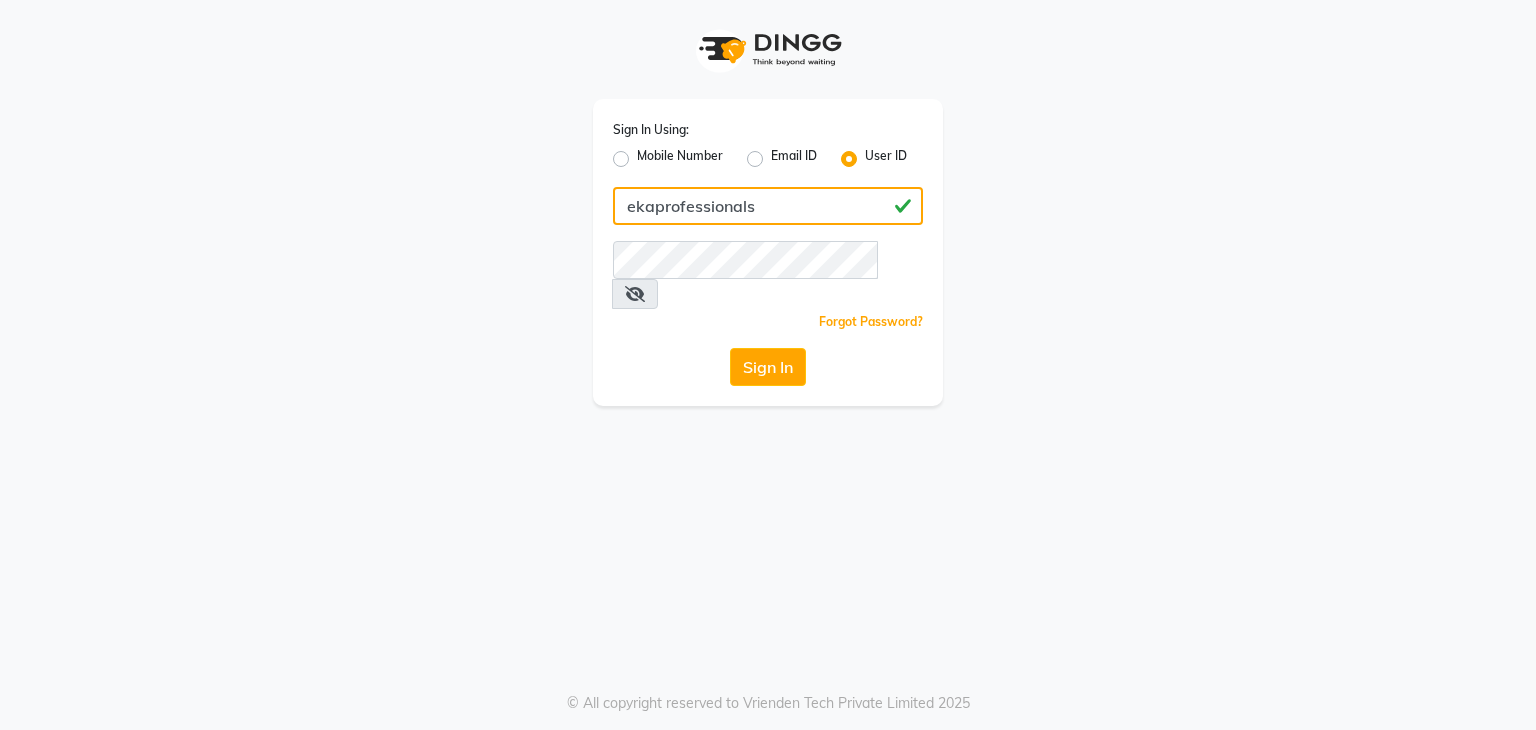 drag, startPoint x: 810, startPoint y: 208, endPoint x: 573, endPoint y: 217, distance: 237.17082 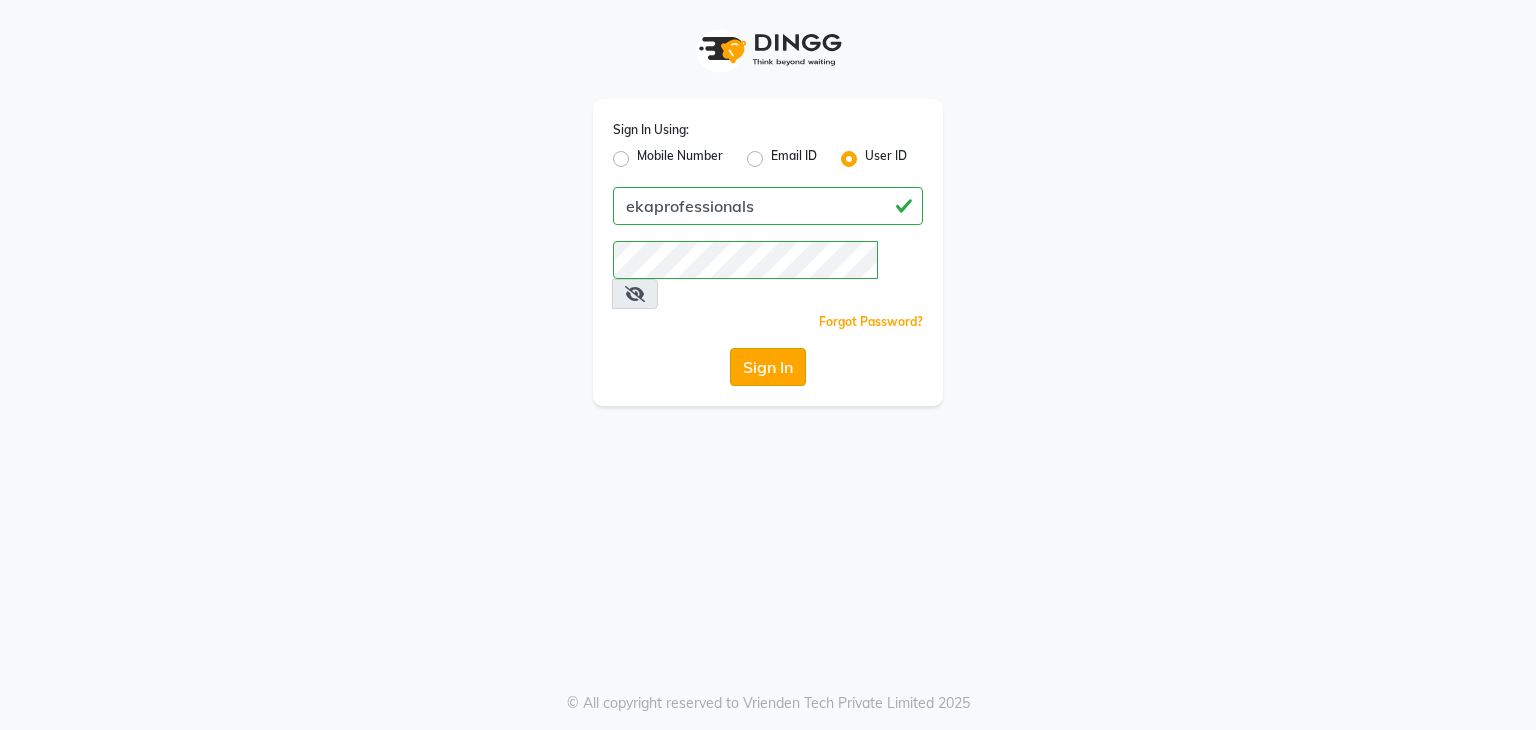 click on "Sign In" 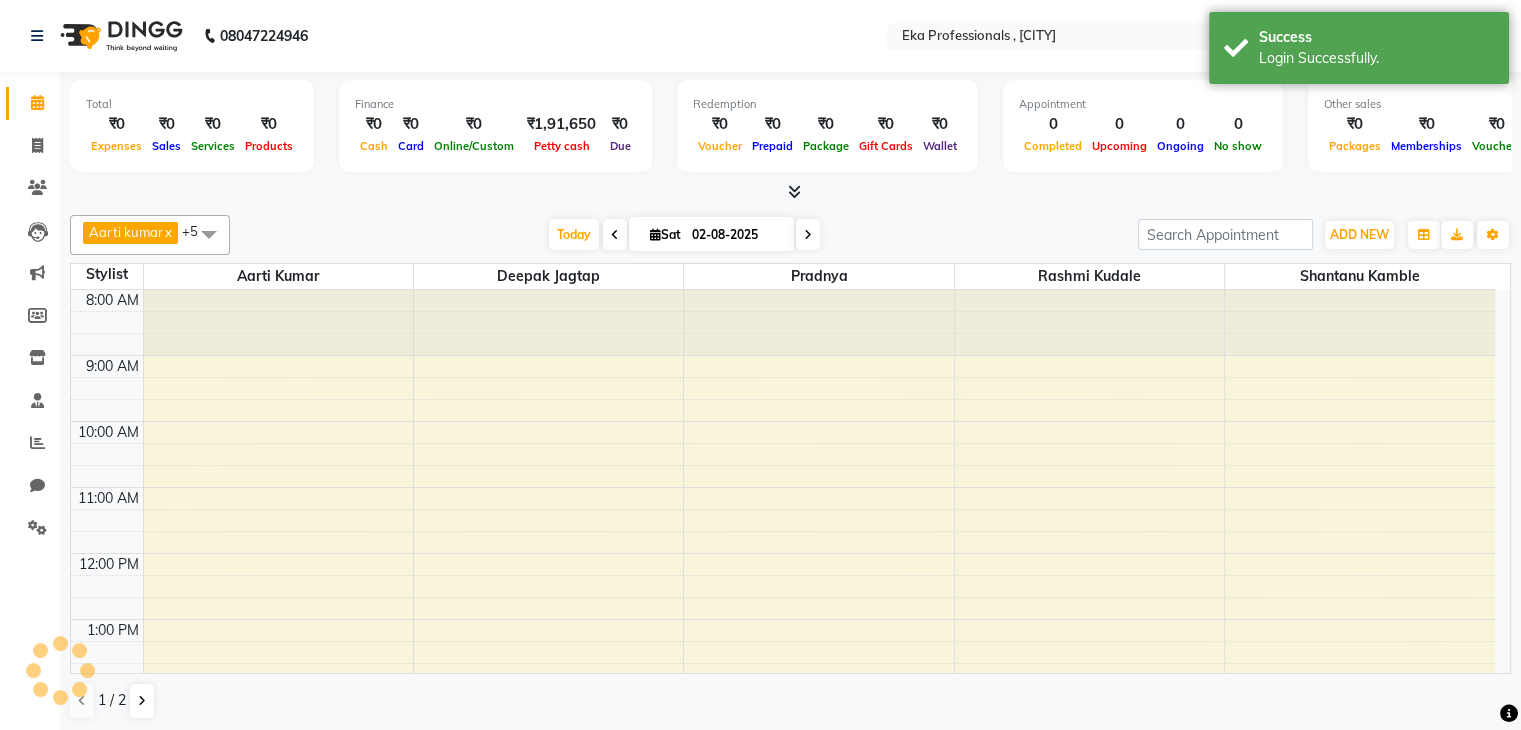scroll, scrollTop: 0, scrollLeft: 0, axis: both 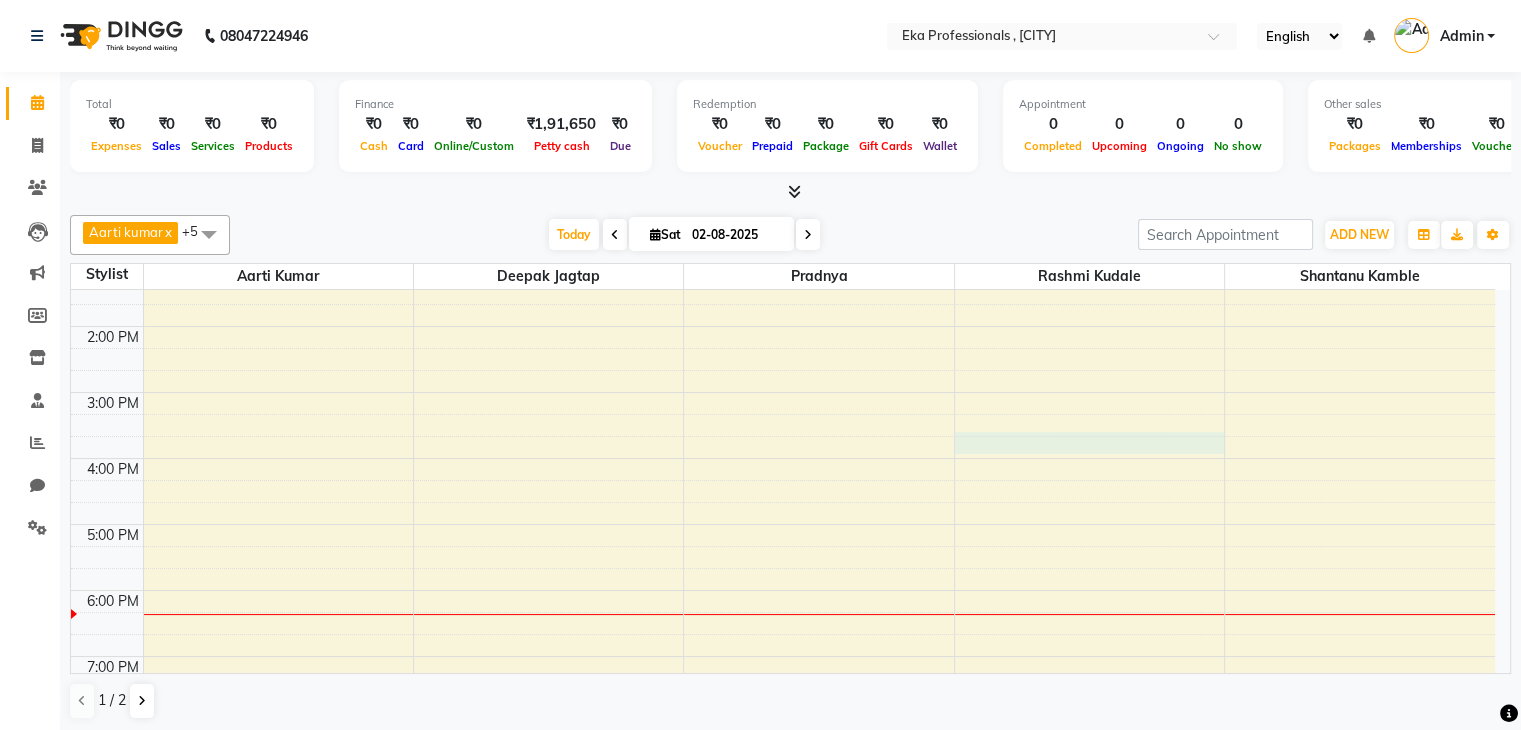 click on "8:00 AM 9:00 AM 10:00 AM 11:00 AM 12:00 PM 1:00 PM 2:00 PM 3:00 PM 4:00 PM 5:00 PM 6:00 PM 7:00 PM 8:00 PM" at bounding box center [783, 359] 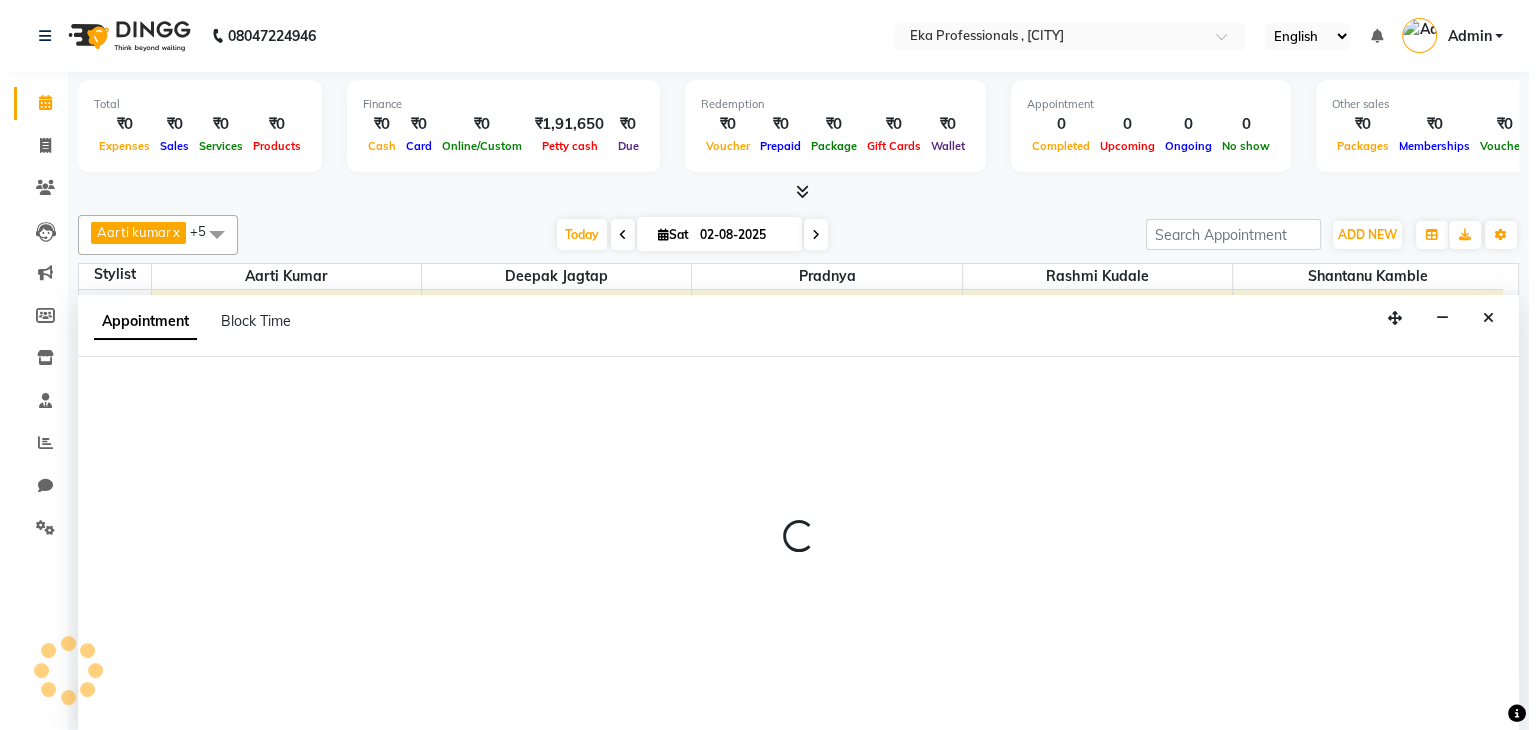 scroll, scrollTop: 1, scrollLeft: 0, axis: vertical 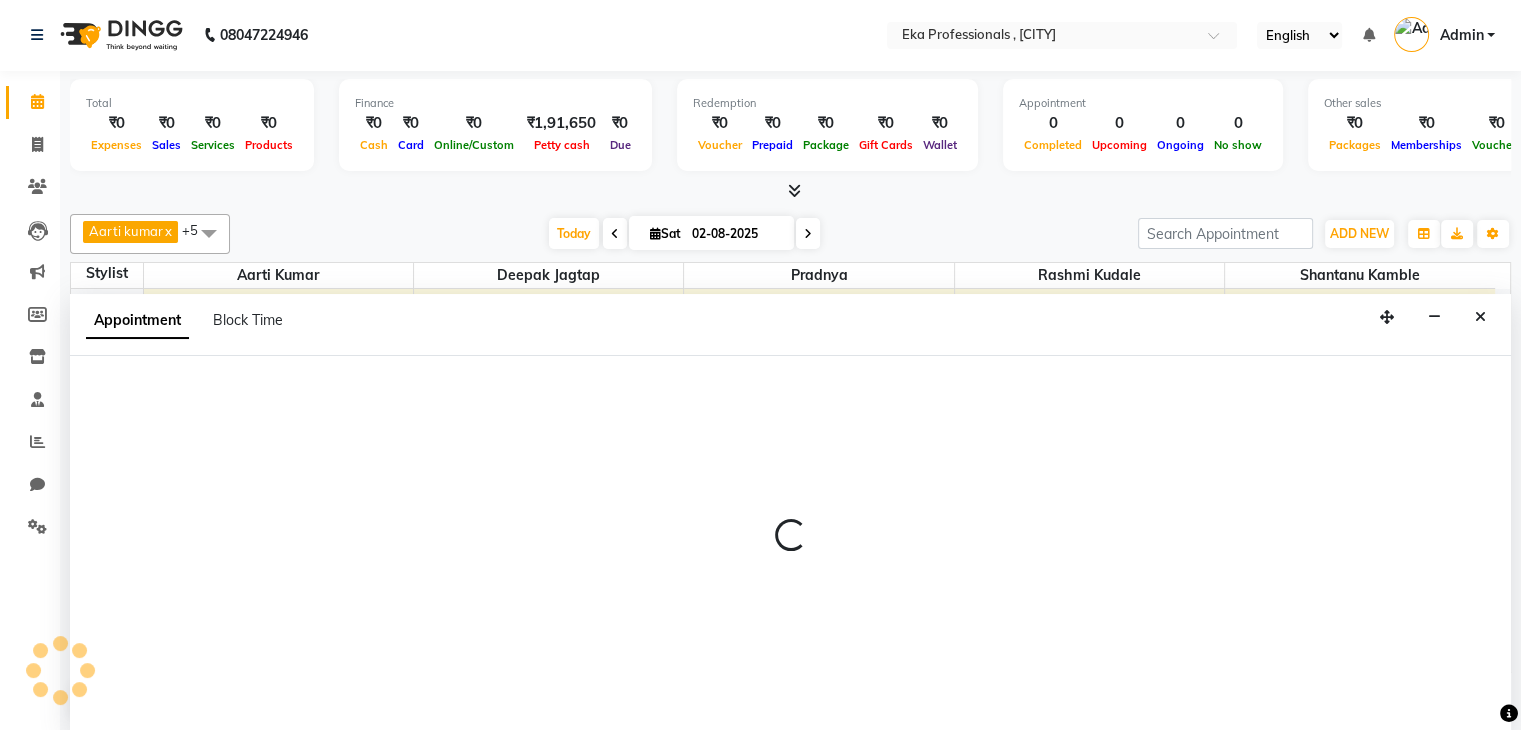 select on "39596" 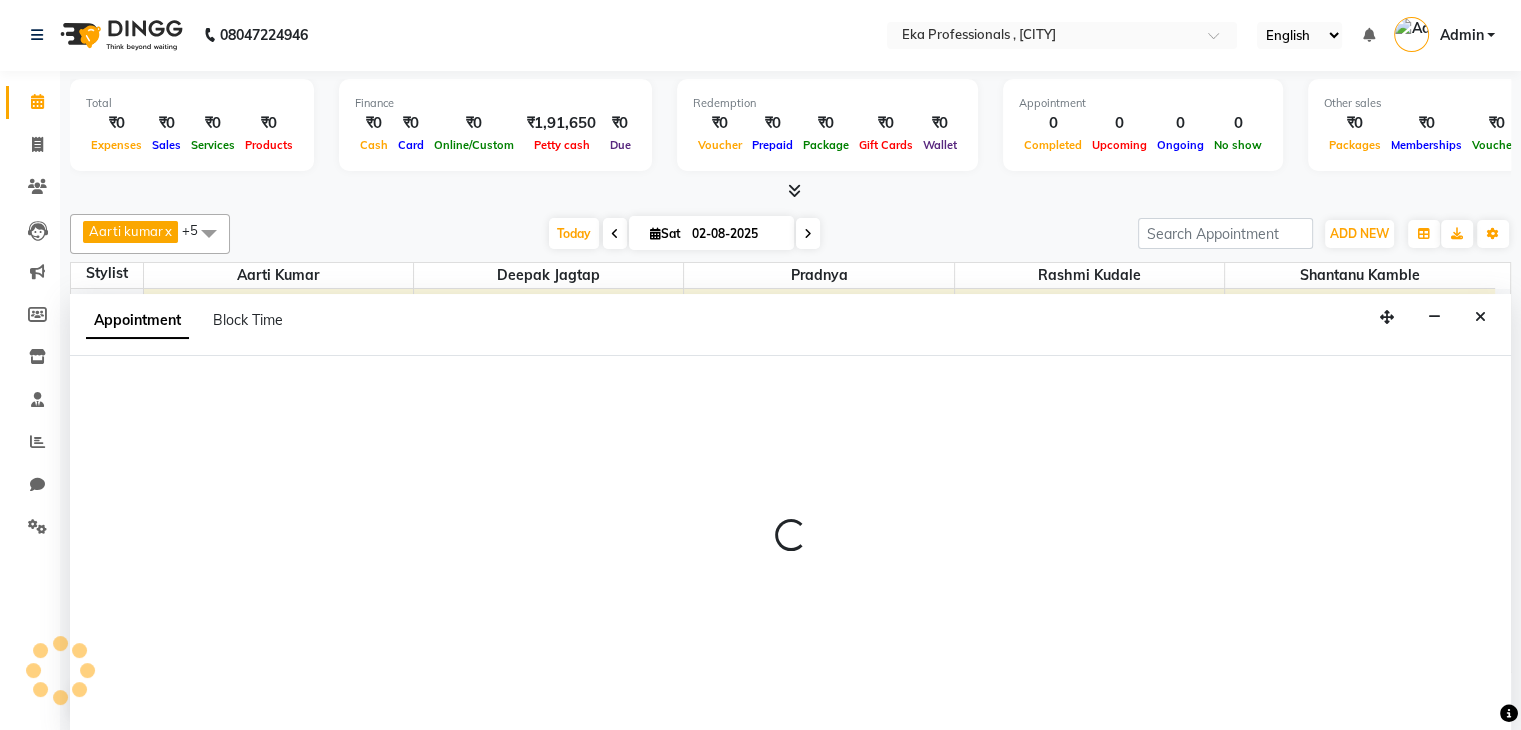 select on "945" 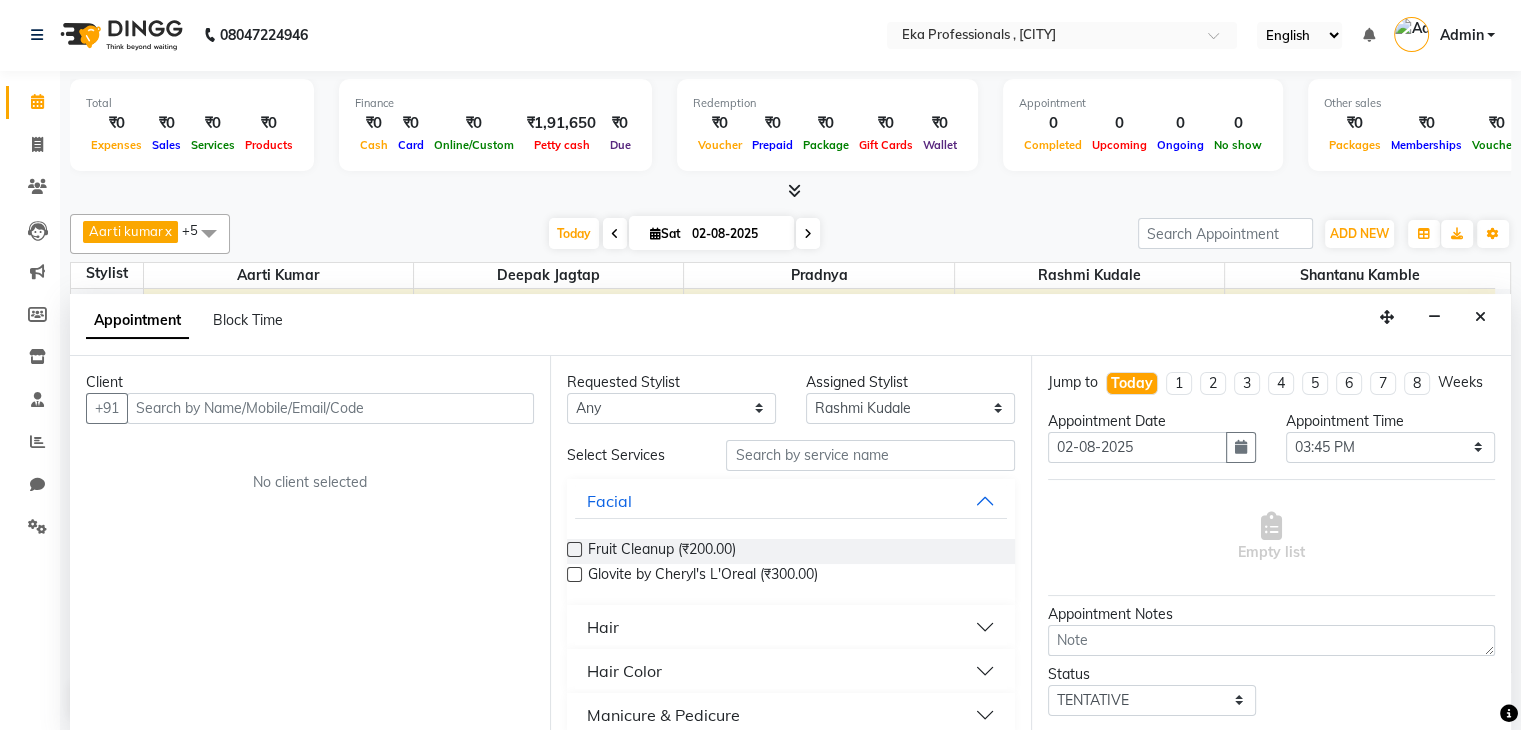 click at bounding box center (330, 408) 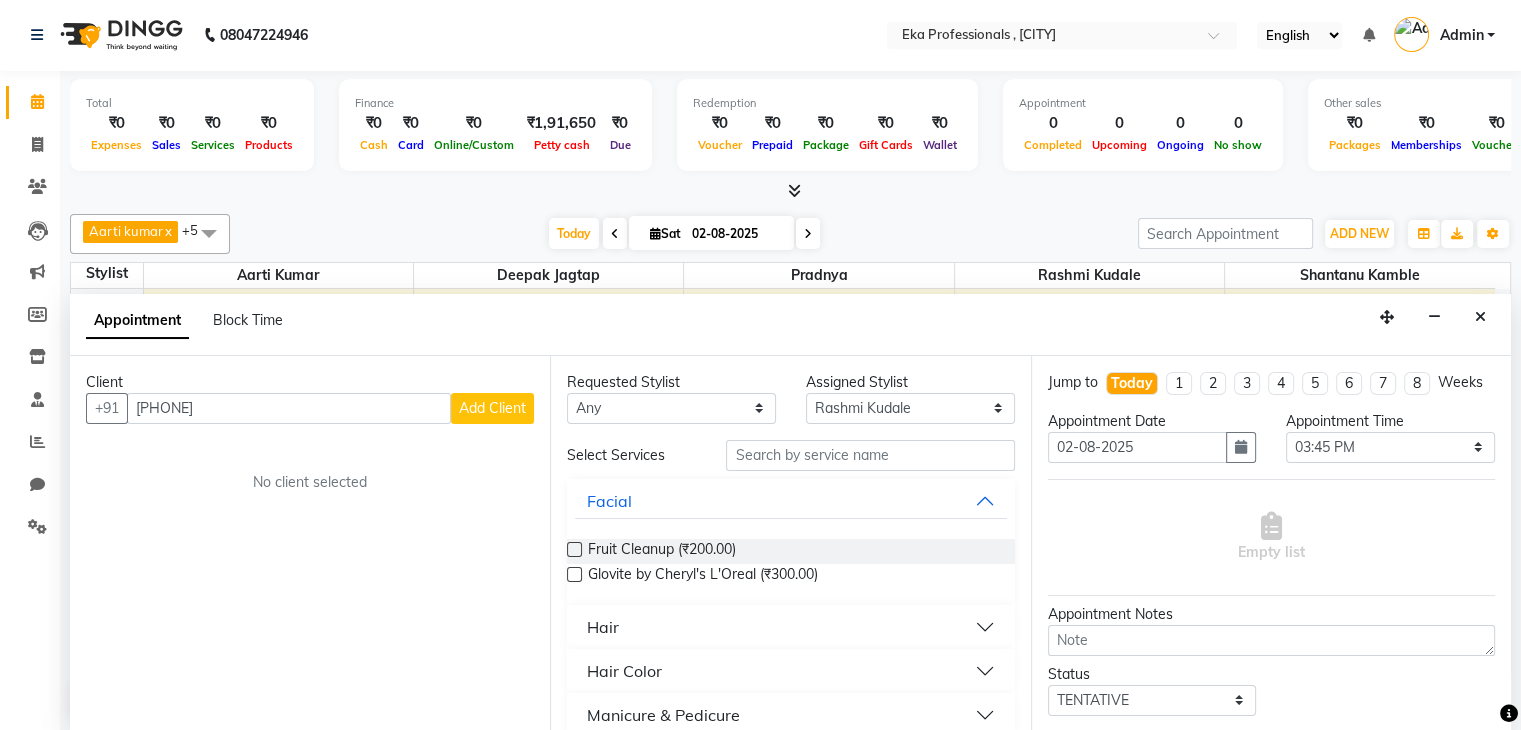 type on "[PHONE]" 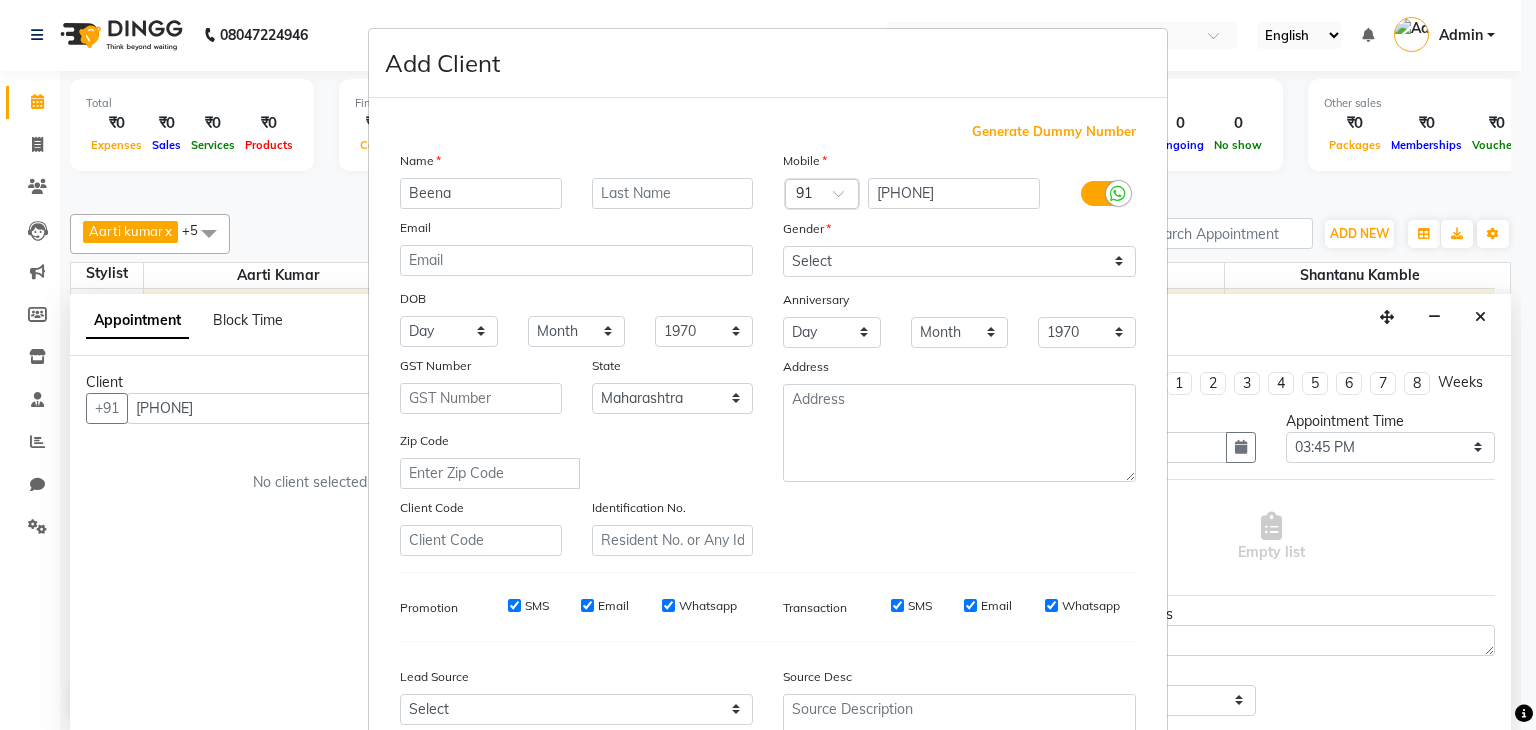 type on "Beena" 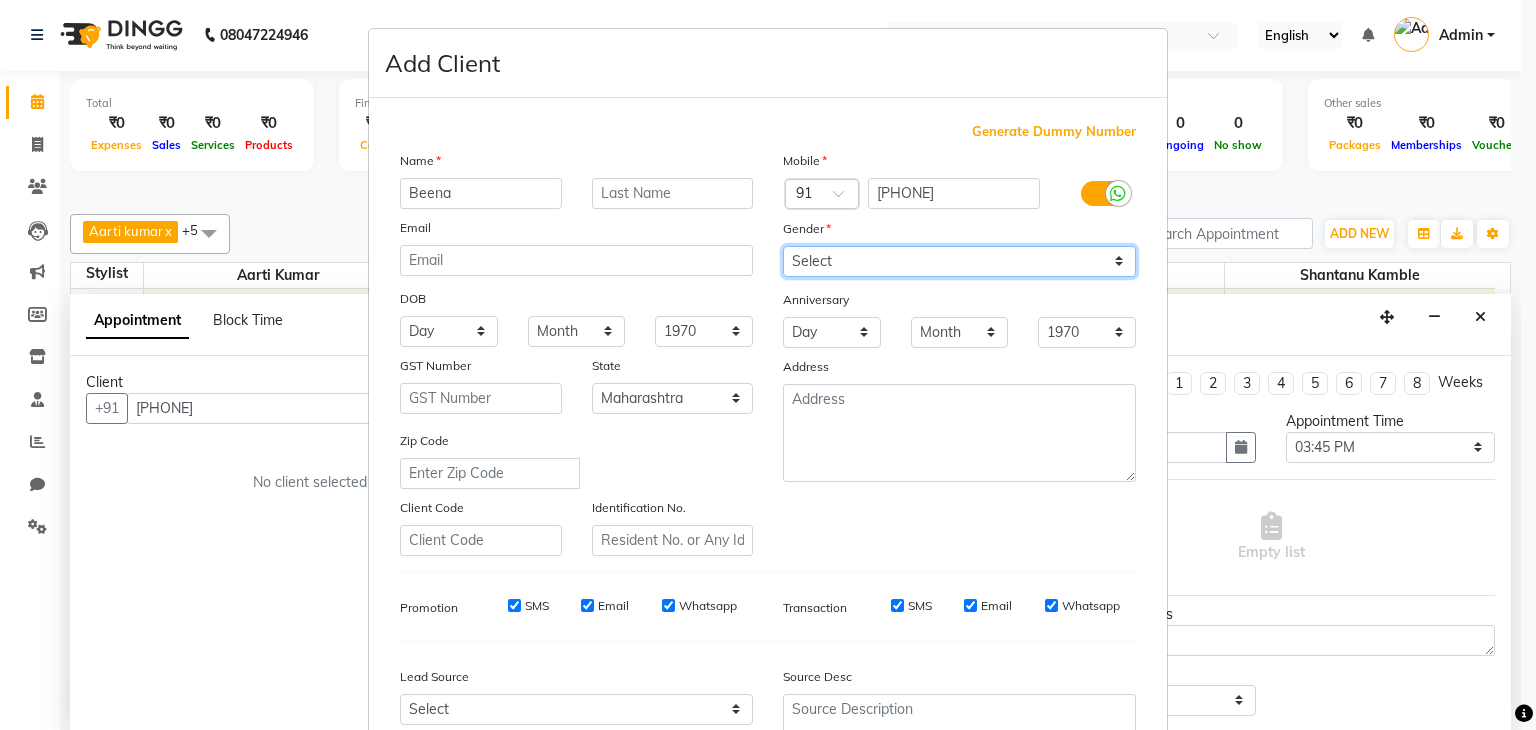 click on "Select Male Female Other Prefer Not To Say" at bounding box center (959, 261) 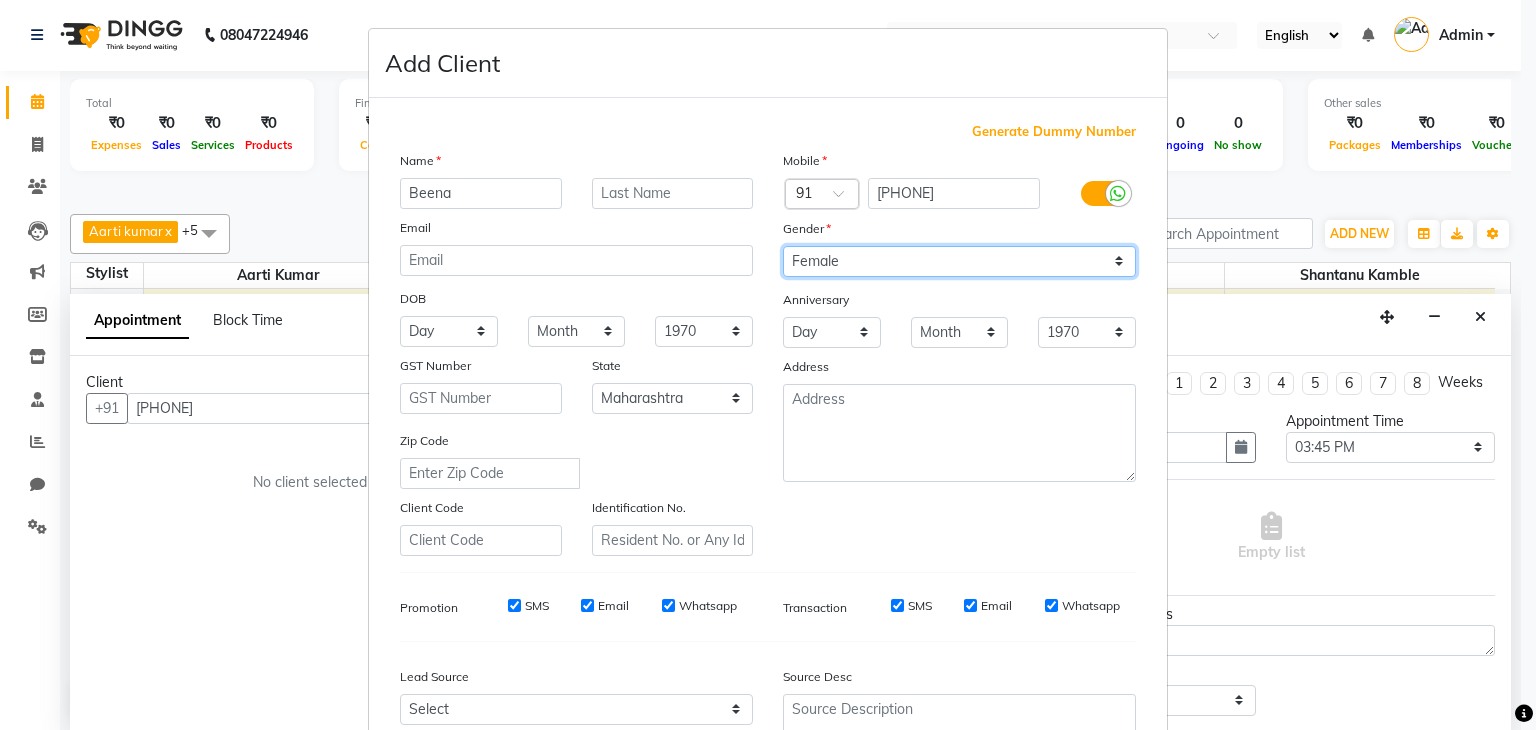 click on "Select Male Female Other Prefer Not To Say" at bounding box center [959, 261] 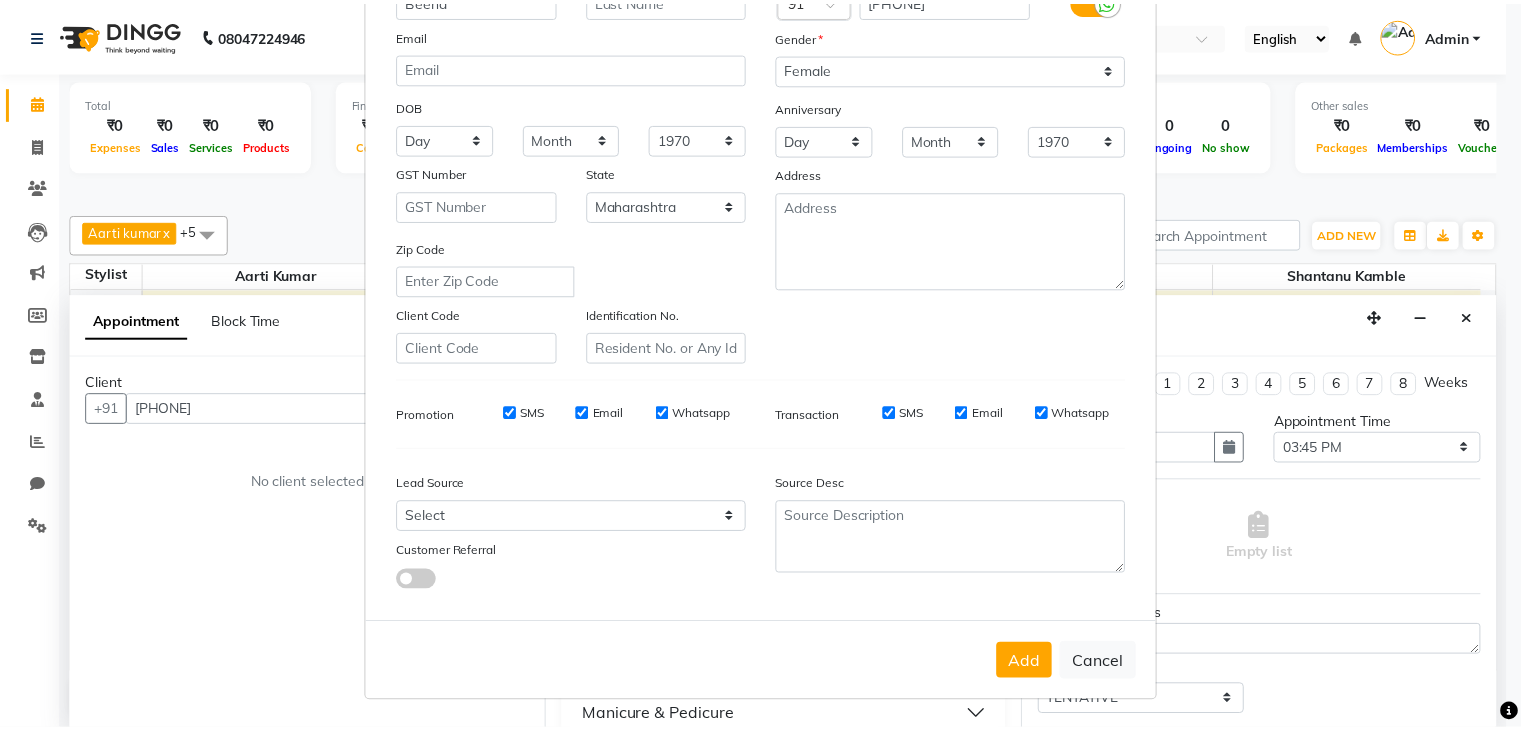 scroll, scrollTop: 197, scrollLeft: 0, axis: vertical 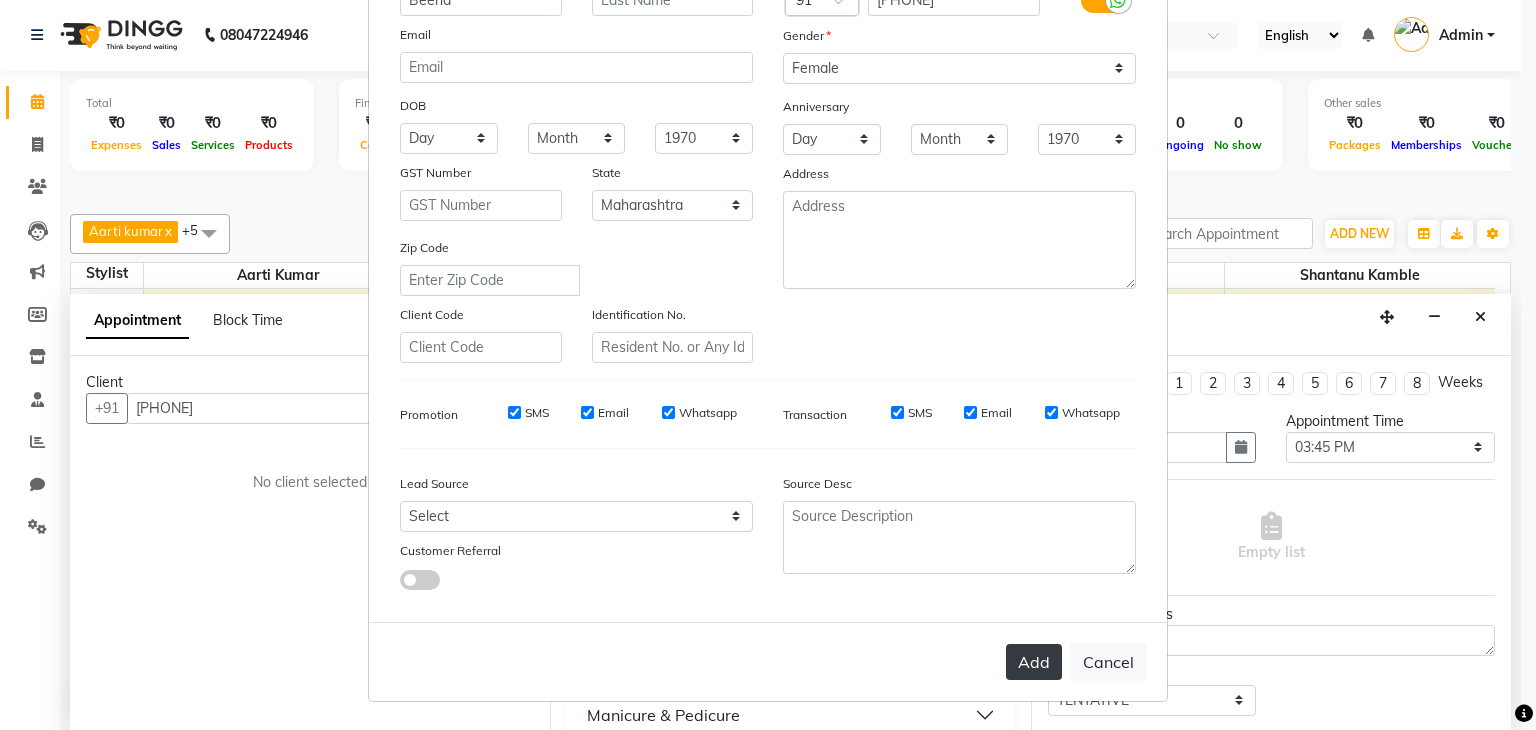 click on "Add" at bounding box center (1034, 662) 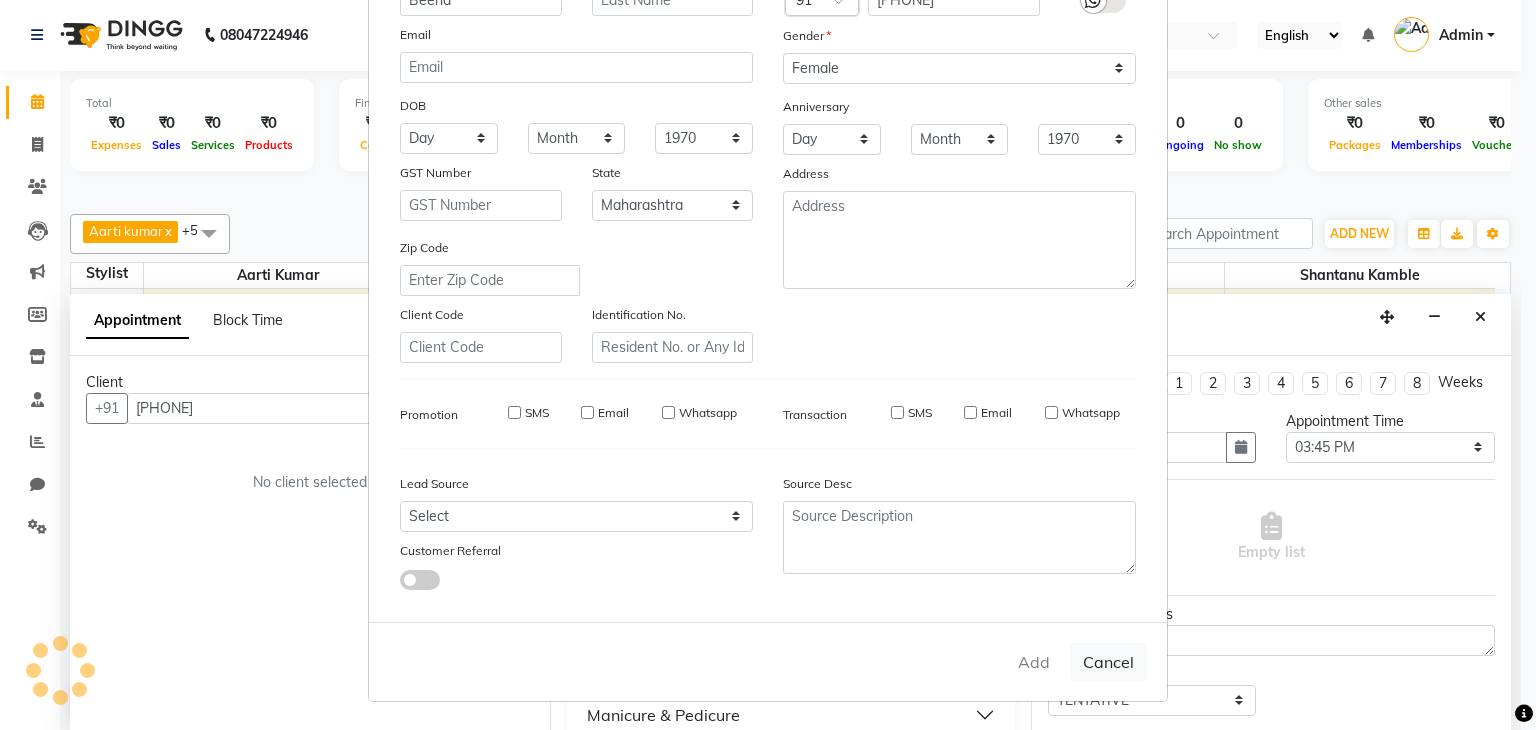 type 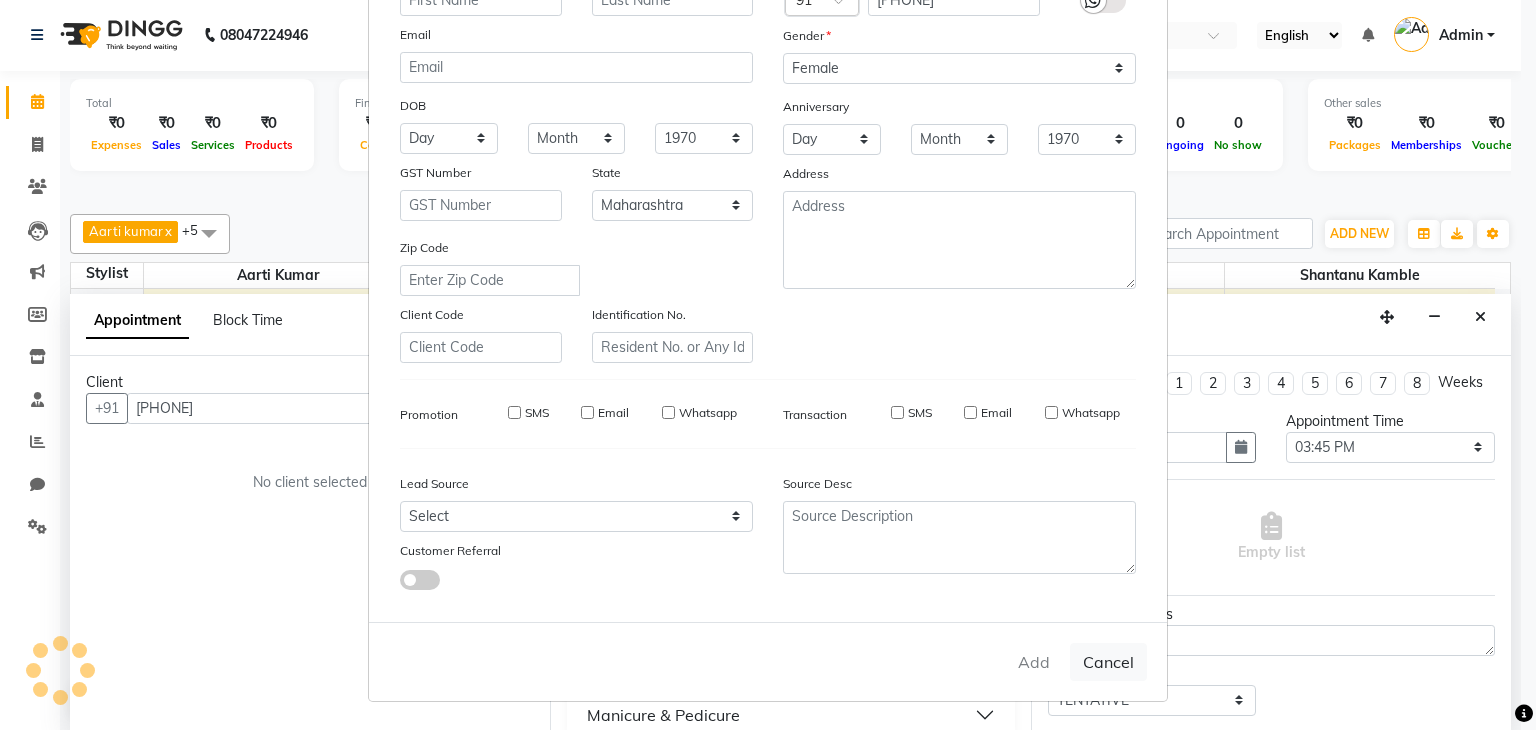 select 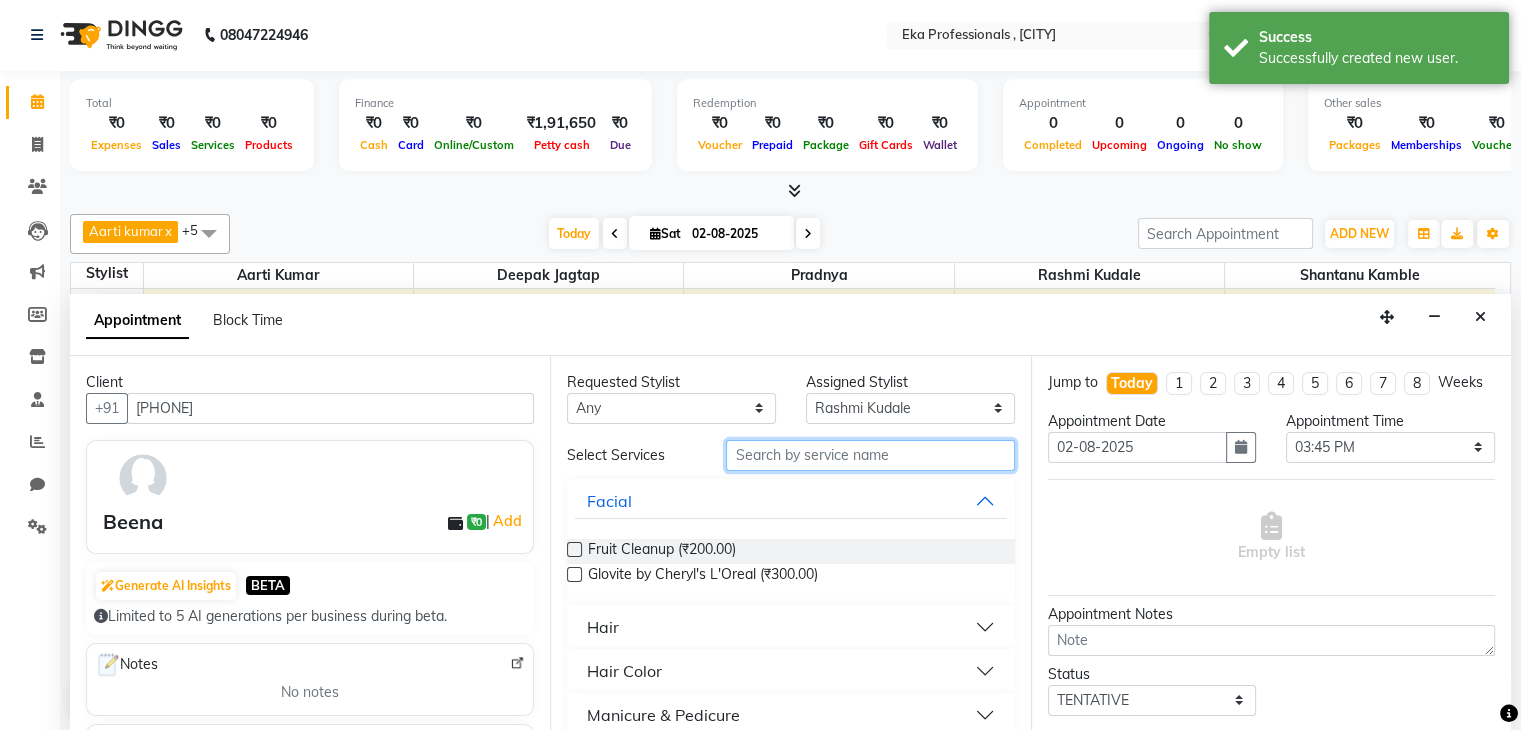 click at bounding box center (870, 455) 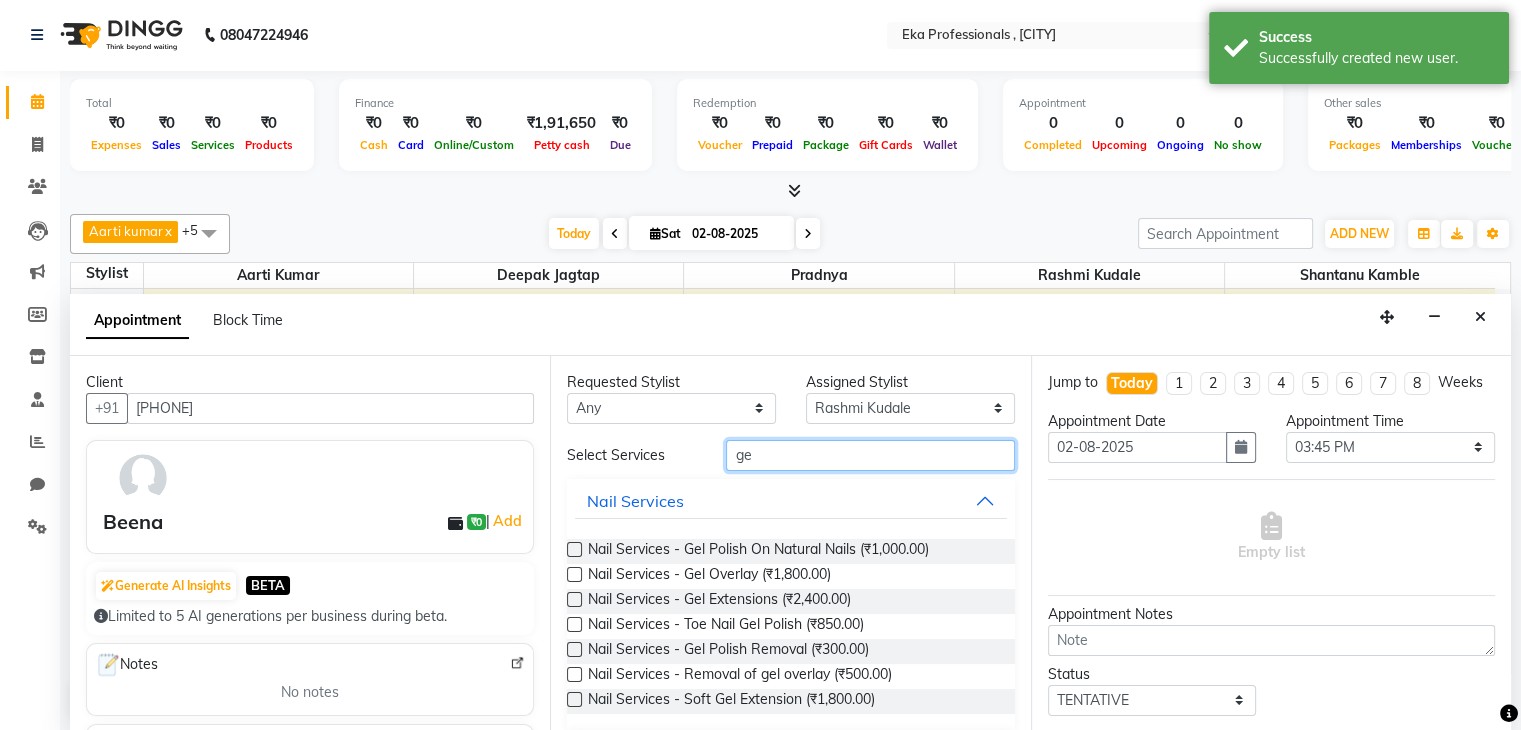 type on "ge" 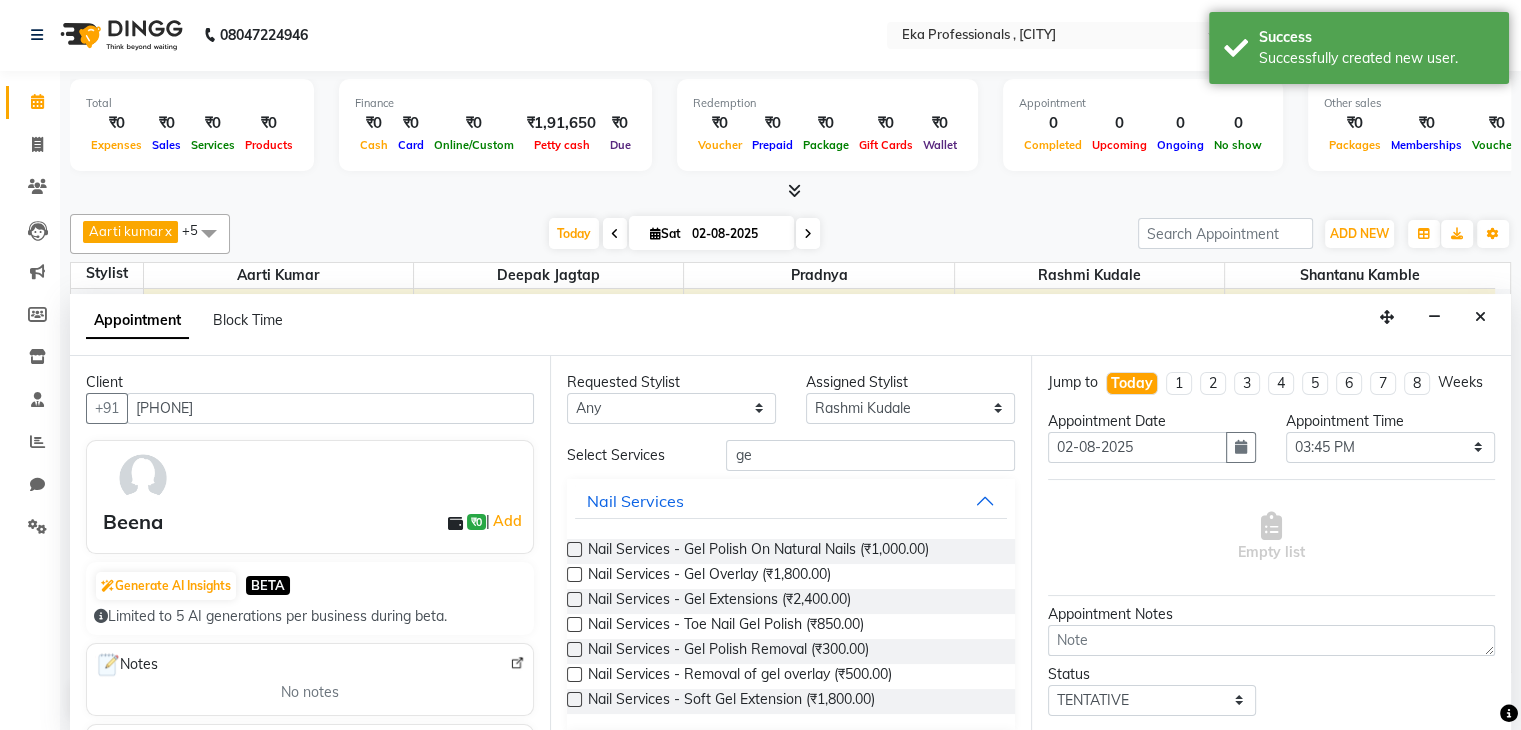 click at bounding box center [574, 549] 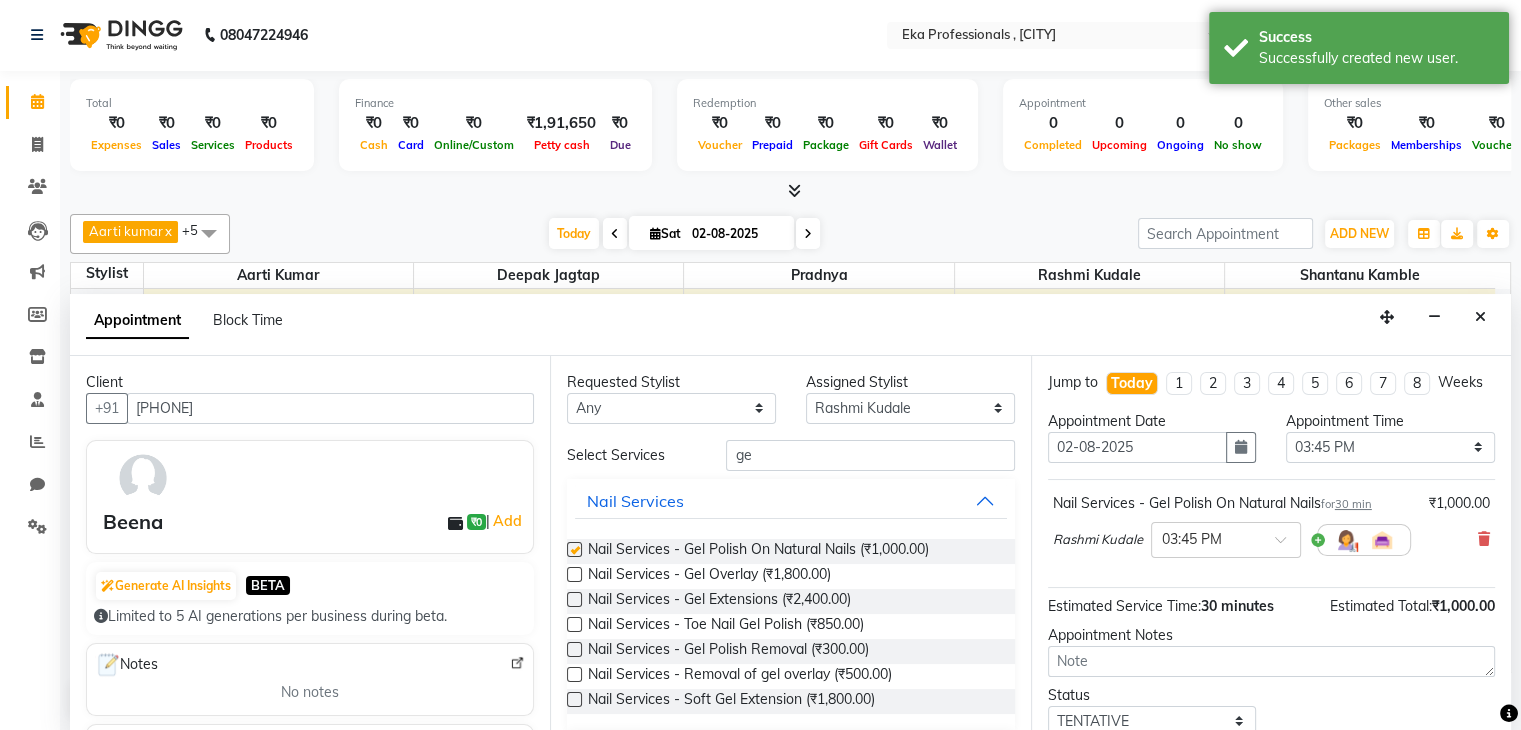 checkbox on "false" 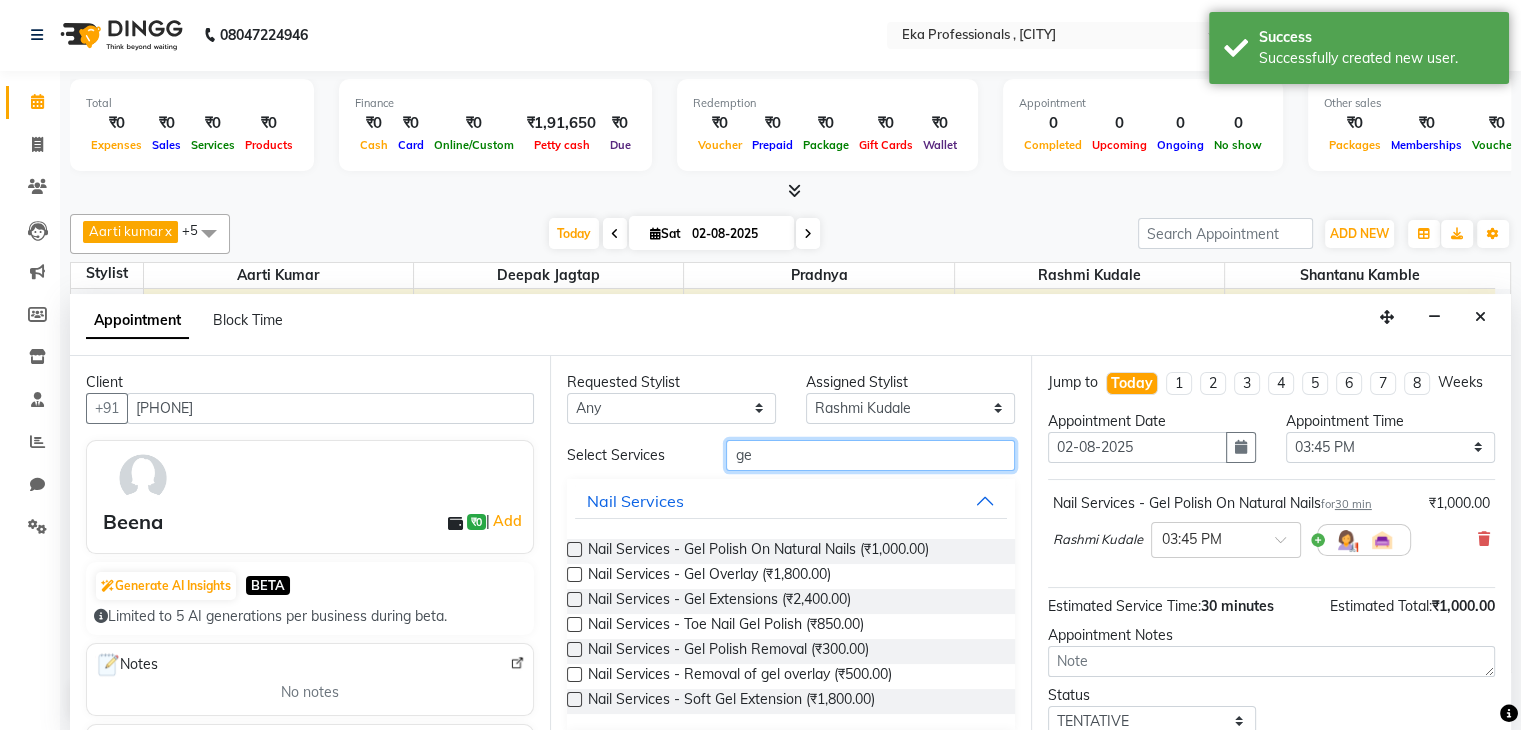 click on "ge" at bounding box center [870, 455] 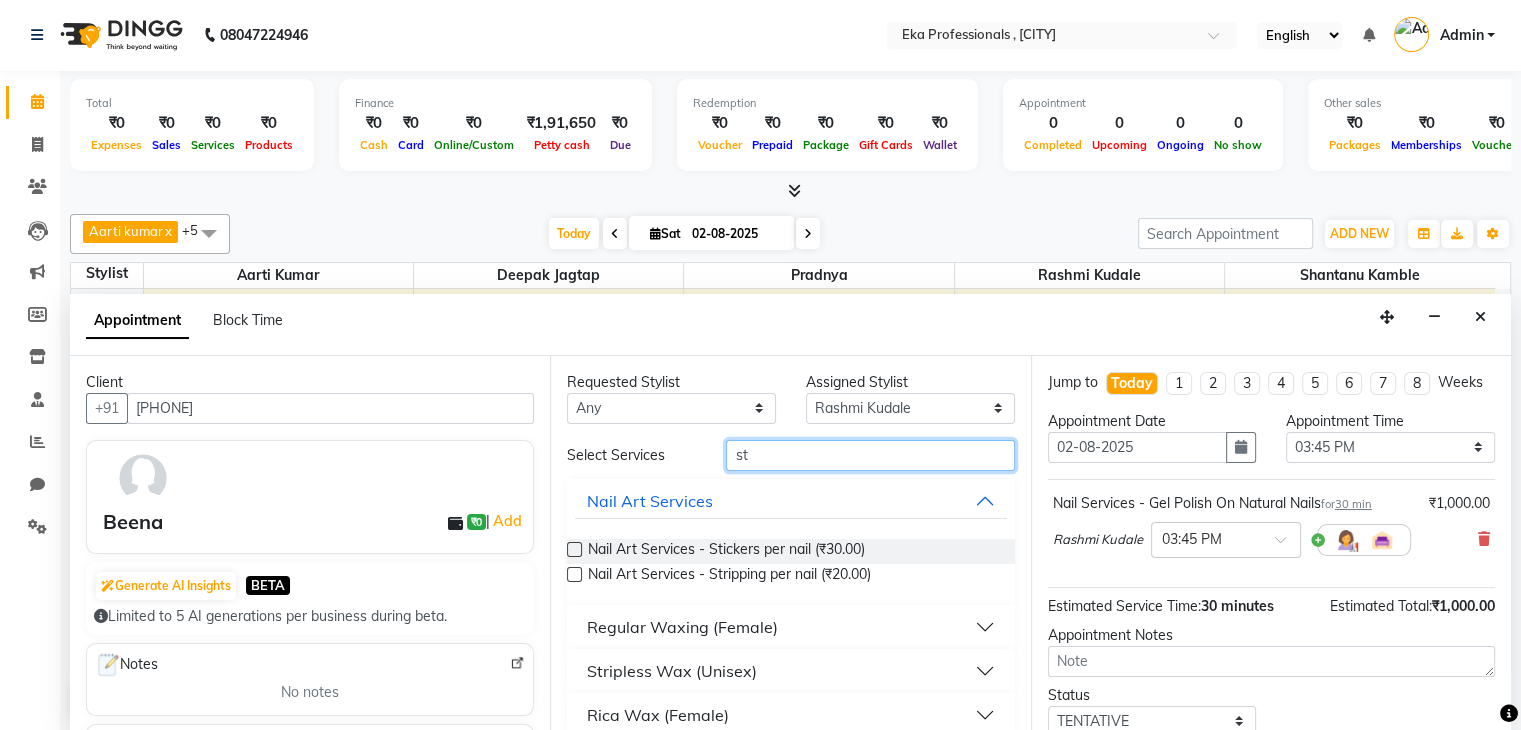 type on "st" 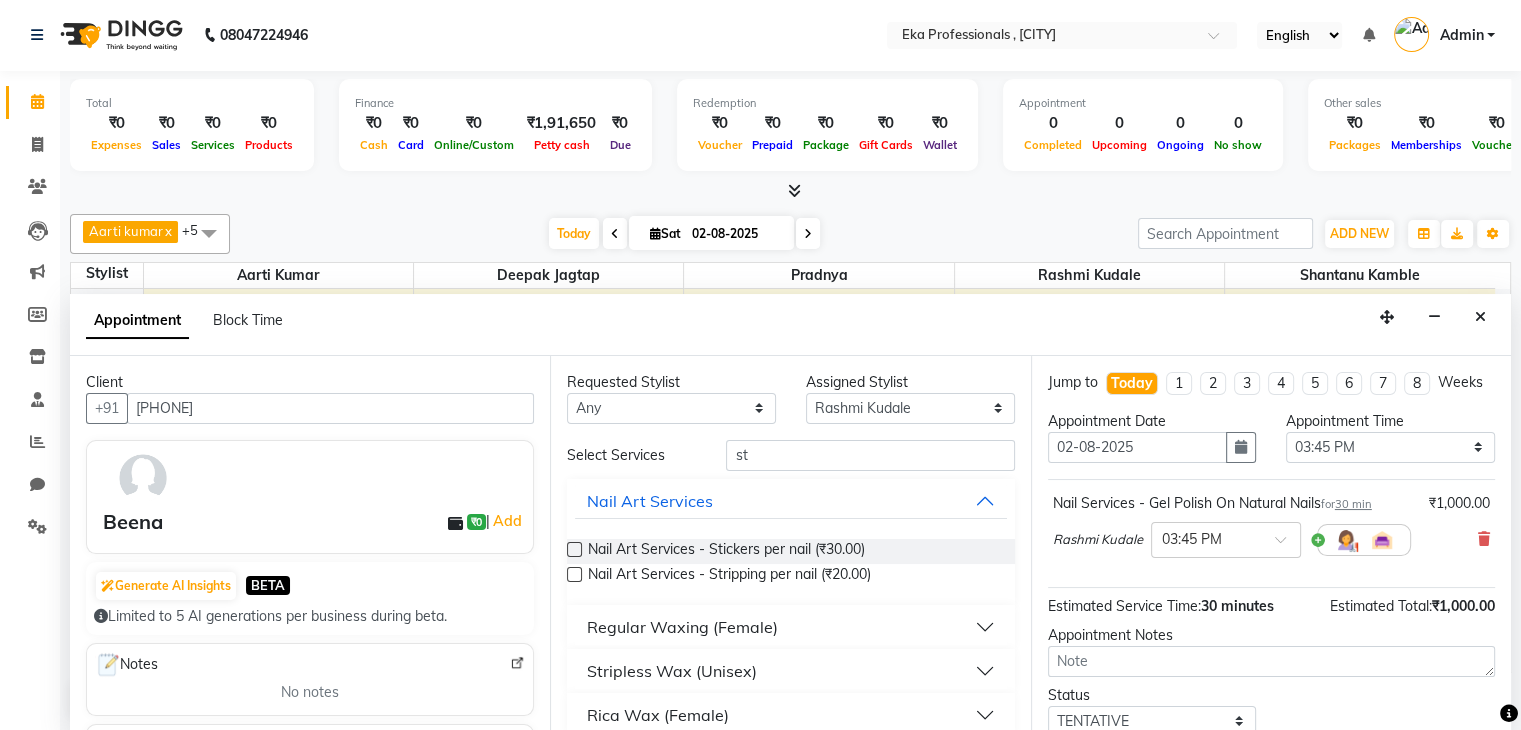 click at bounding box center (574, 549) 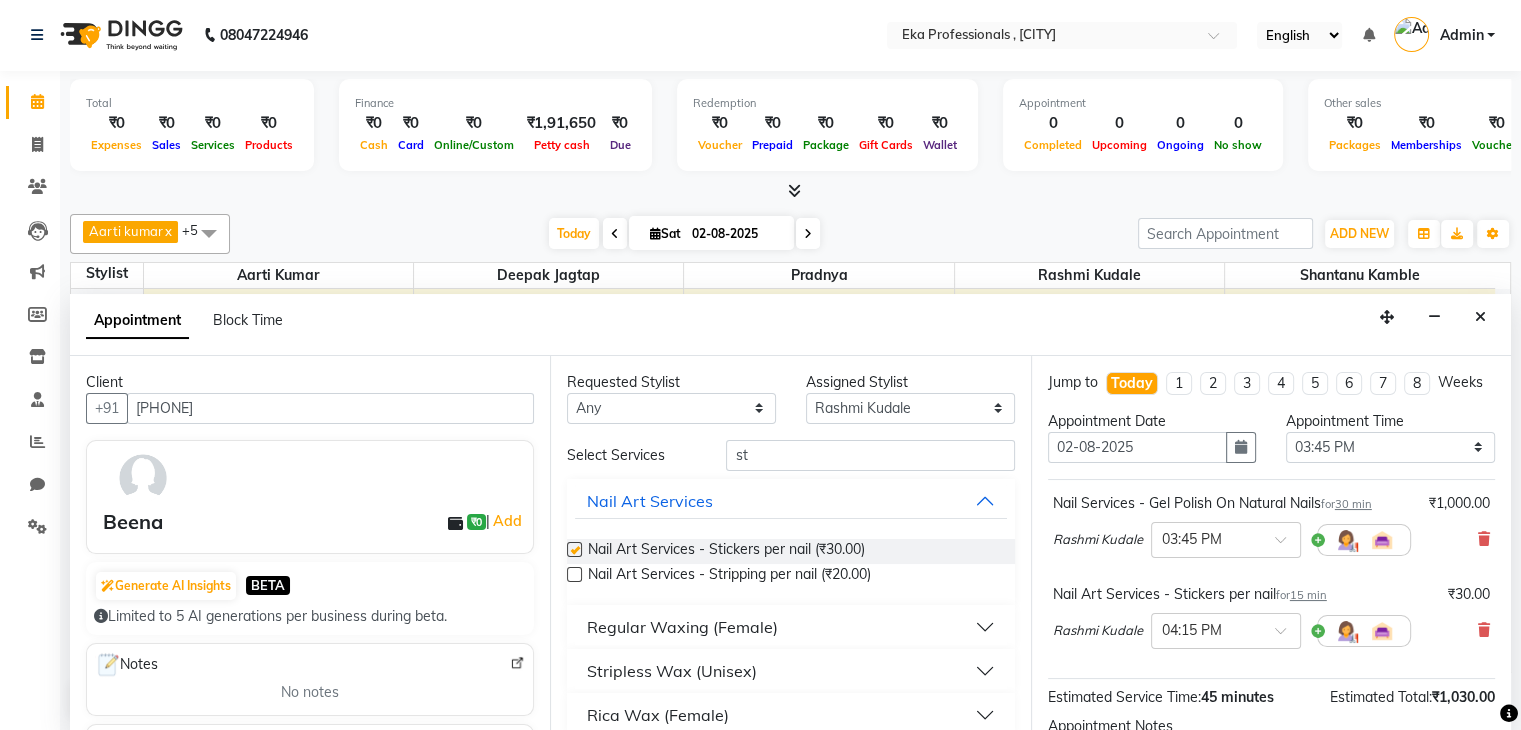 checkbox on "false" 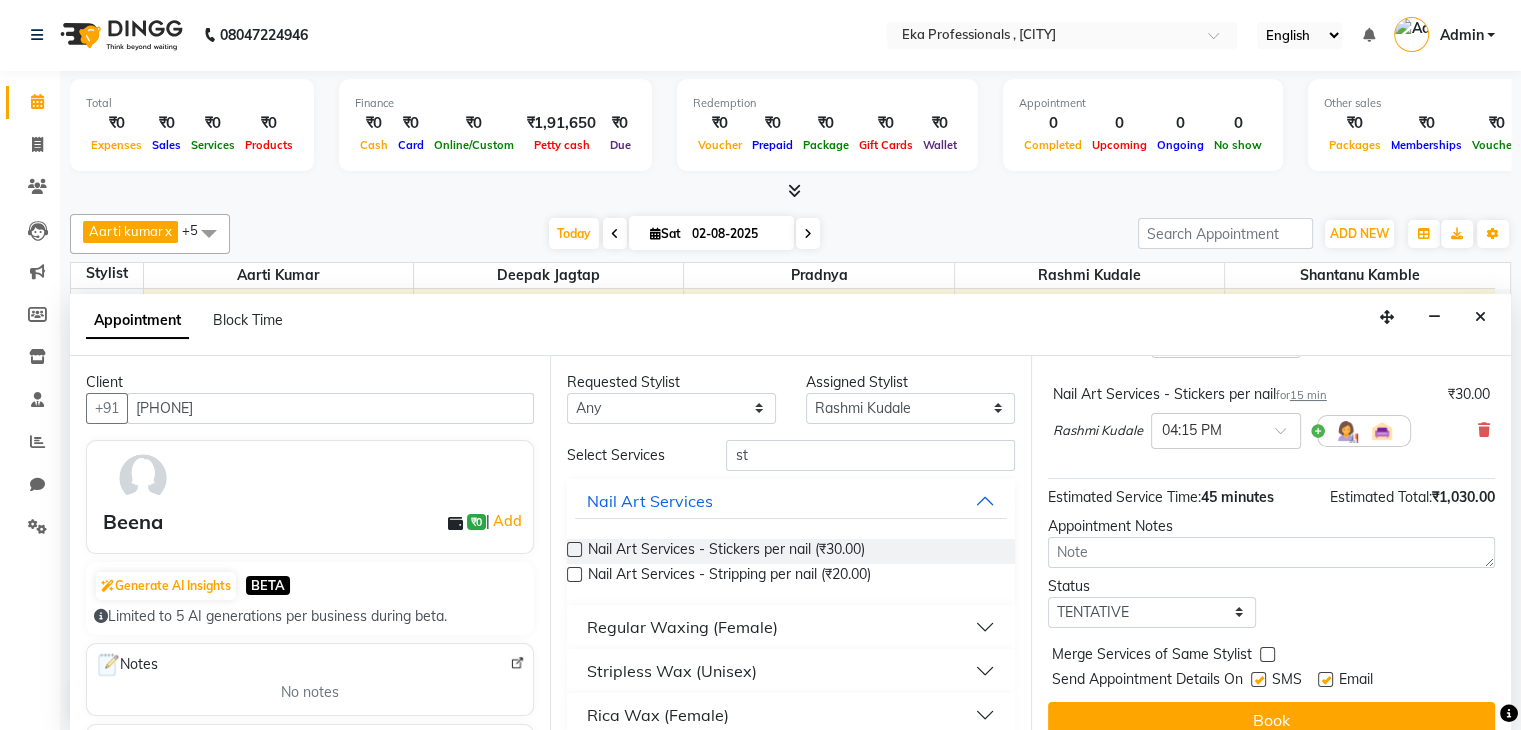 scroll, scrollTop: 240, scrollLeft: 0, axis: vertical 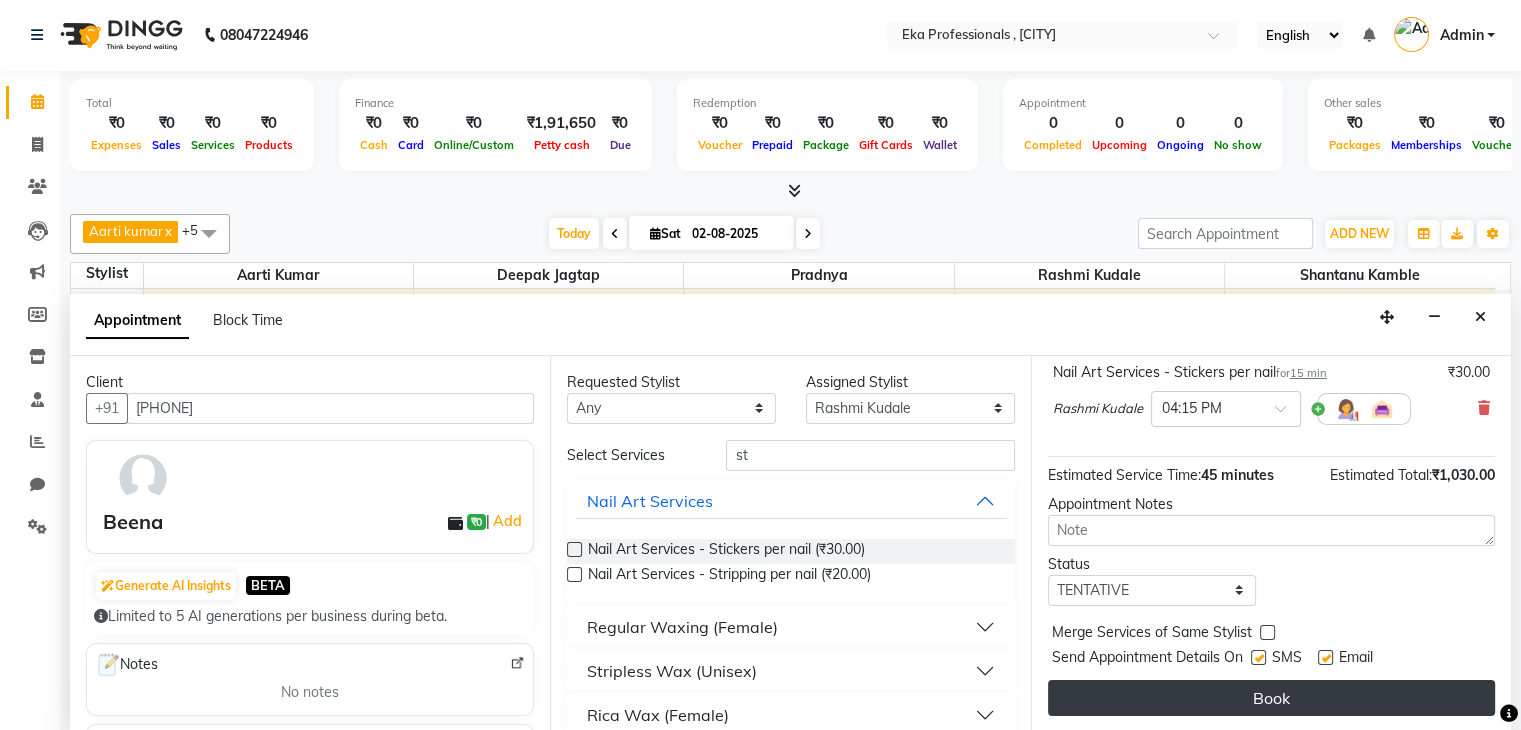 click on "Book" at bounding box center (1271, 698) 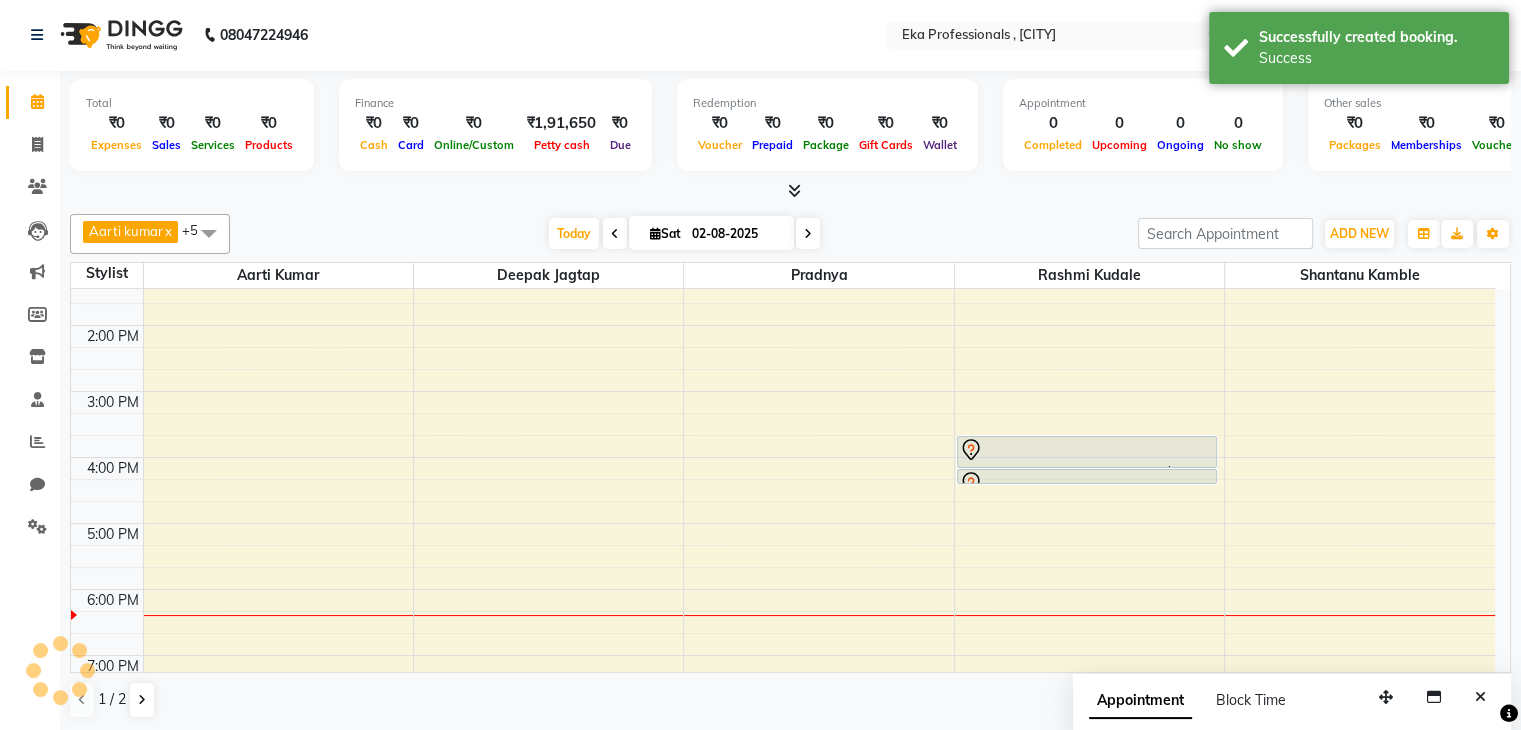 scroll, scrollTop: 0, scrollLeft: 0, axis: both 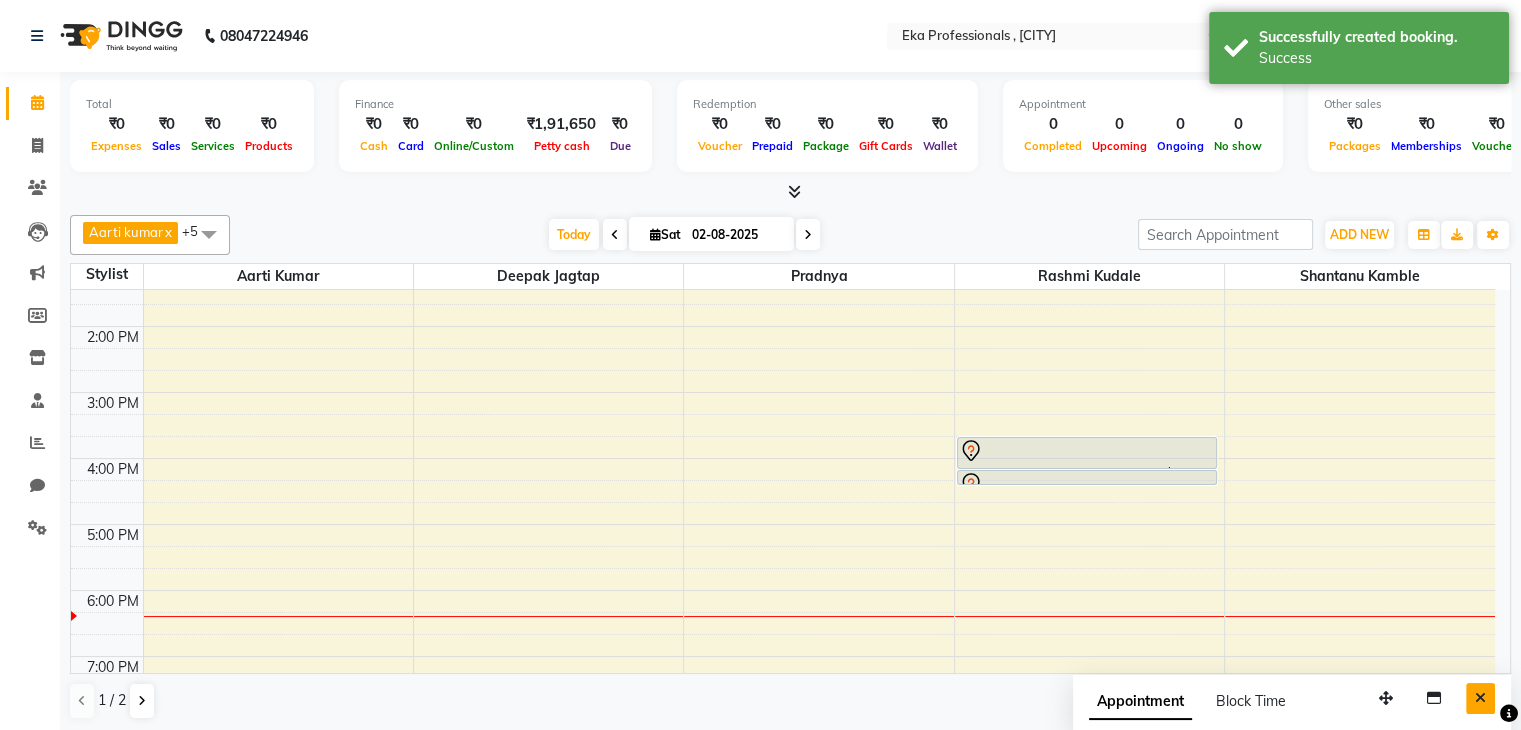 click at bounding box center [1480, 698] 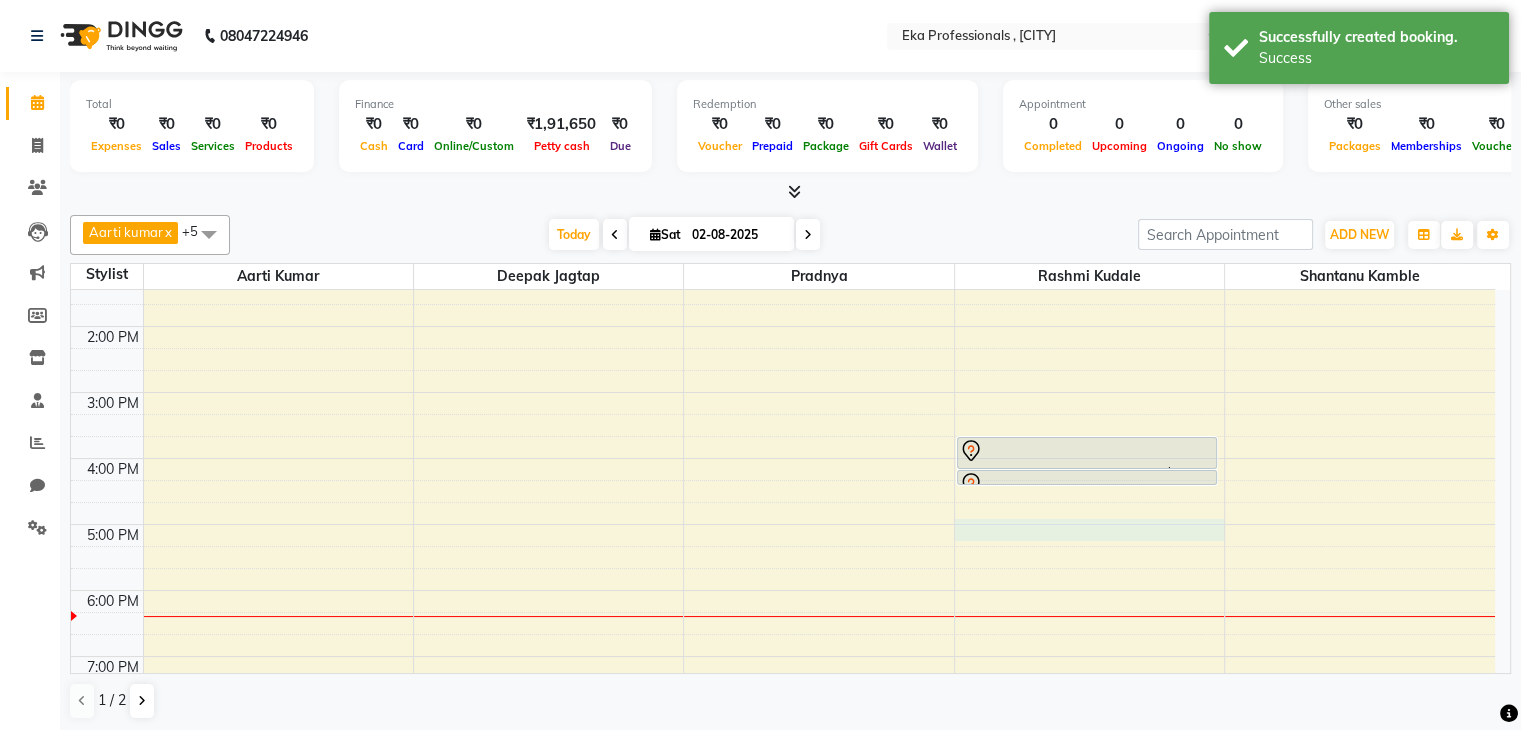 click on "Beena, TK01, 03:45 PM-04:15 PM, Nail Services  - Gel Polish On Natural Nails             Beena, TK01, 04:15 PM-04:30 PM, Nail Art Services - Stickers per nail" at bounding box center (783, 359) 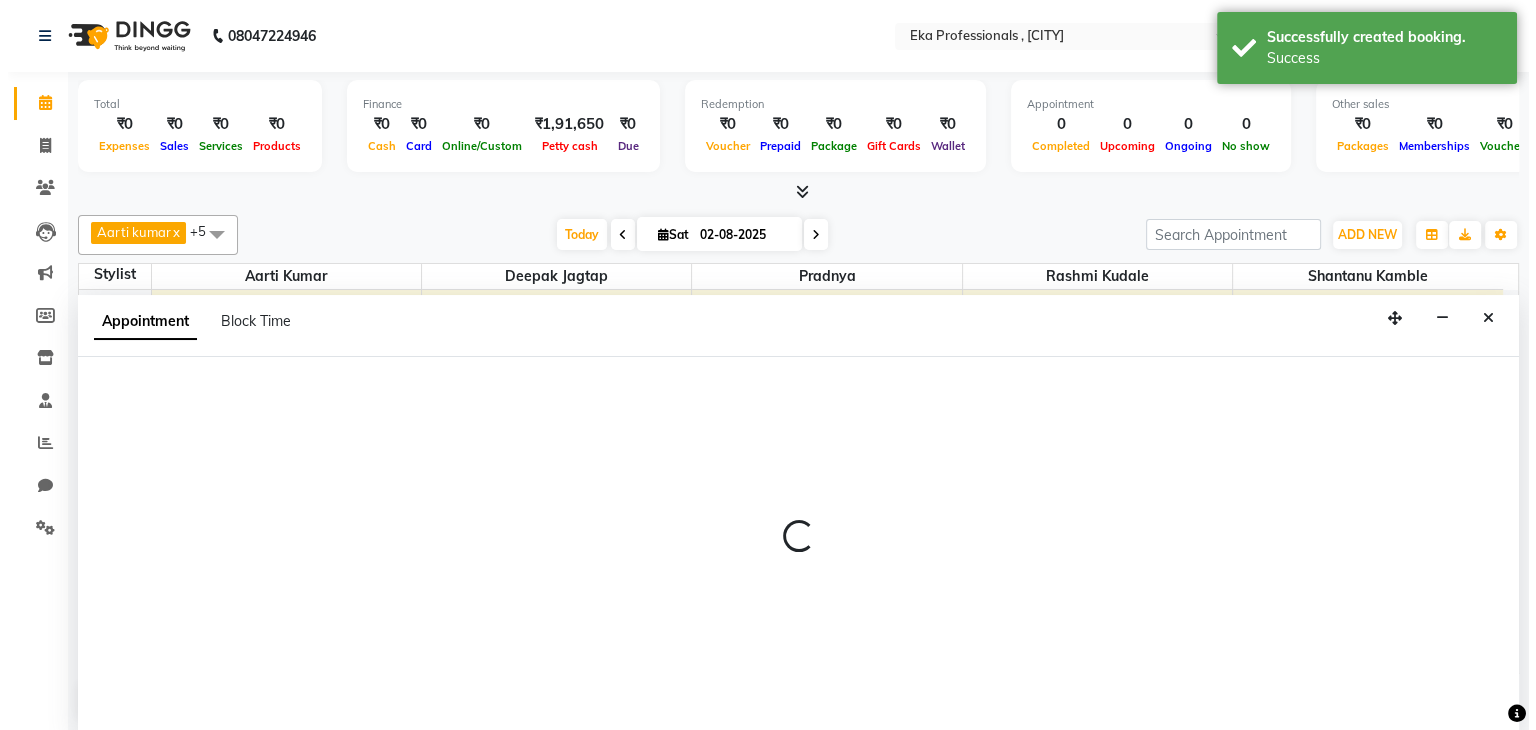 scroll, scrollTop: 1, scrollLeft: 0, axis: vertical 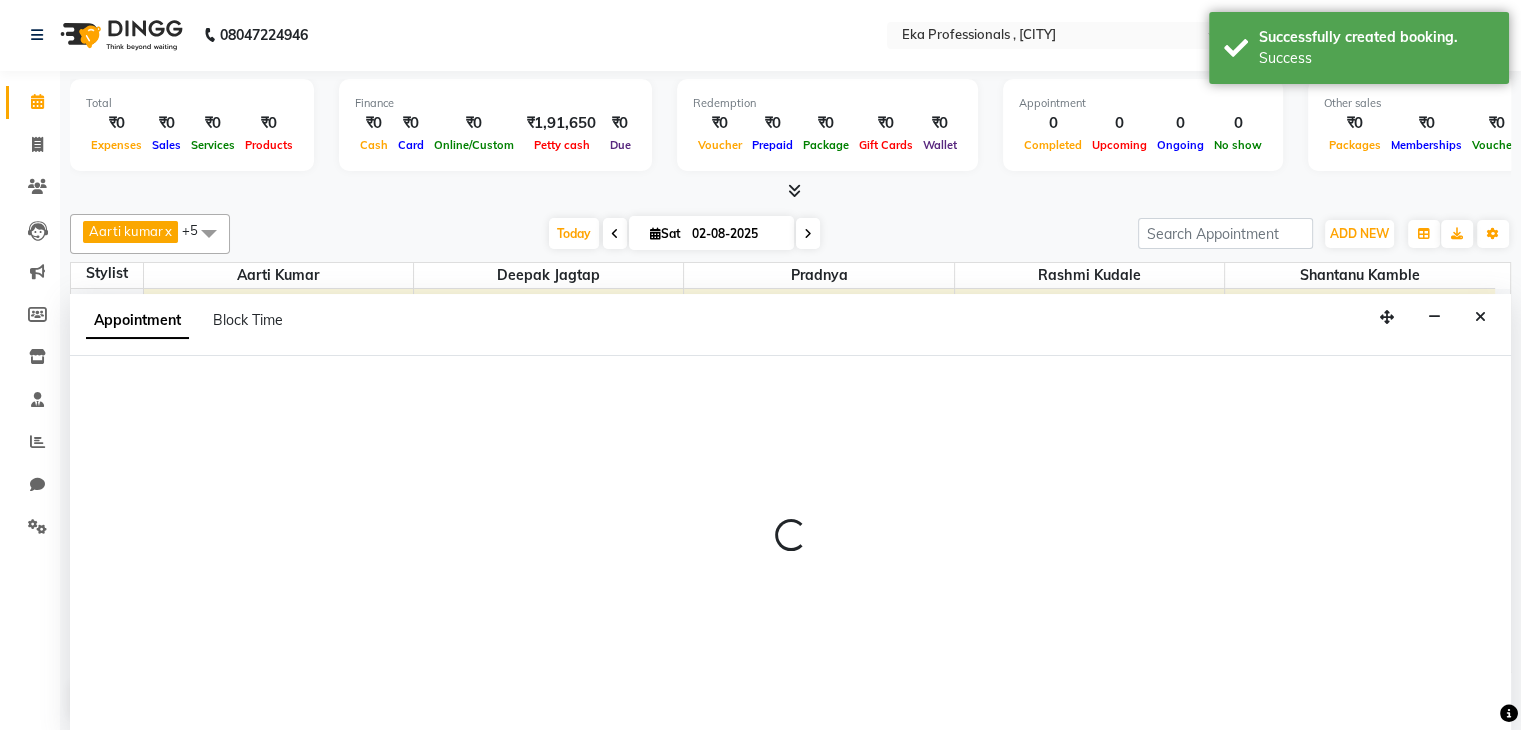 select on "39596" 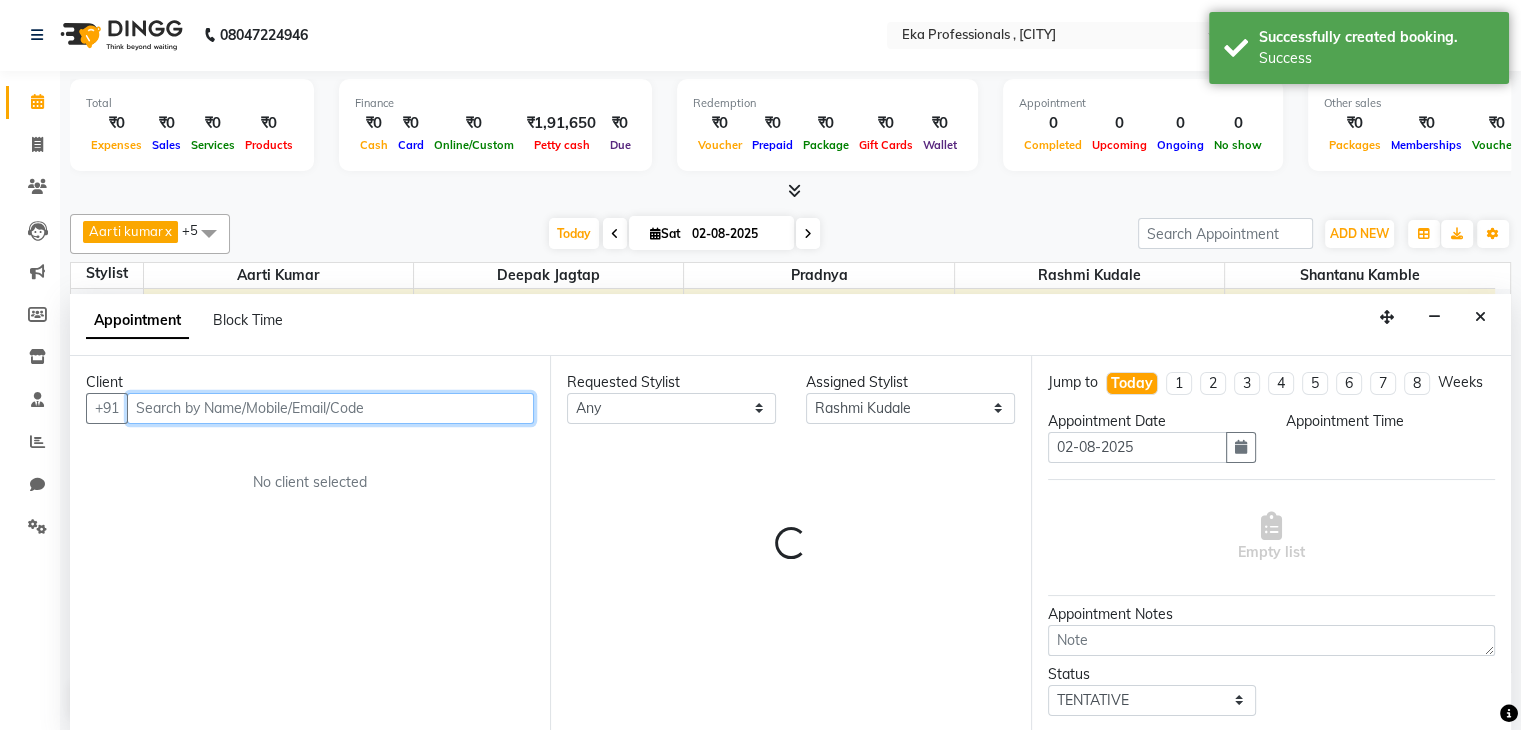 select on "1020" 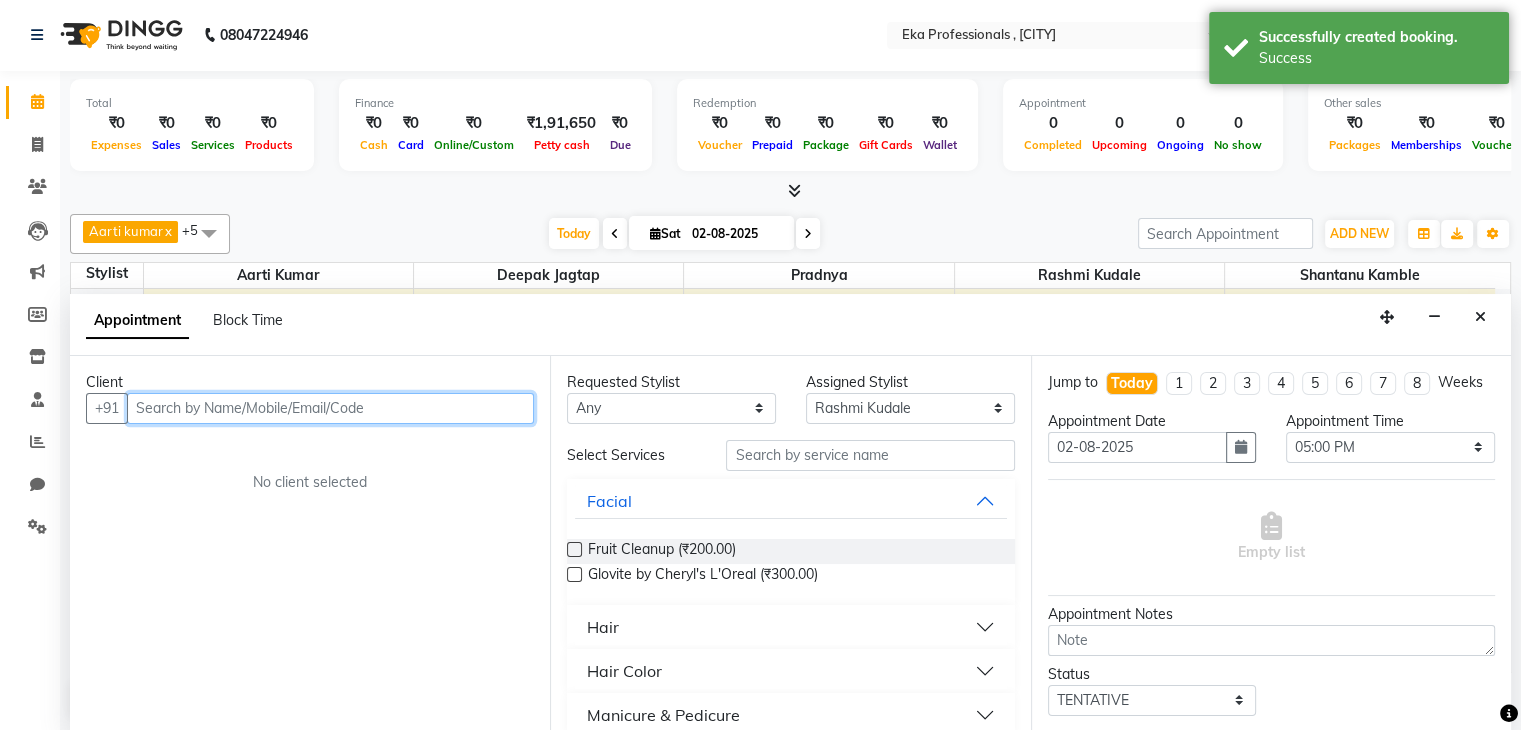 click at bounding box center (330, 408) 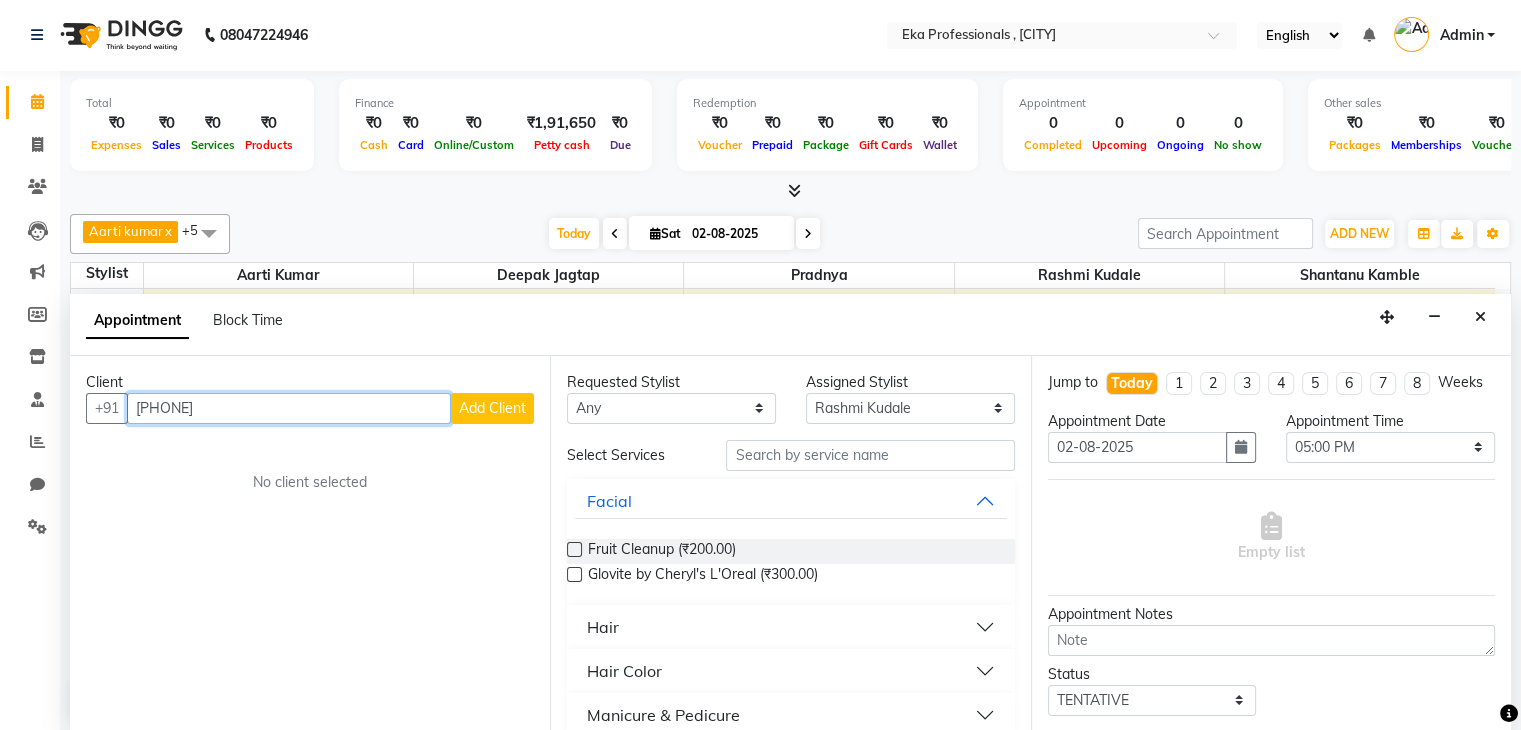 type on "[PHONE]" 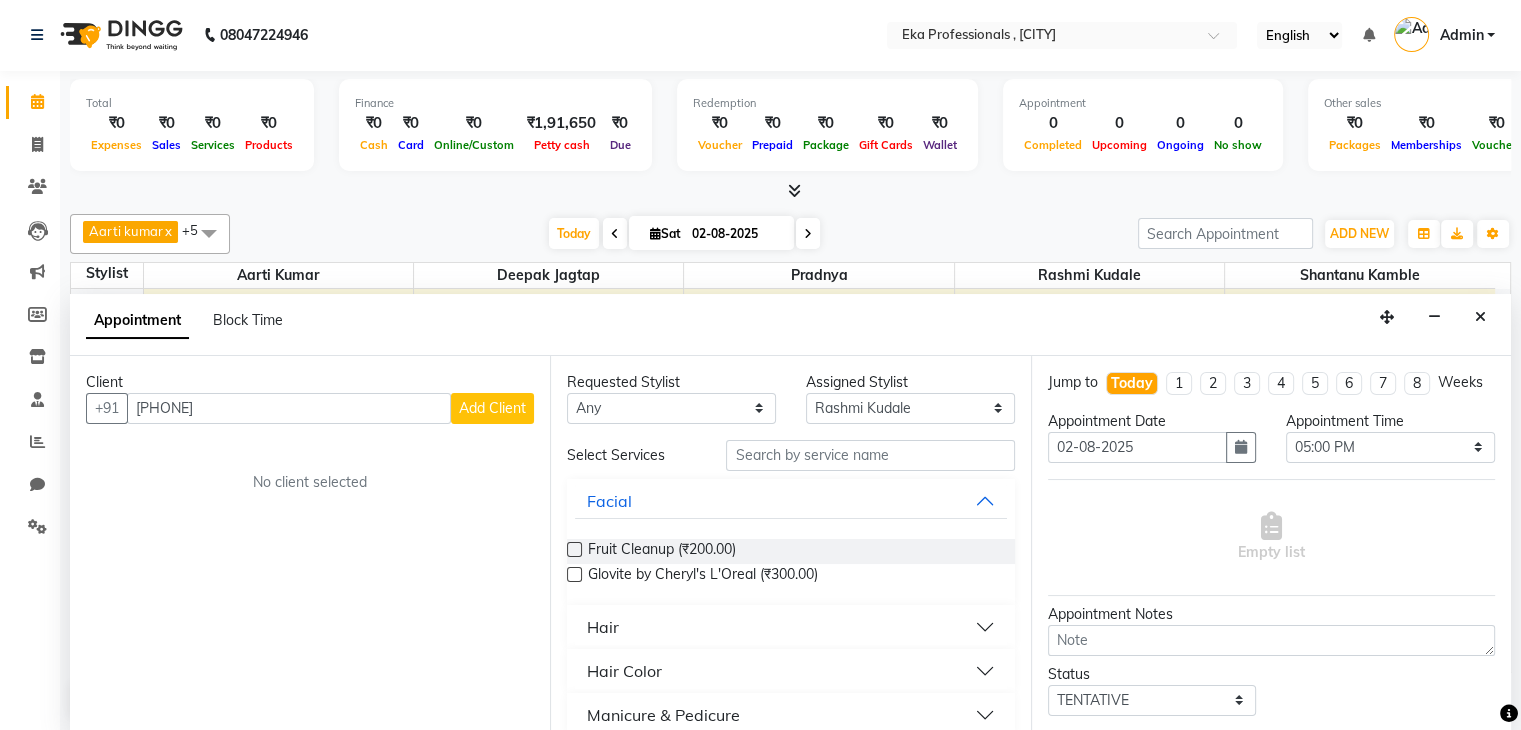 click on "Add Client" at bounding box center (492, 408) 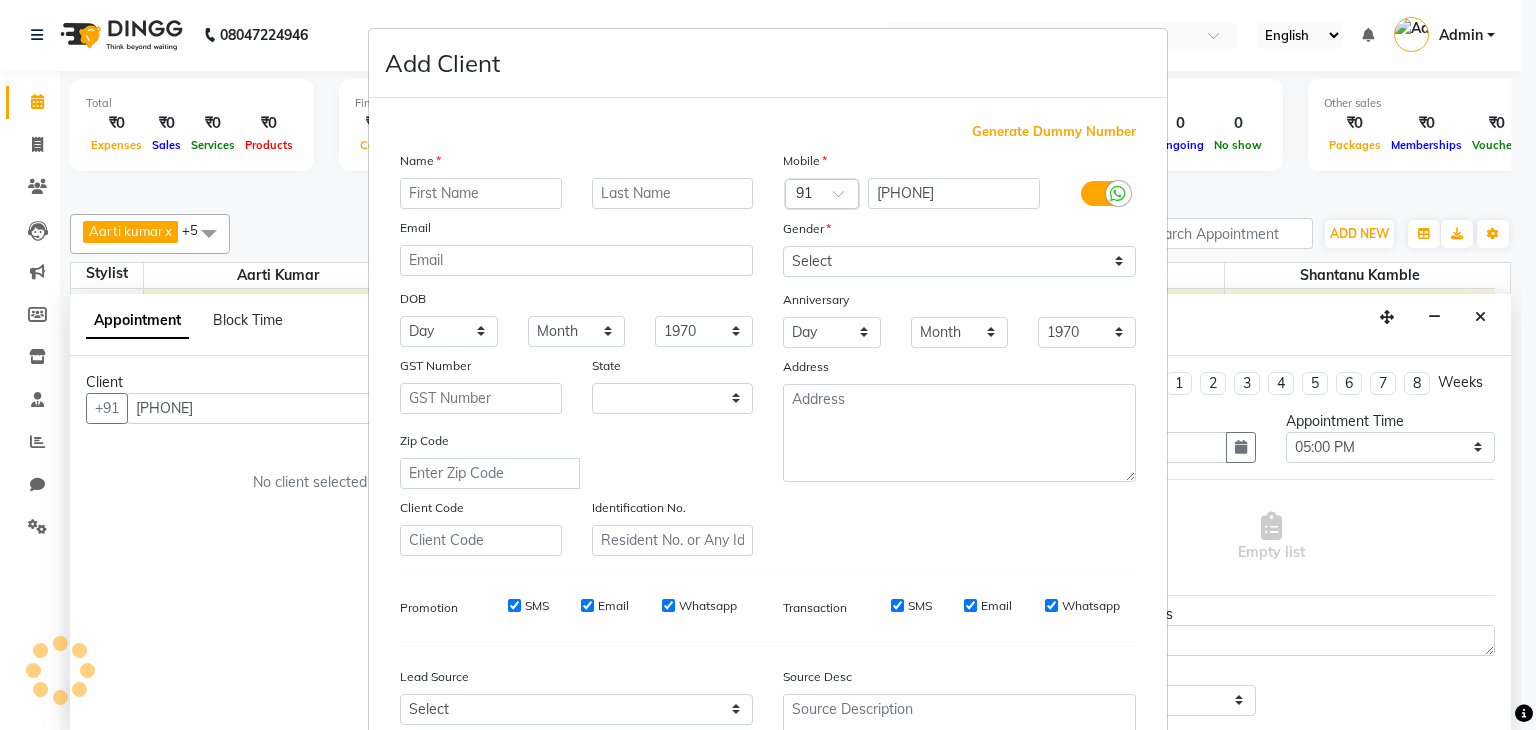 select on "22" 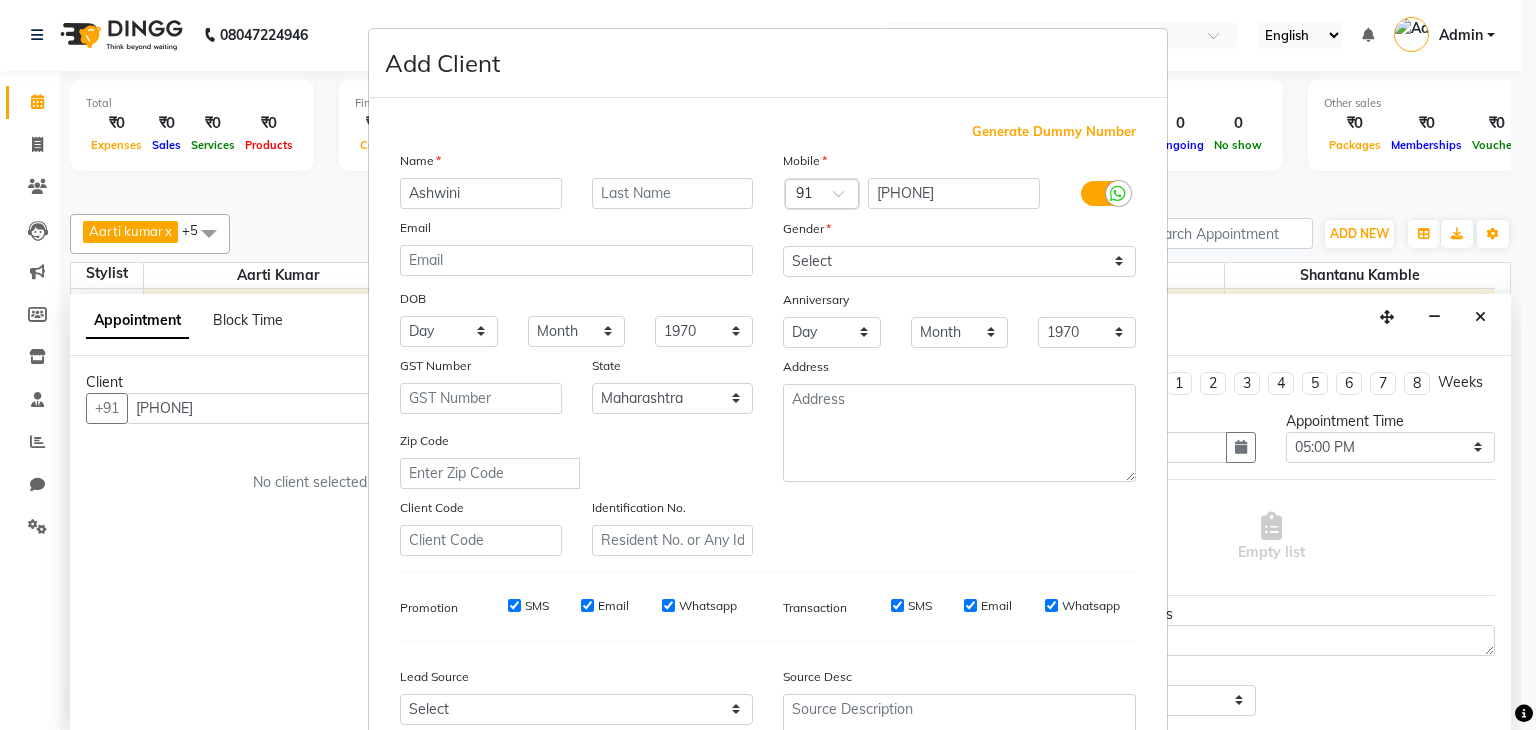type on "Ashwini" 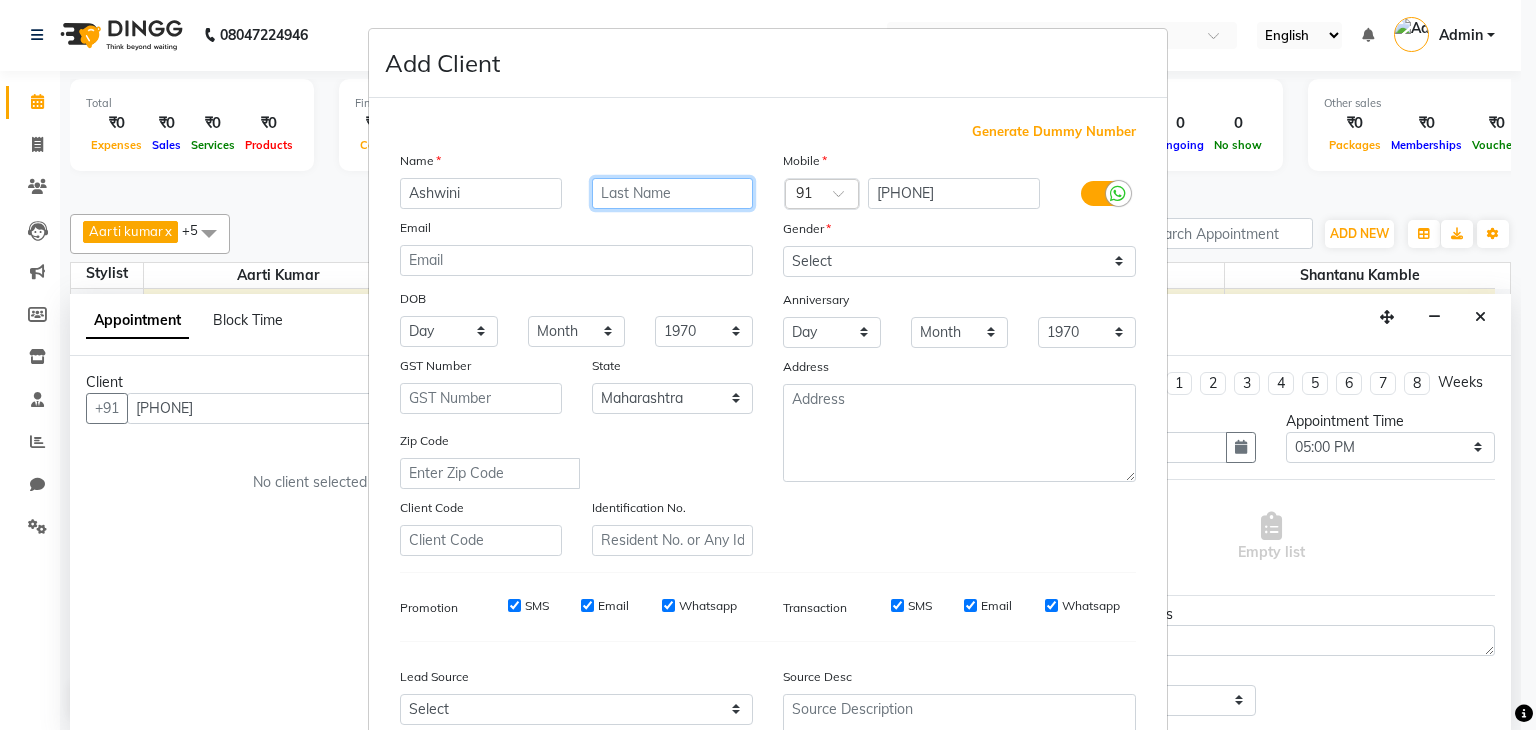 click at bounding box center (673, 193) 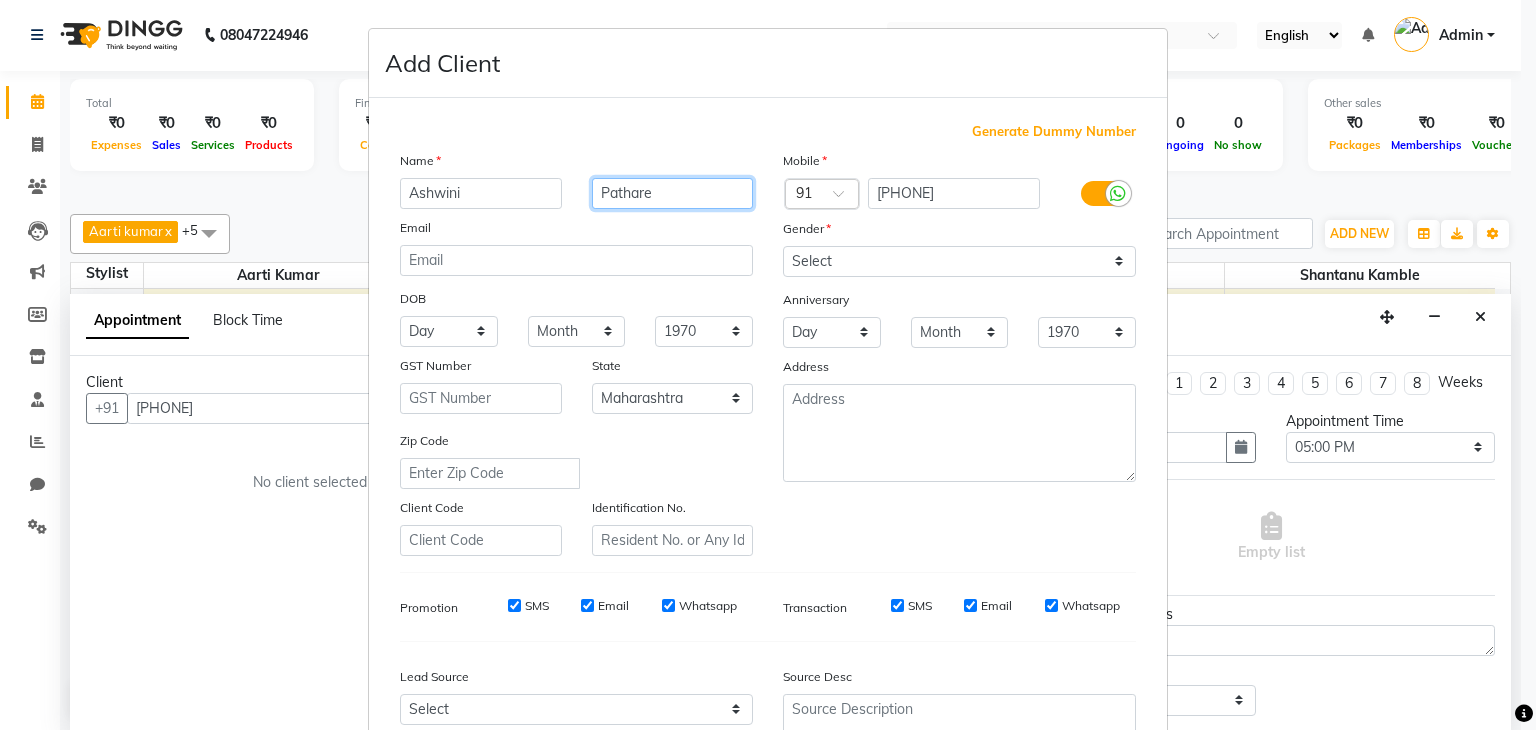 type on "Pathare" 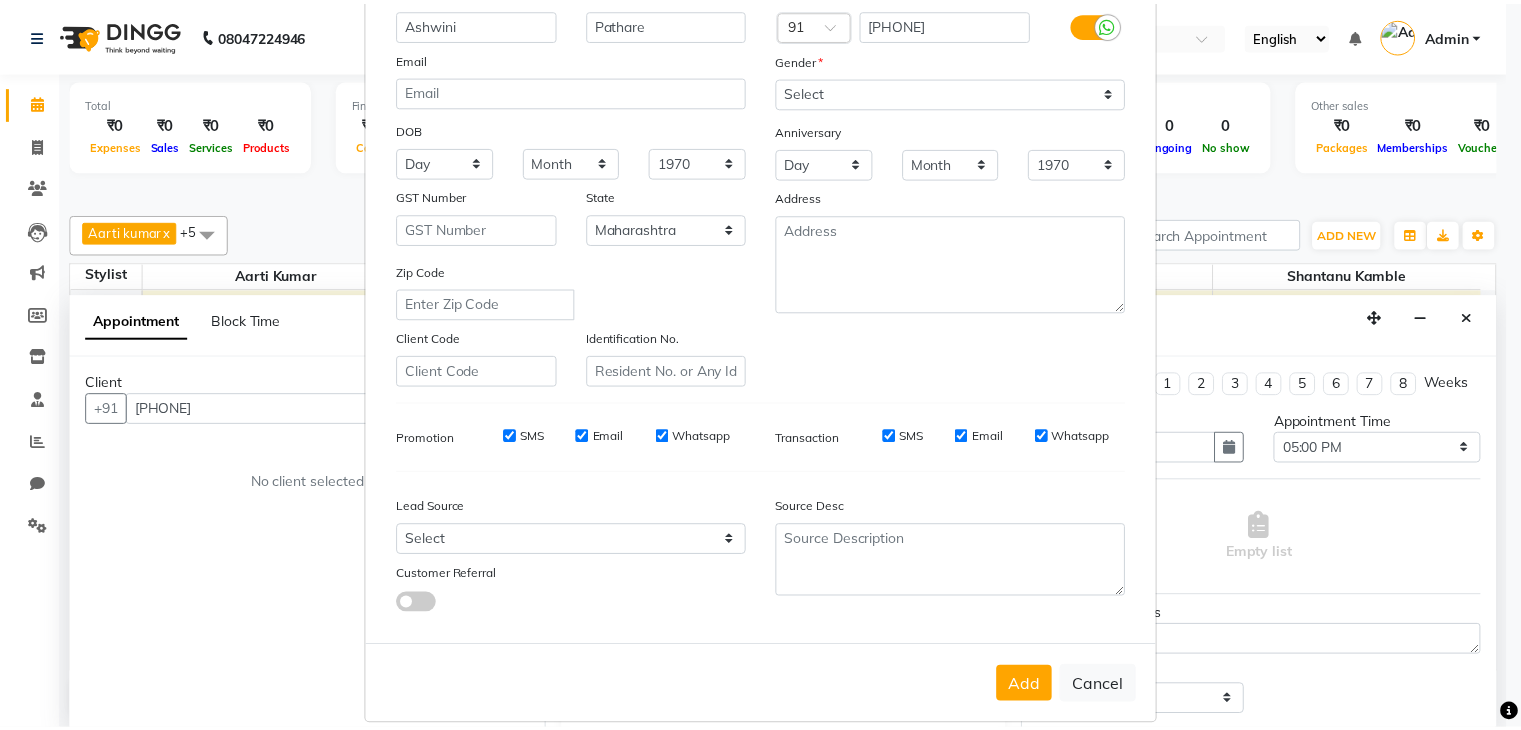 scroll, scrollTop: 203, scrollLeft: 0, axis: vertical 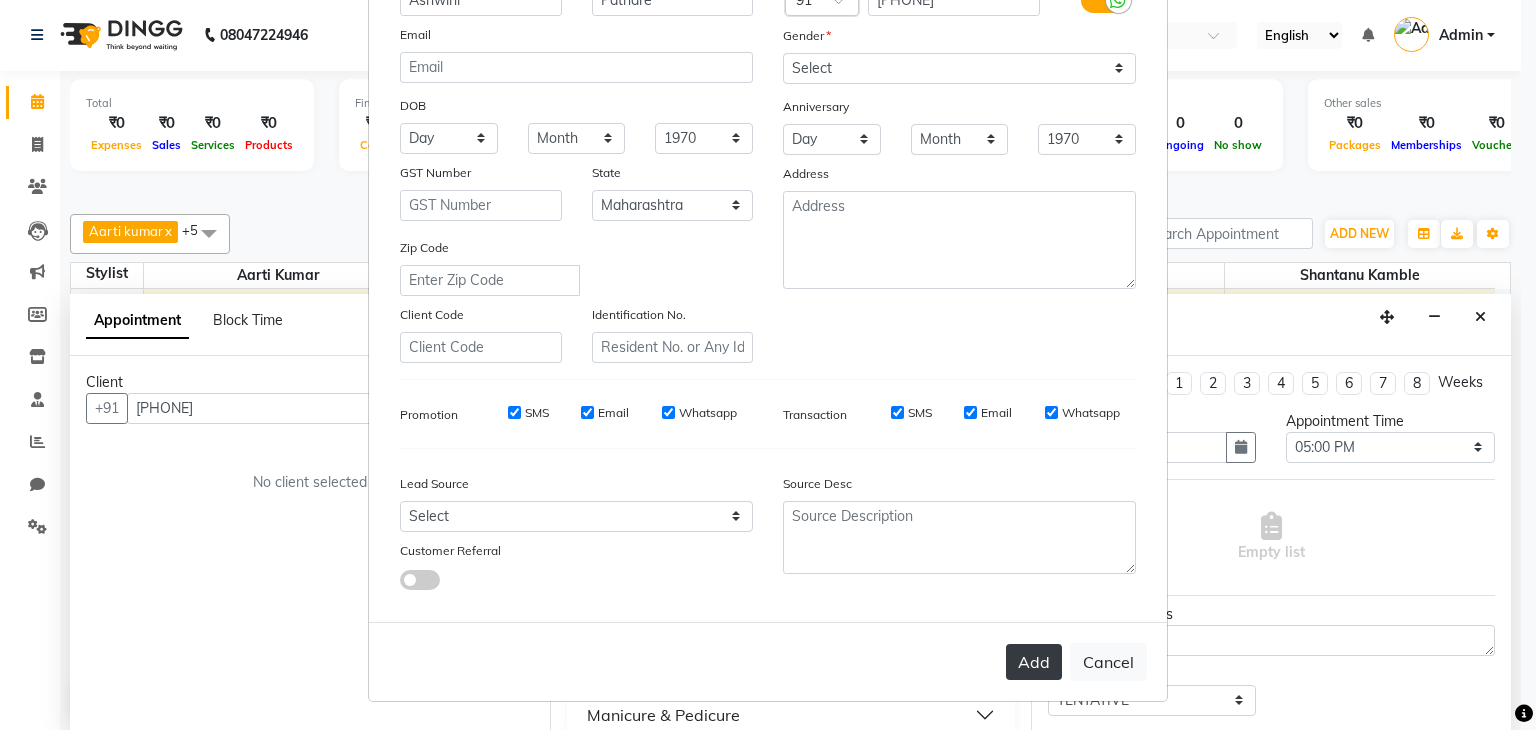 click on "Add" at bounding box center [1034, 662] 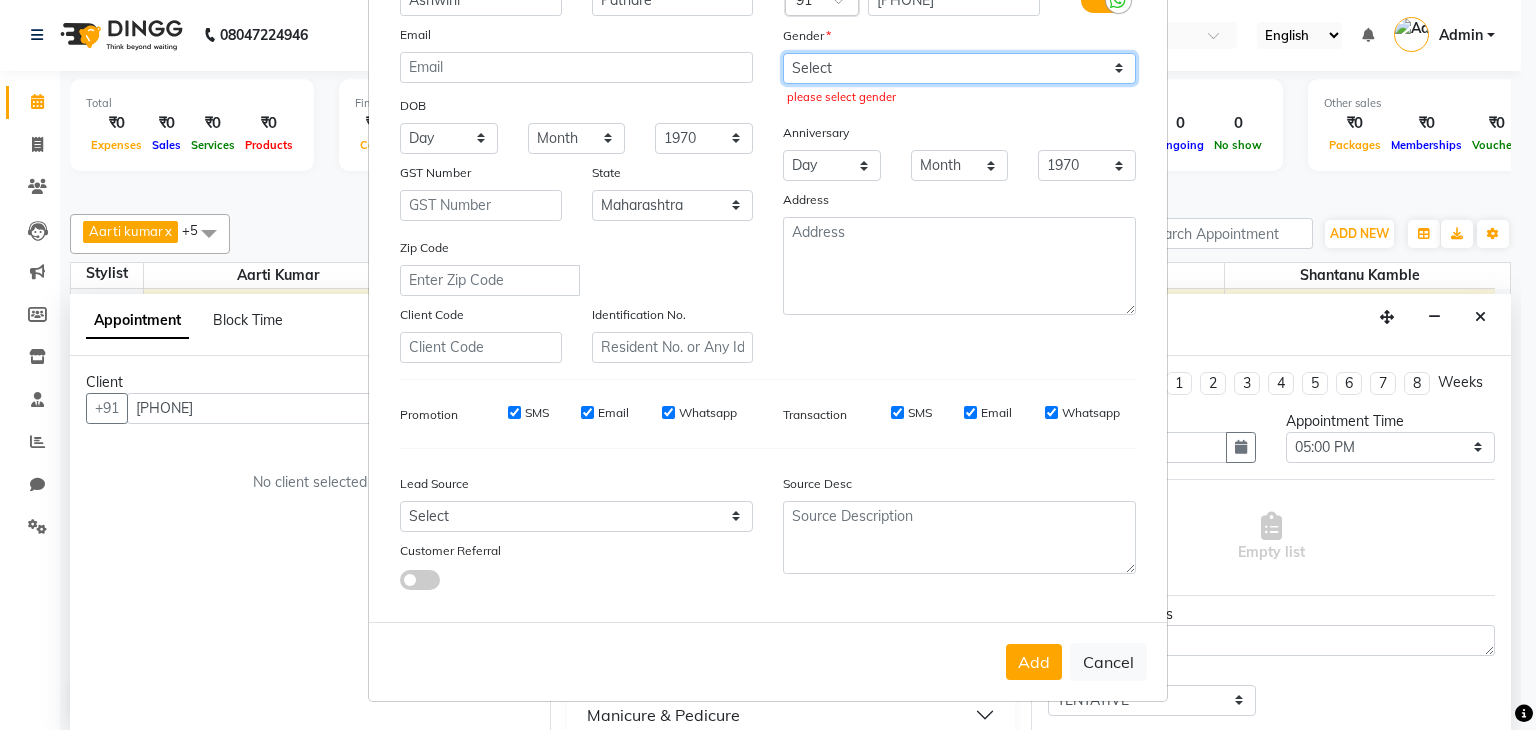click on "Select Male Female Other Prefer Not To Say" at bounding box center (959, 68) 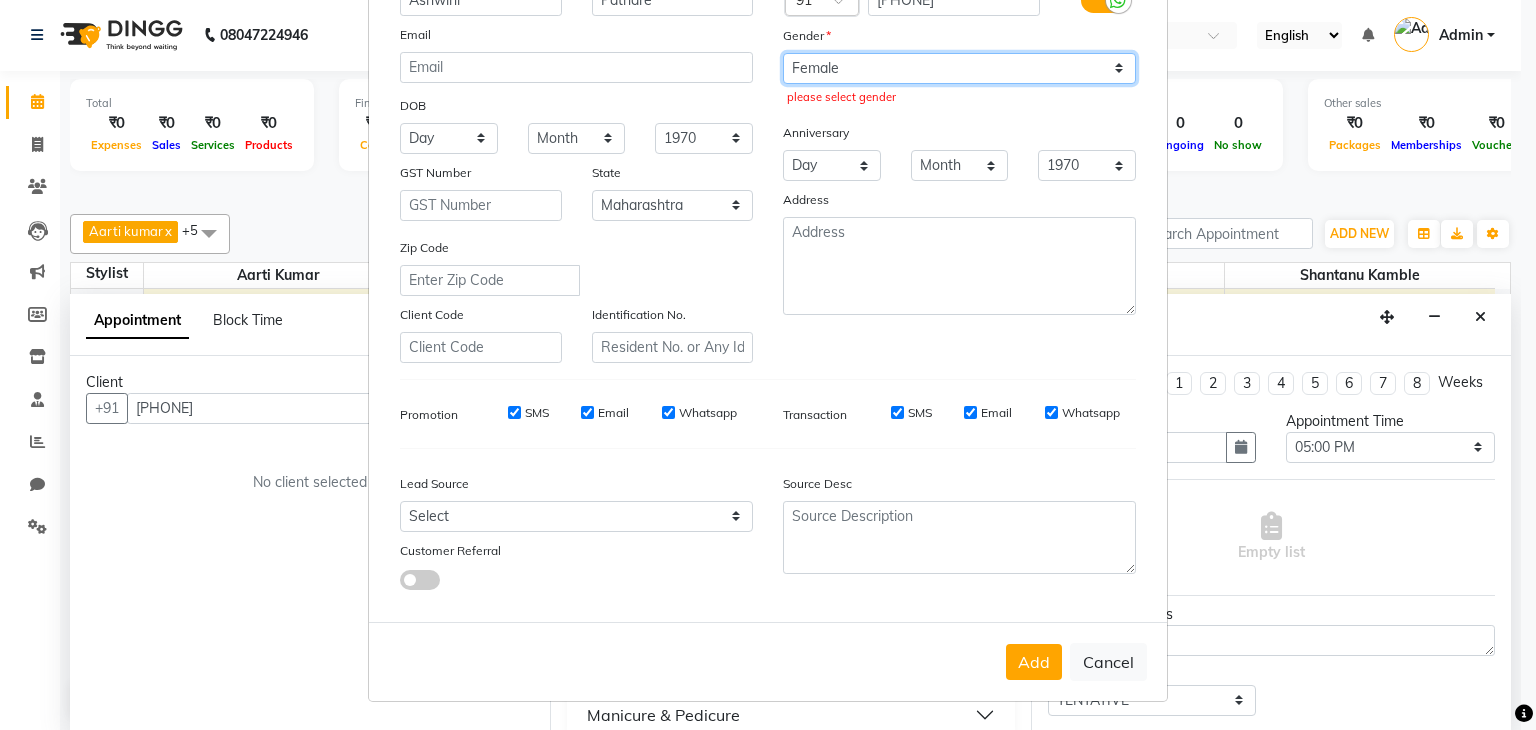 click on "Select Male Female Other Prefer Not To Say" at bounding box center (959, 68) 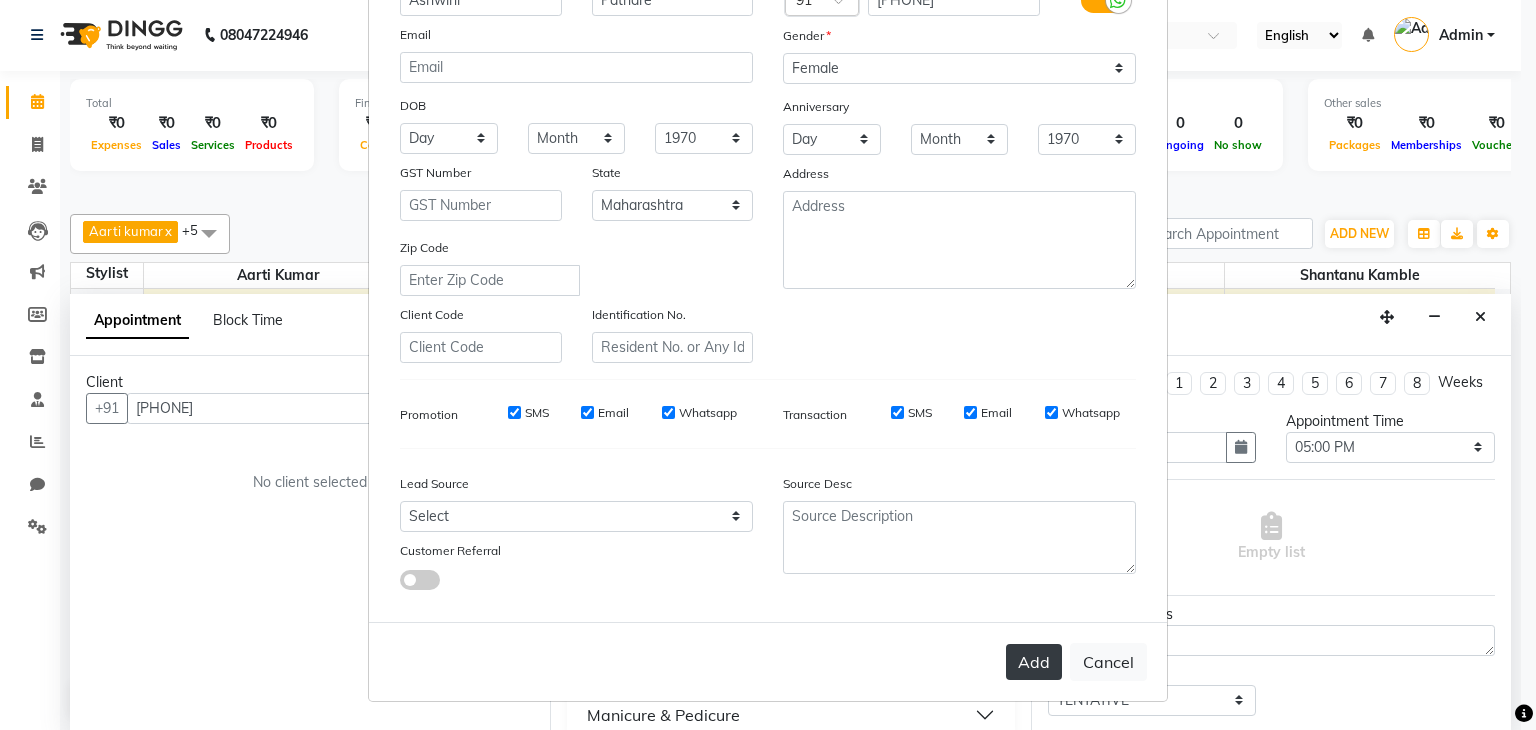 click on "Add" at bounding box center (1034, 662) 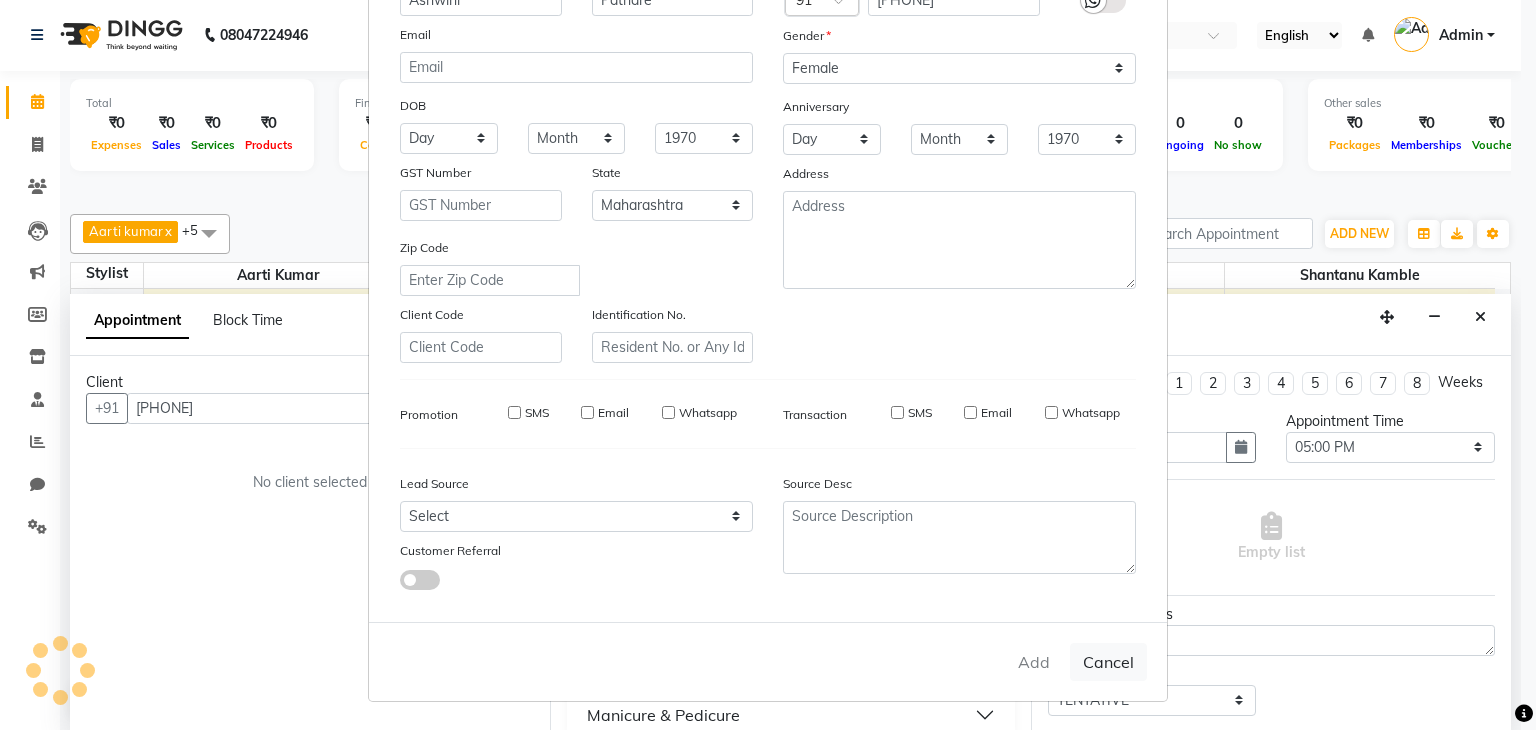 type 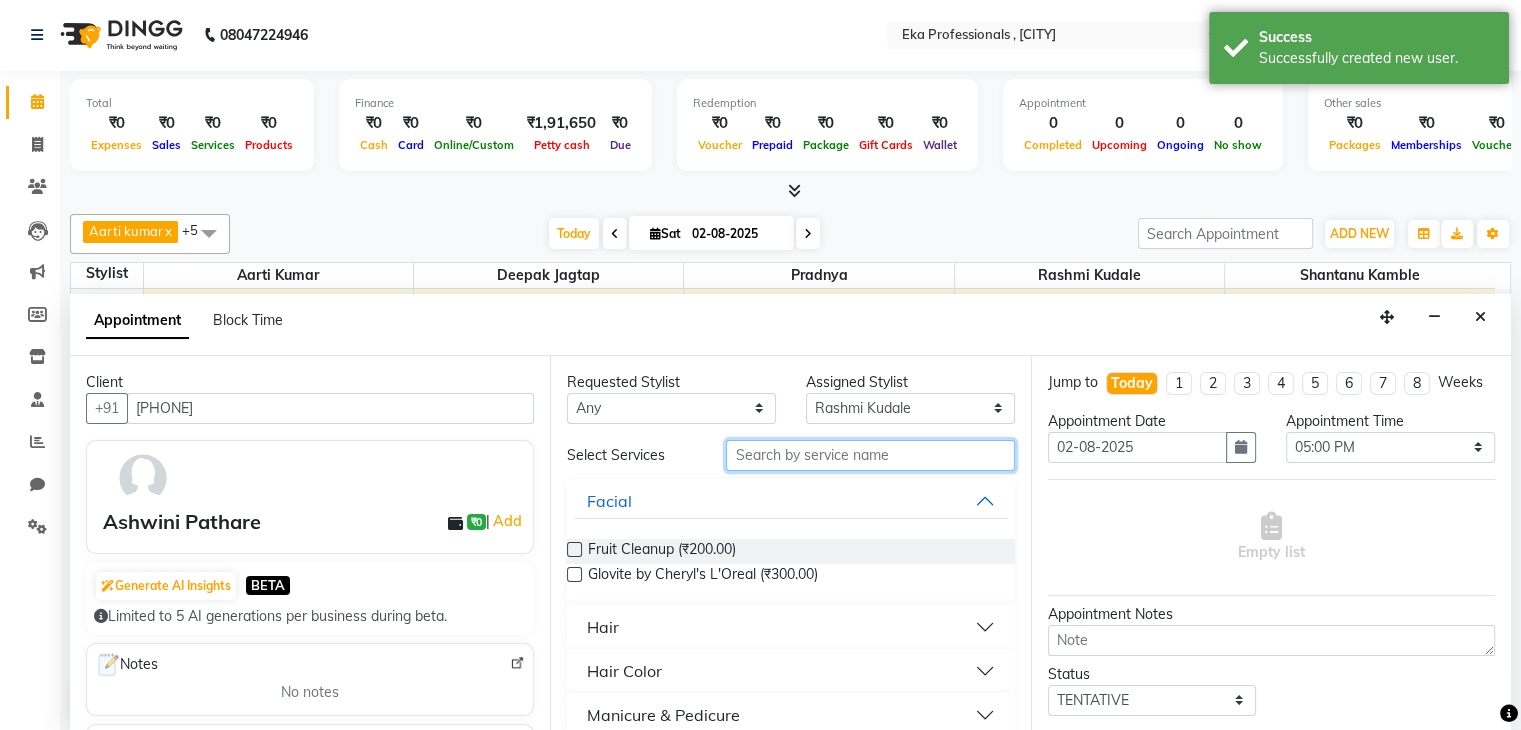click at bounding box center (870, 455) 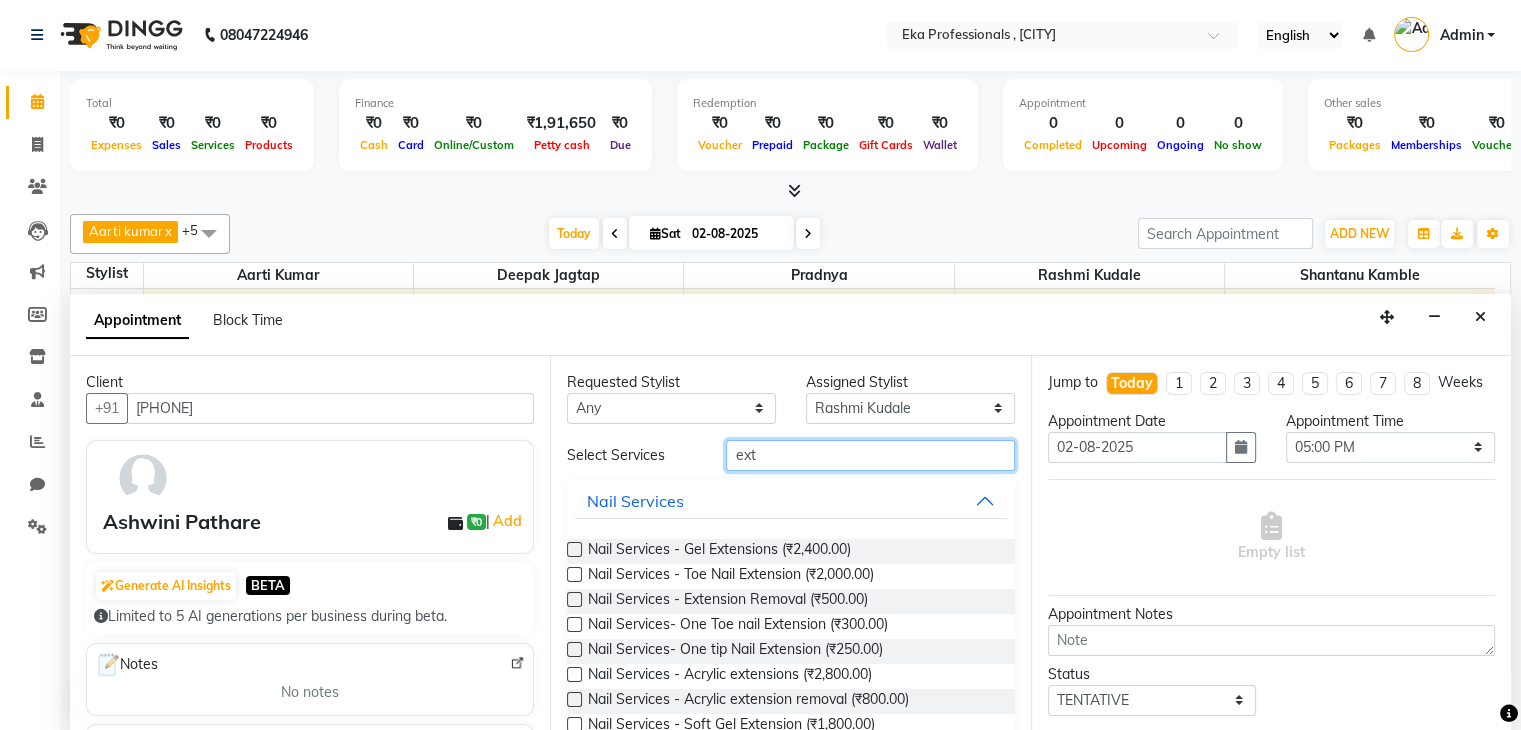 type on "ext" 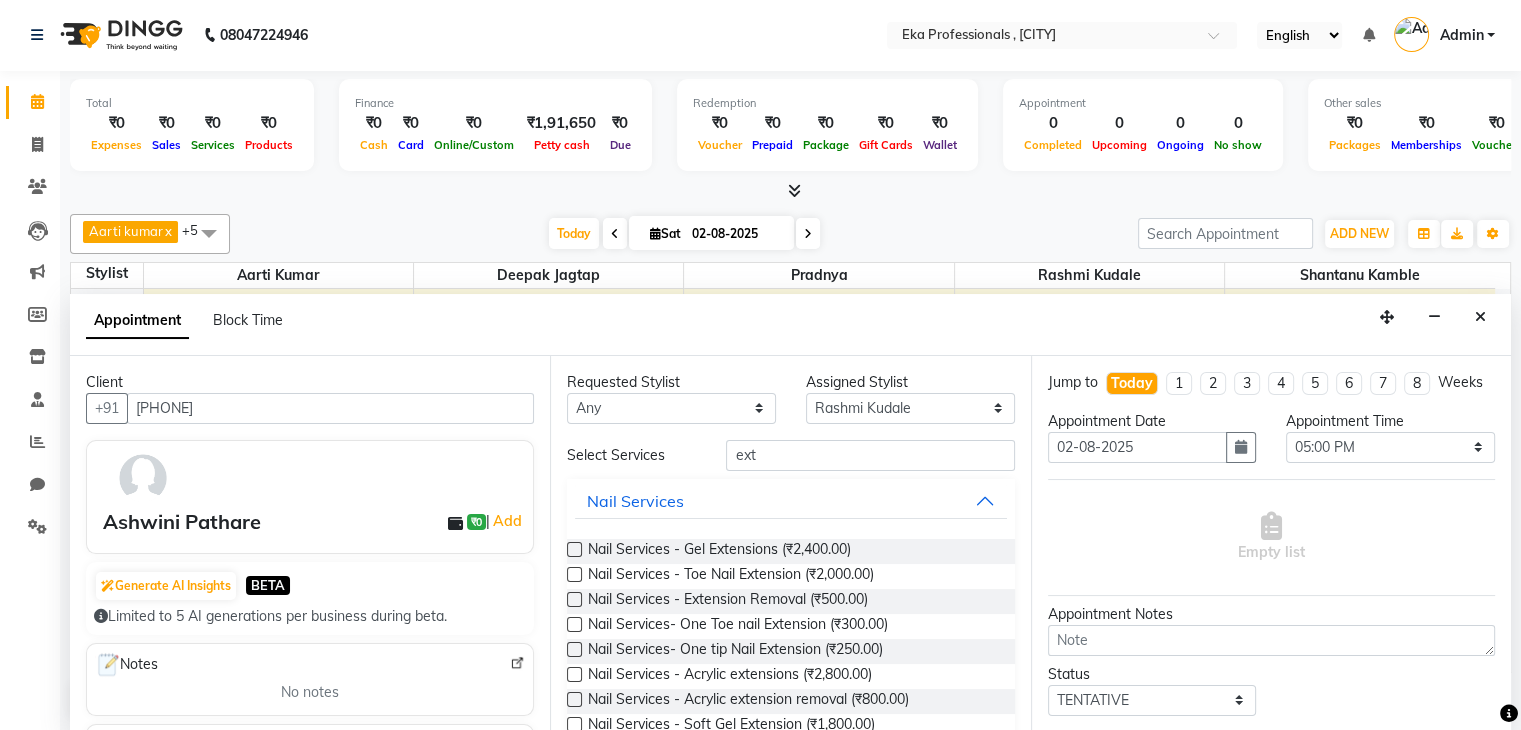 click at bounding box center (574, 549) 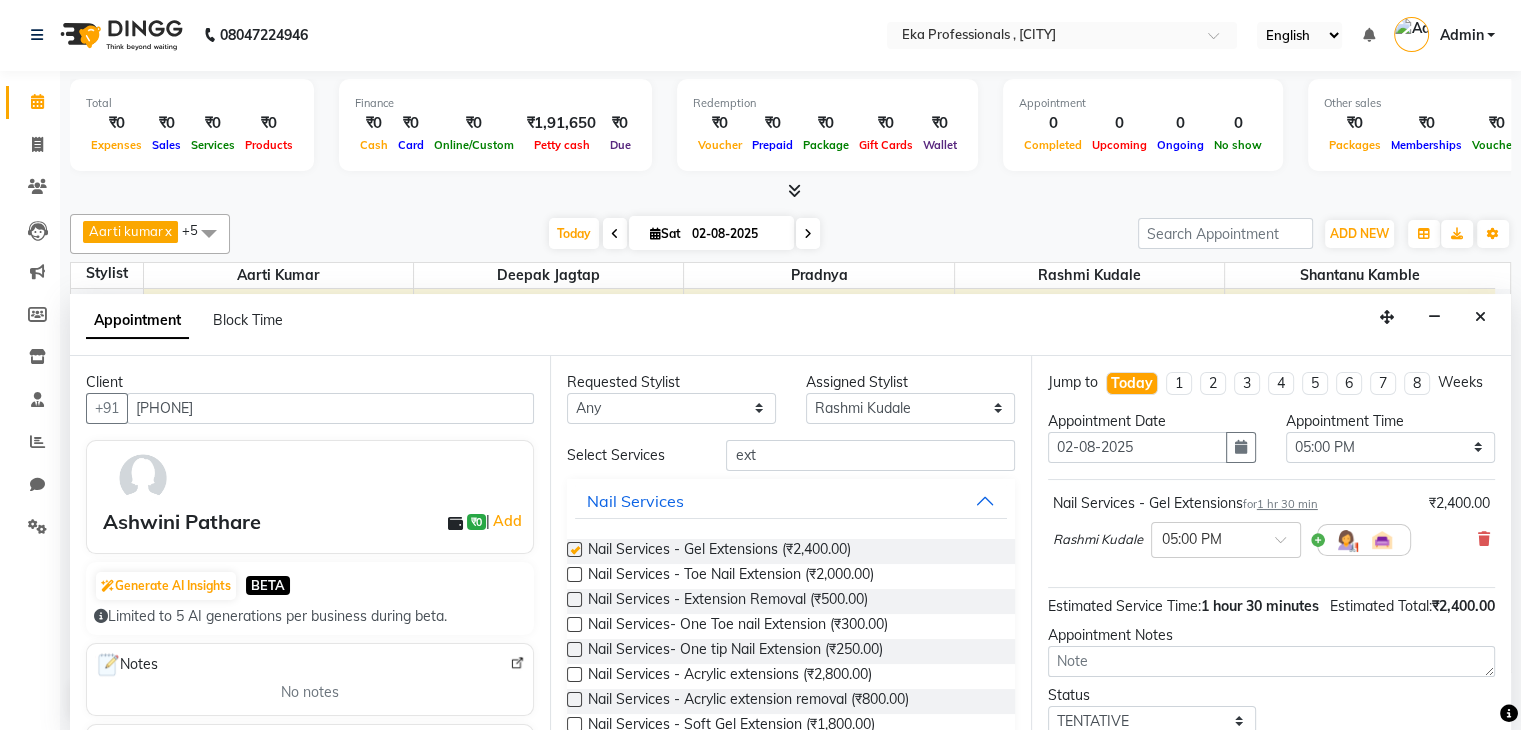 checkbox on "false" 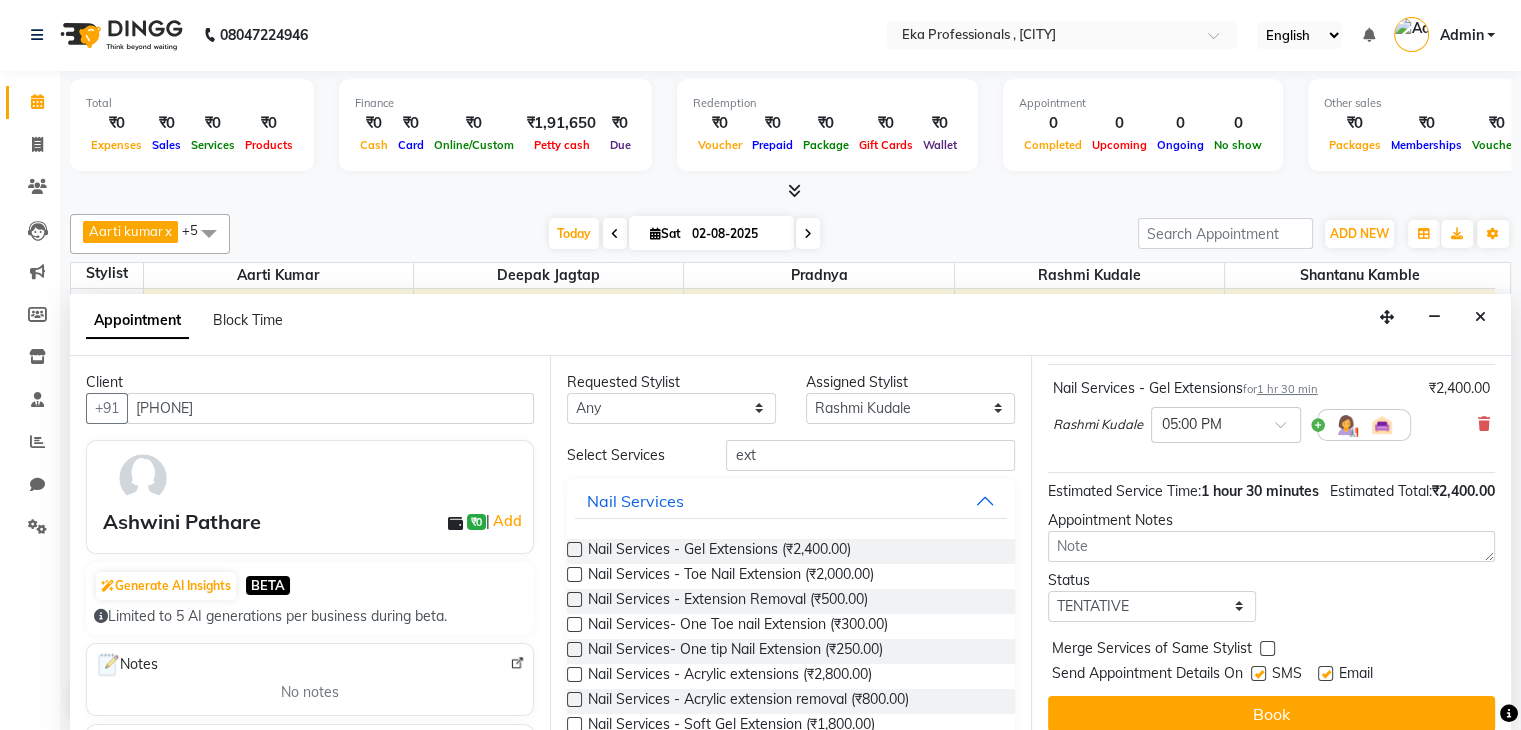 scroll, scrollTop: 170, scrollLeft: 0, axis: vertical 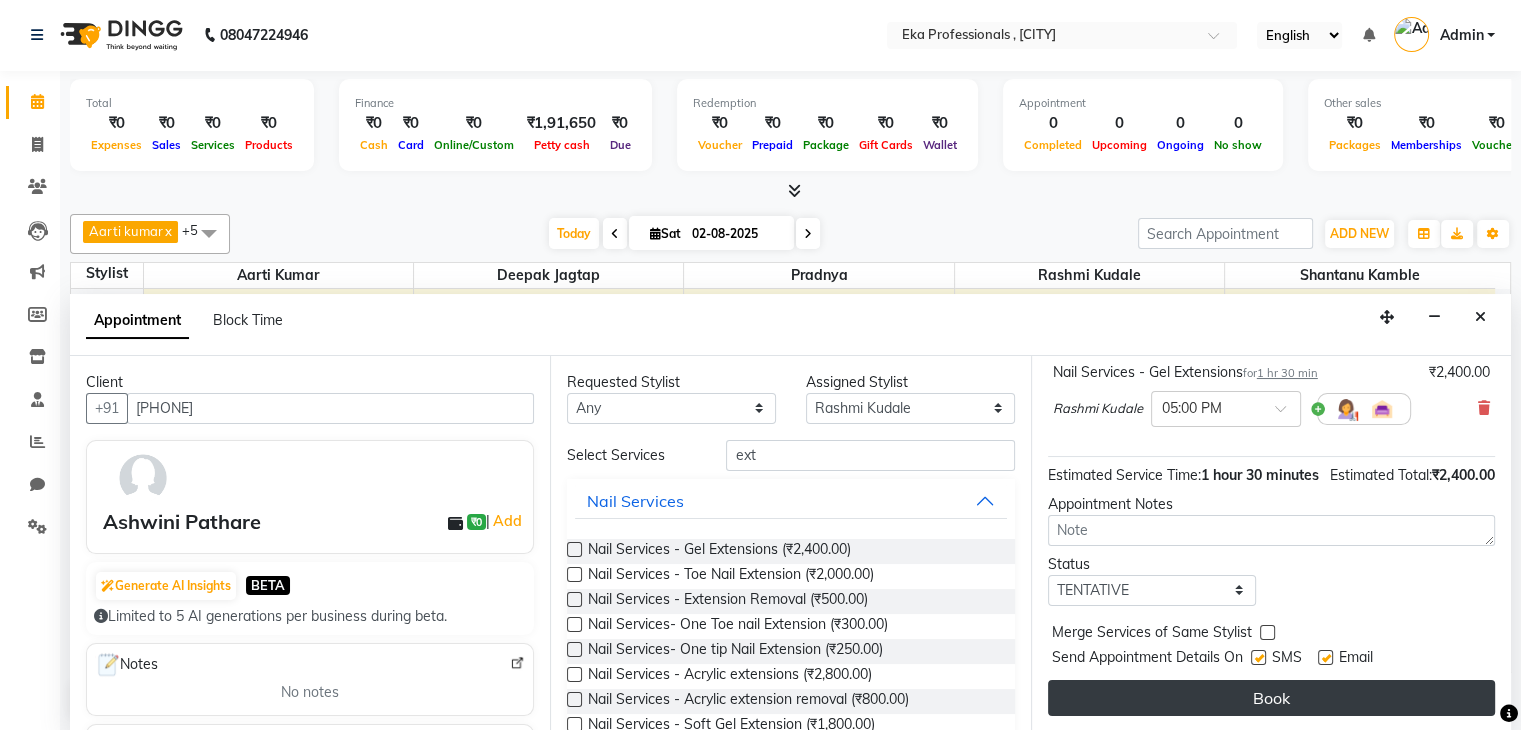 click on "Book" at bounding box center (1271, 698) 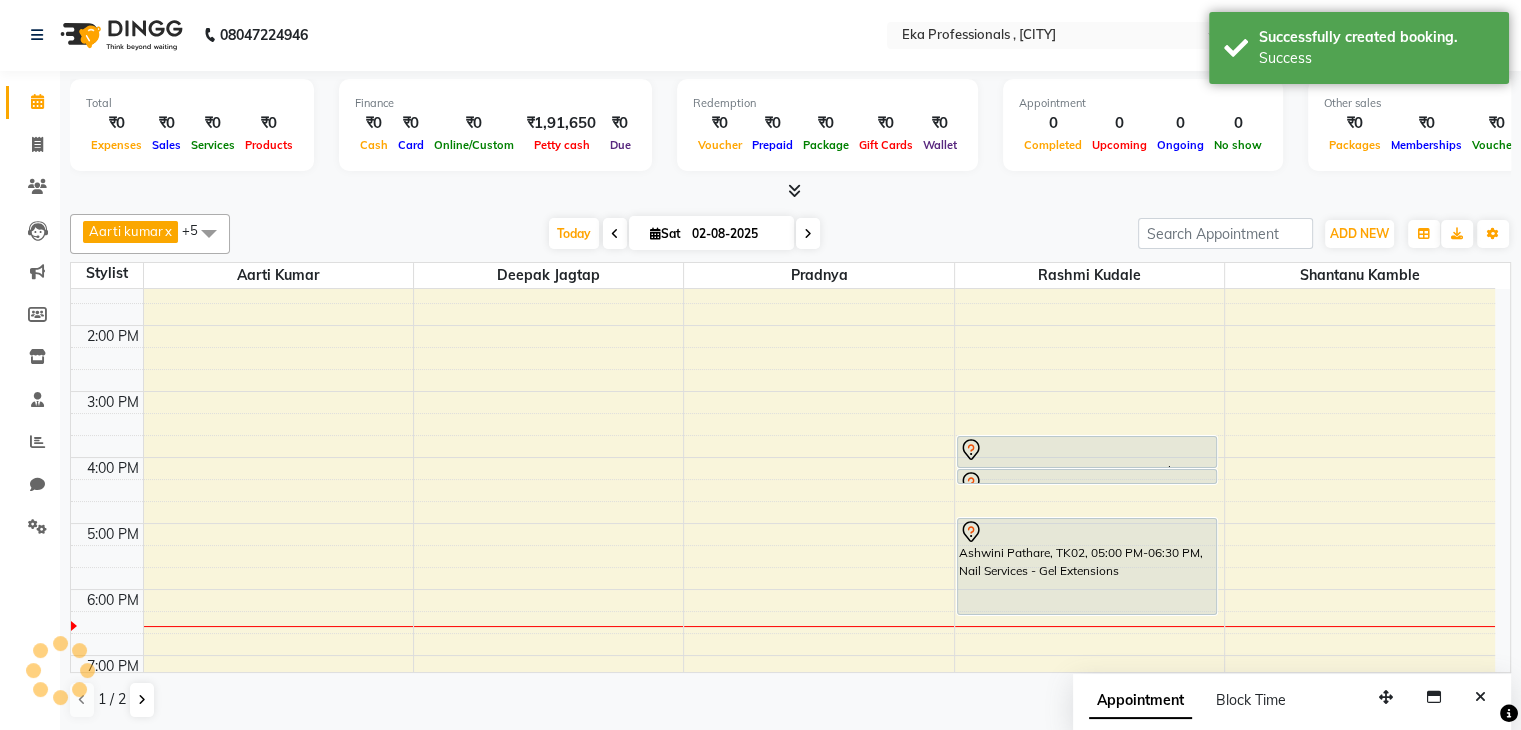 scroll, scrollTop: 0, scrollLeft: 0, axis: both 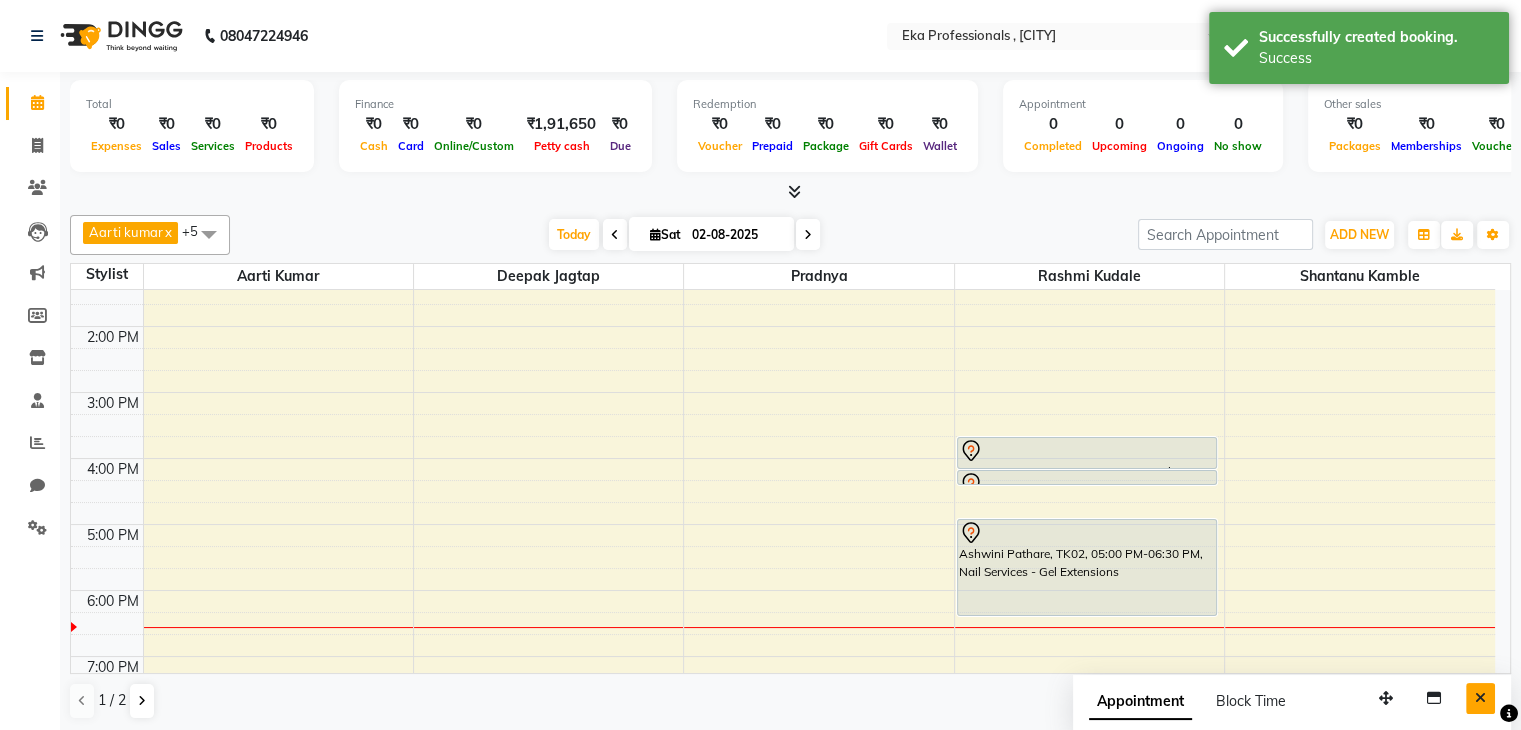 click at bounding box center [1480, 698] 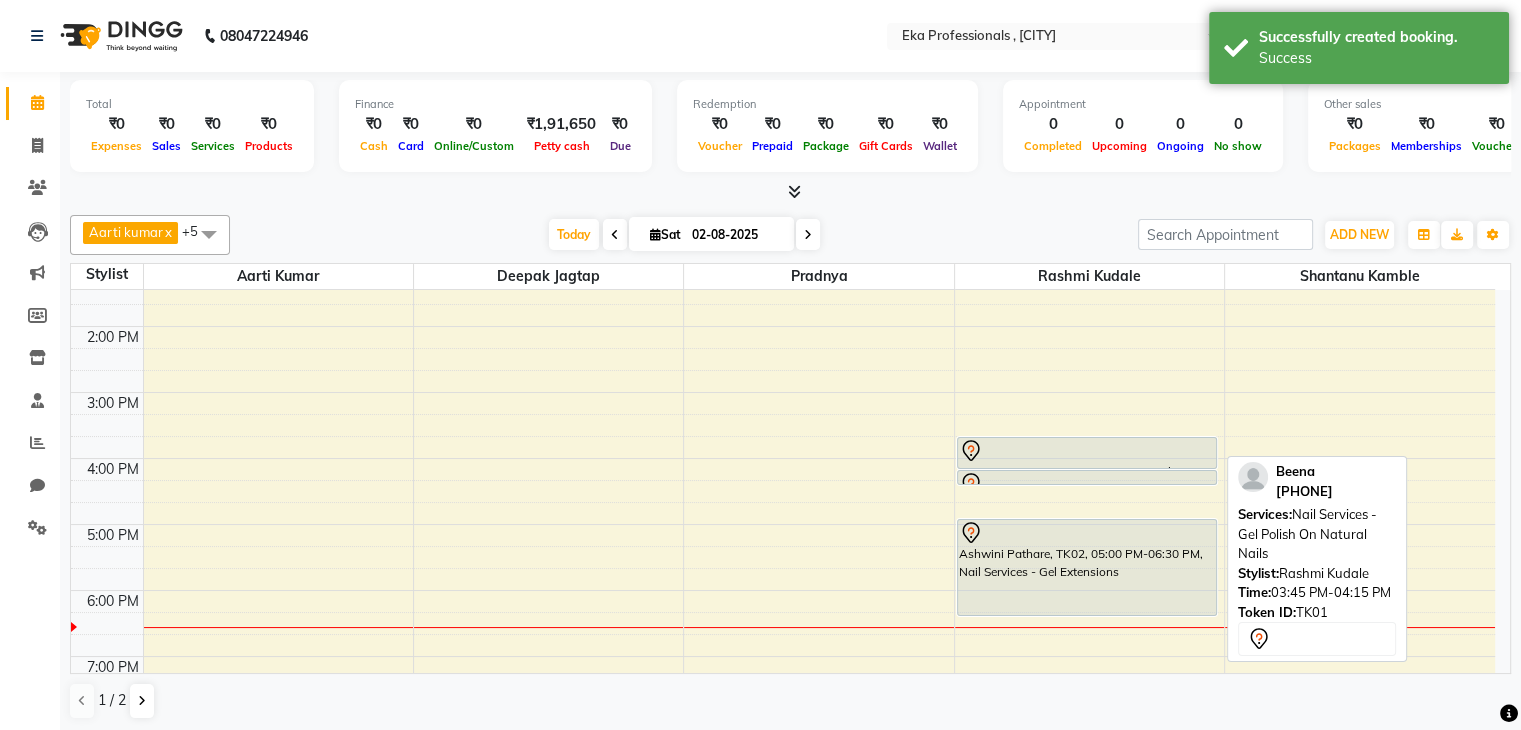 click at bounding box center [1087, 451] 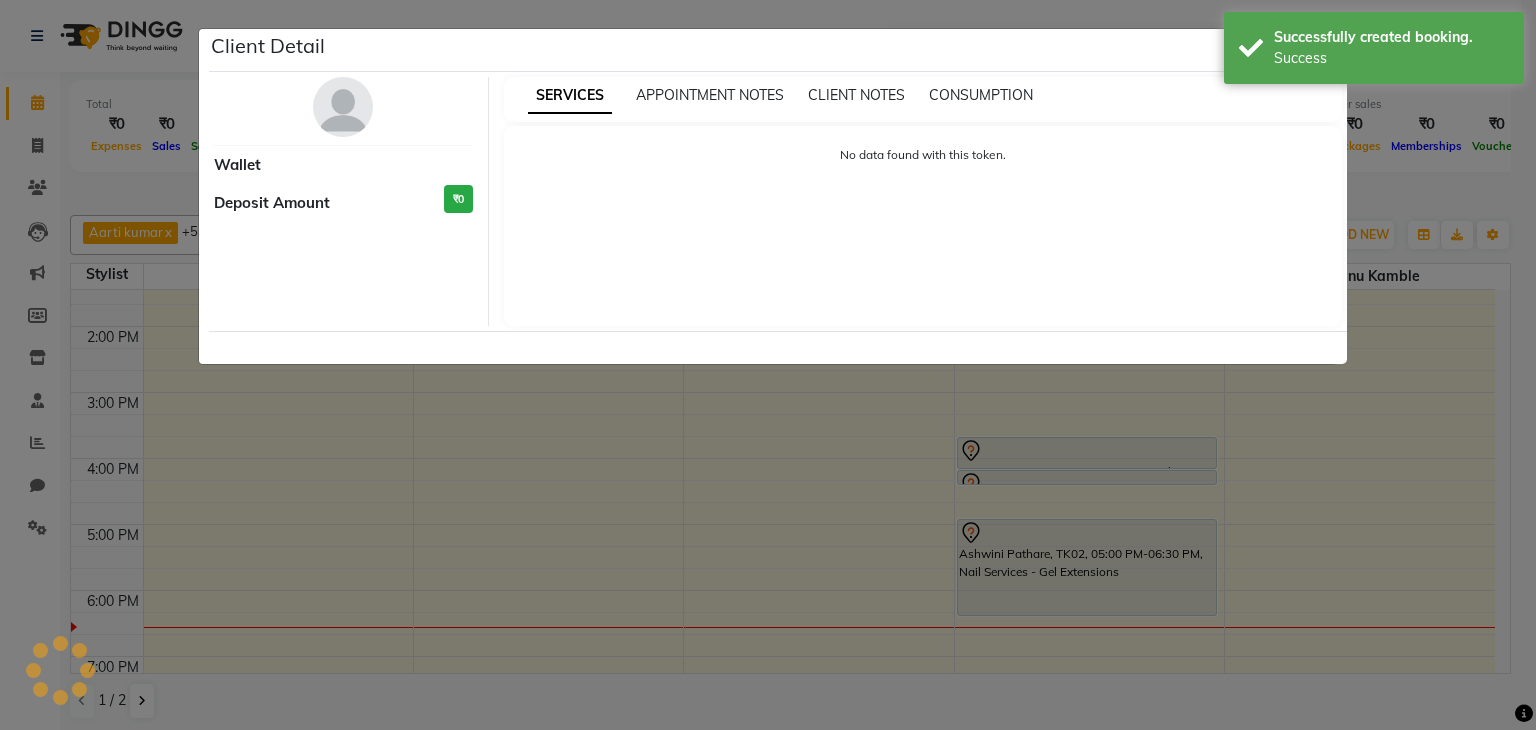 select on "7" 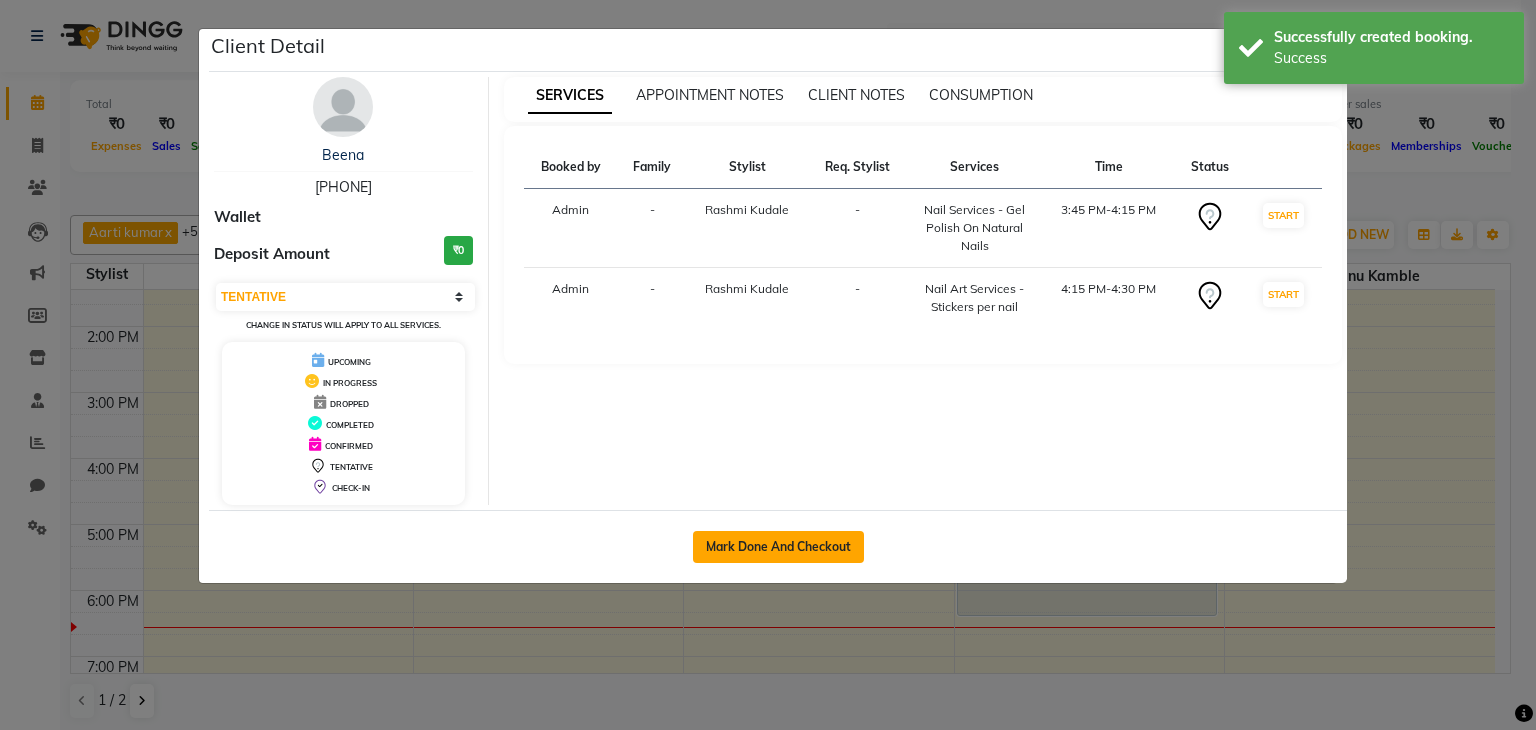 click on "Mark Done And Checkout" 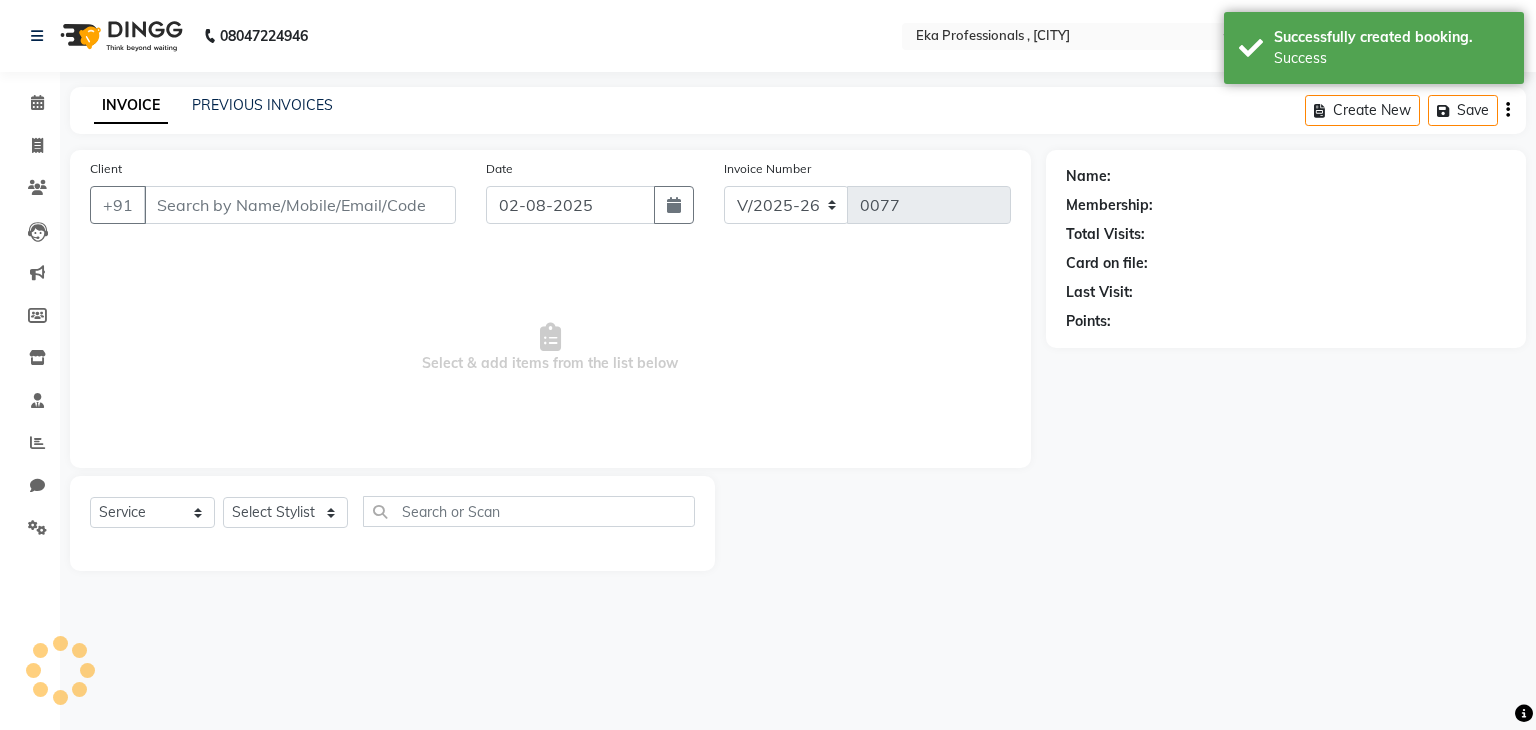 type on "[PHONE]" 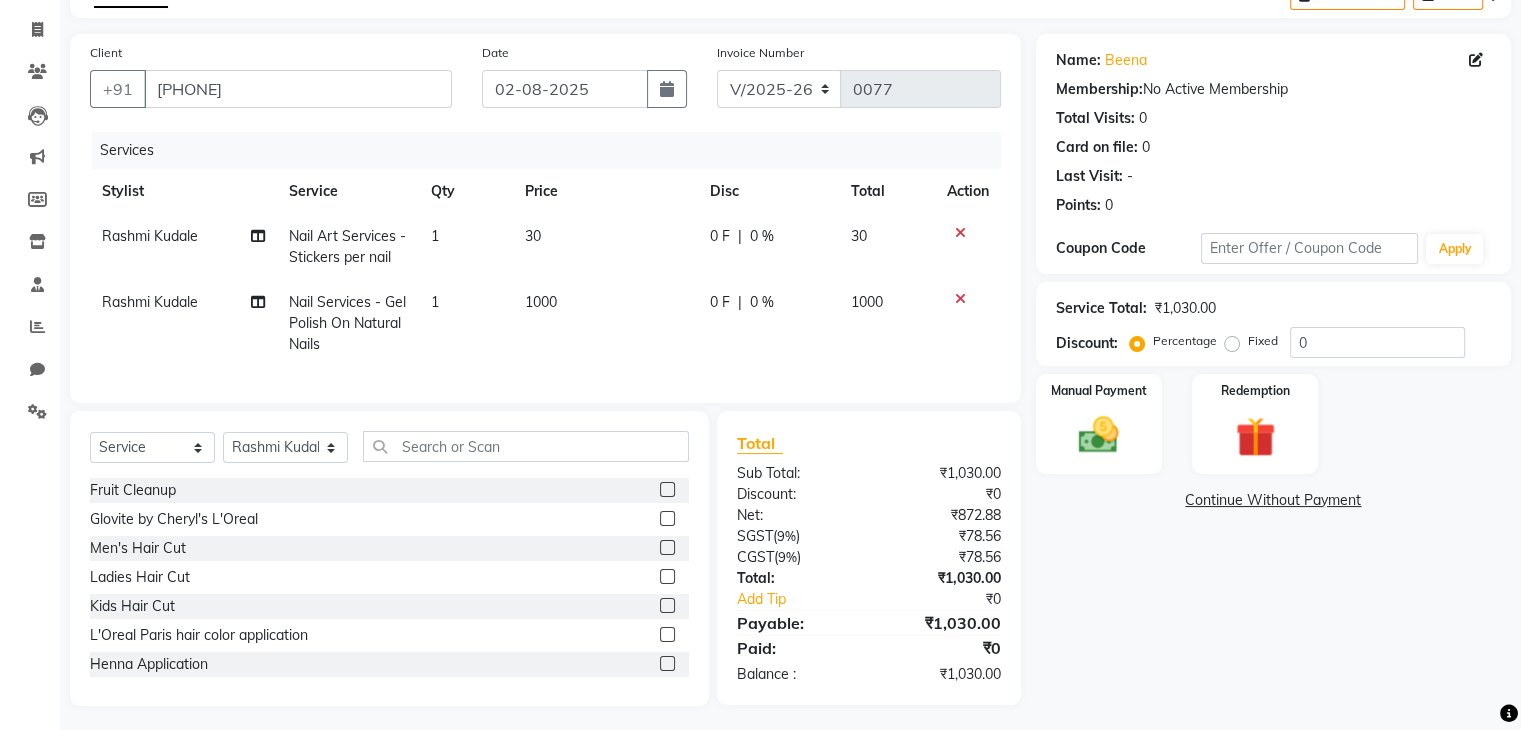 scroll, scrollTop: 138, scrollLeft: 0, axis: vertical 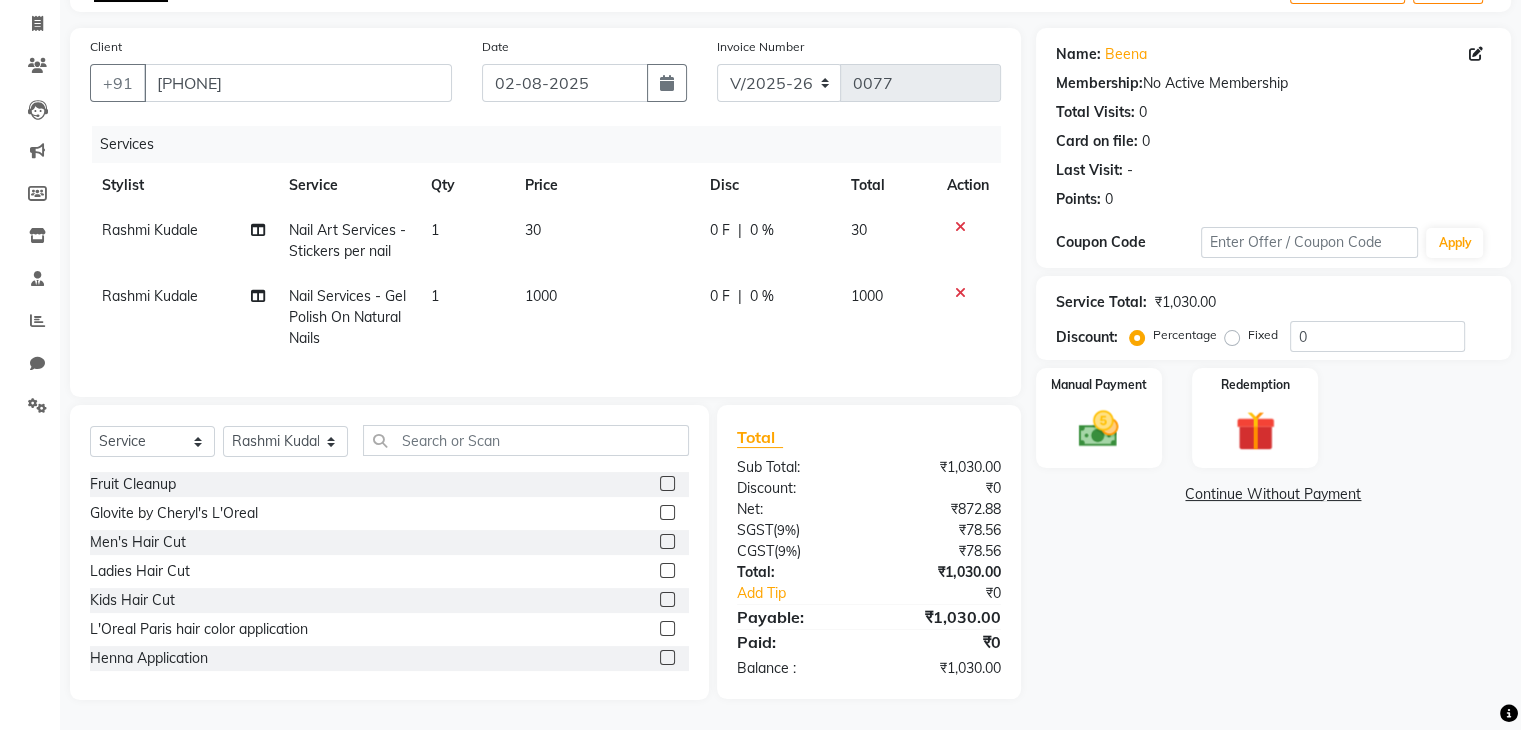click on "1" 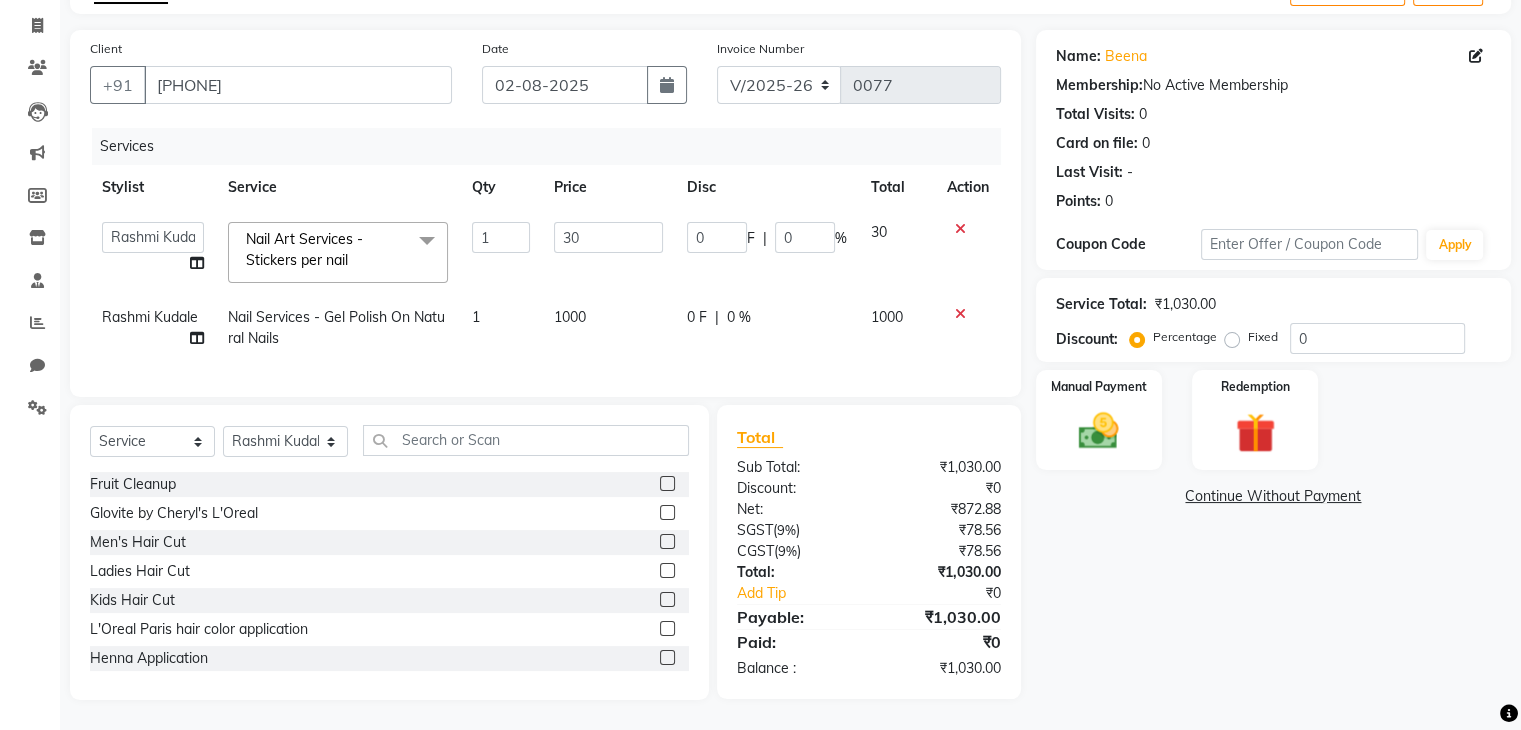 click on "1" 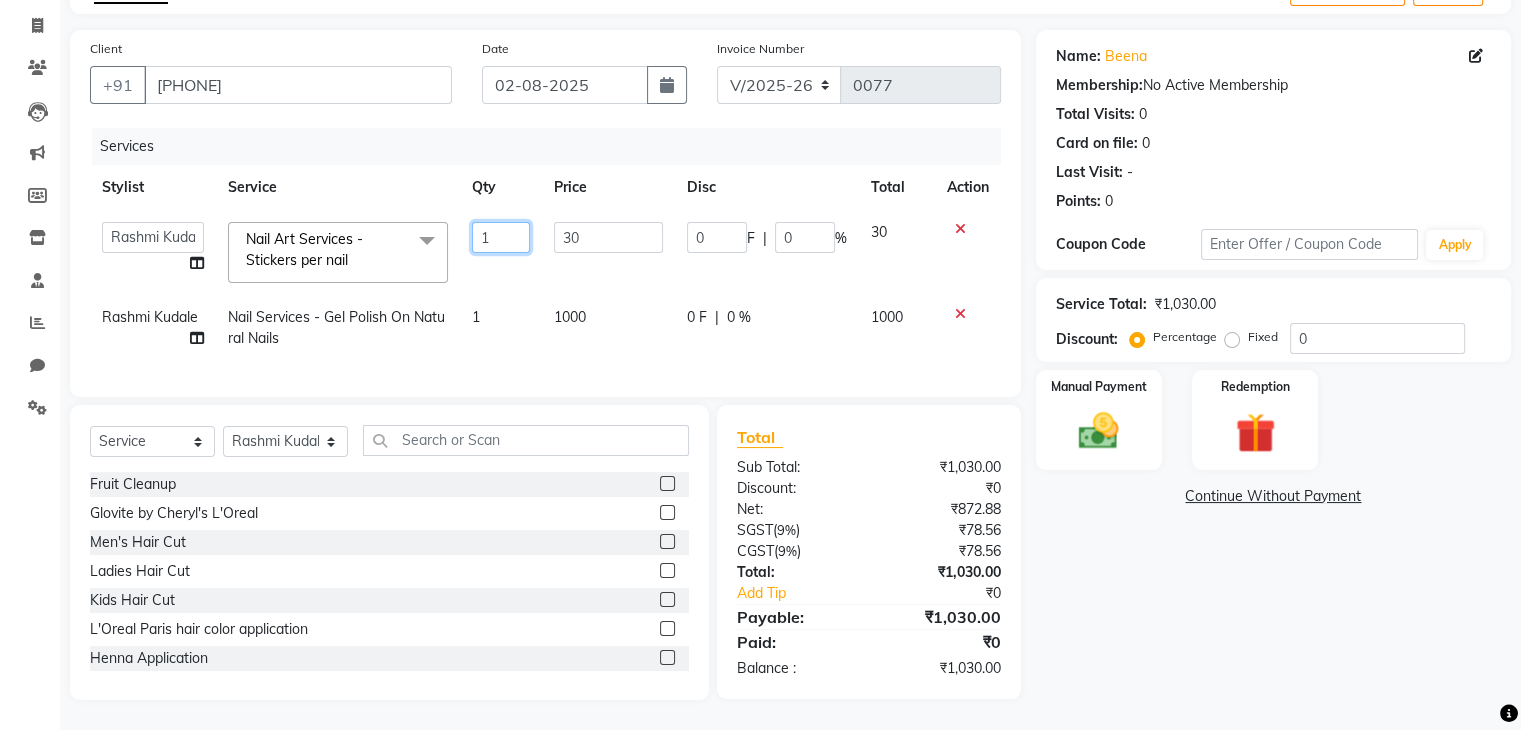 click on "1" 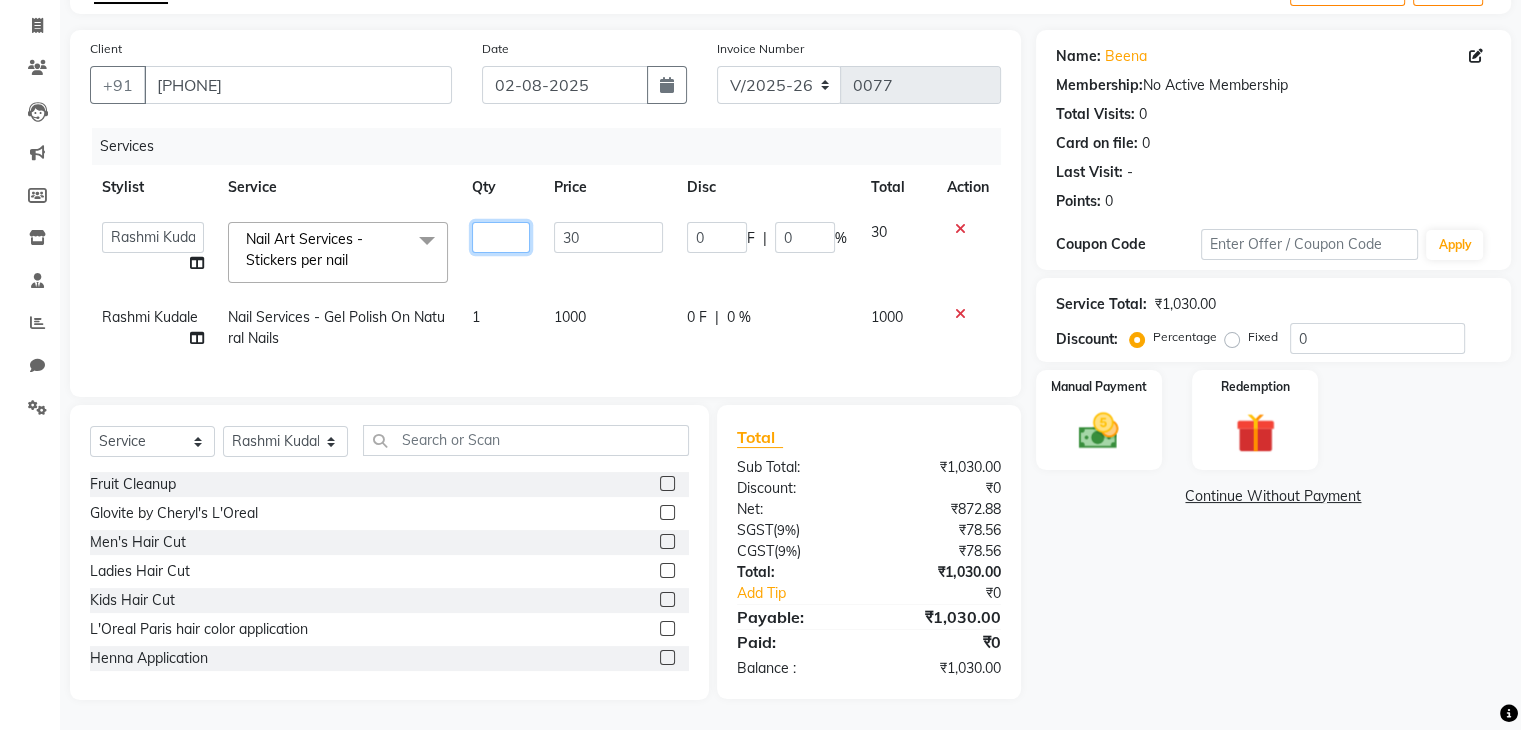 type on "2" 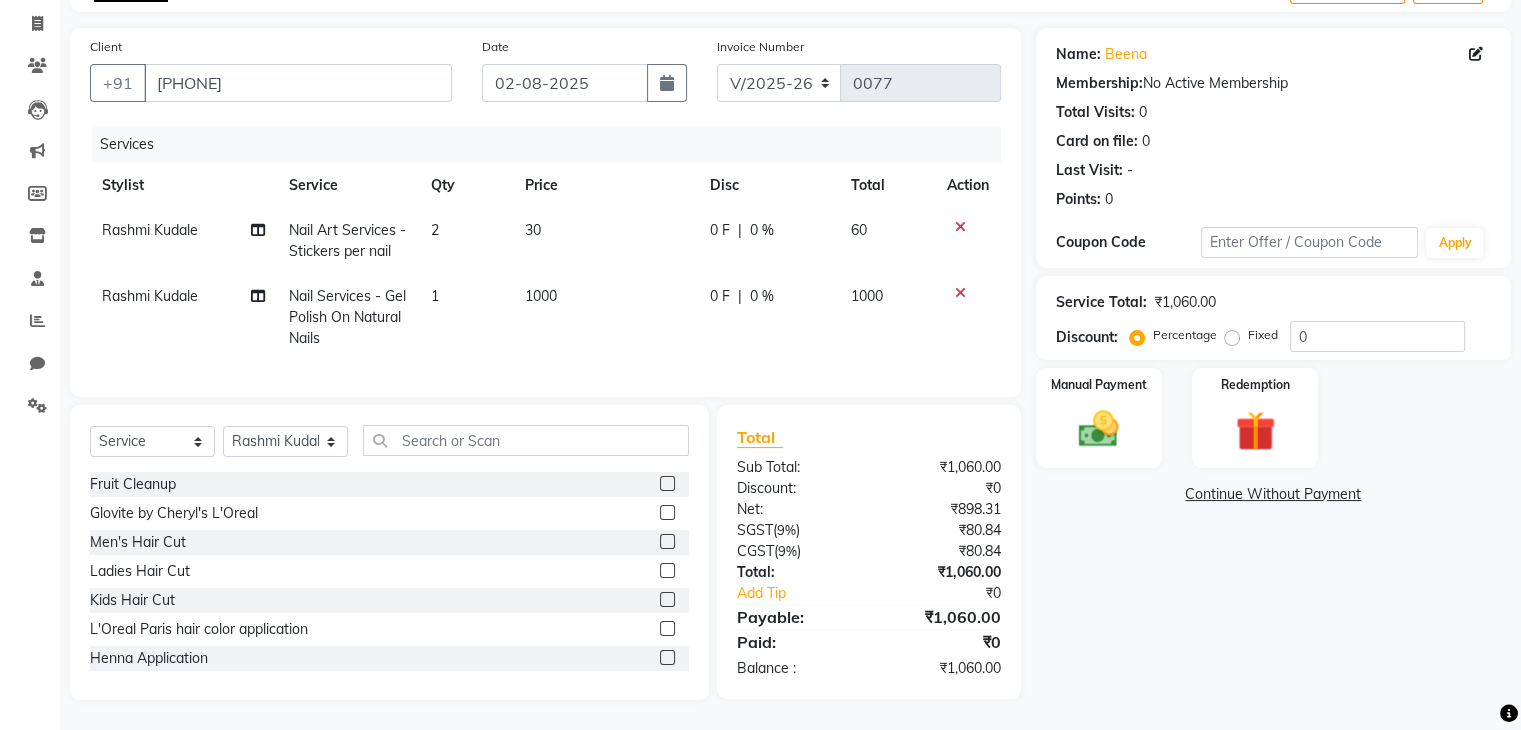 click on "1000" 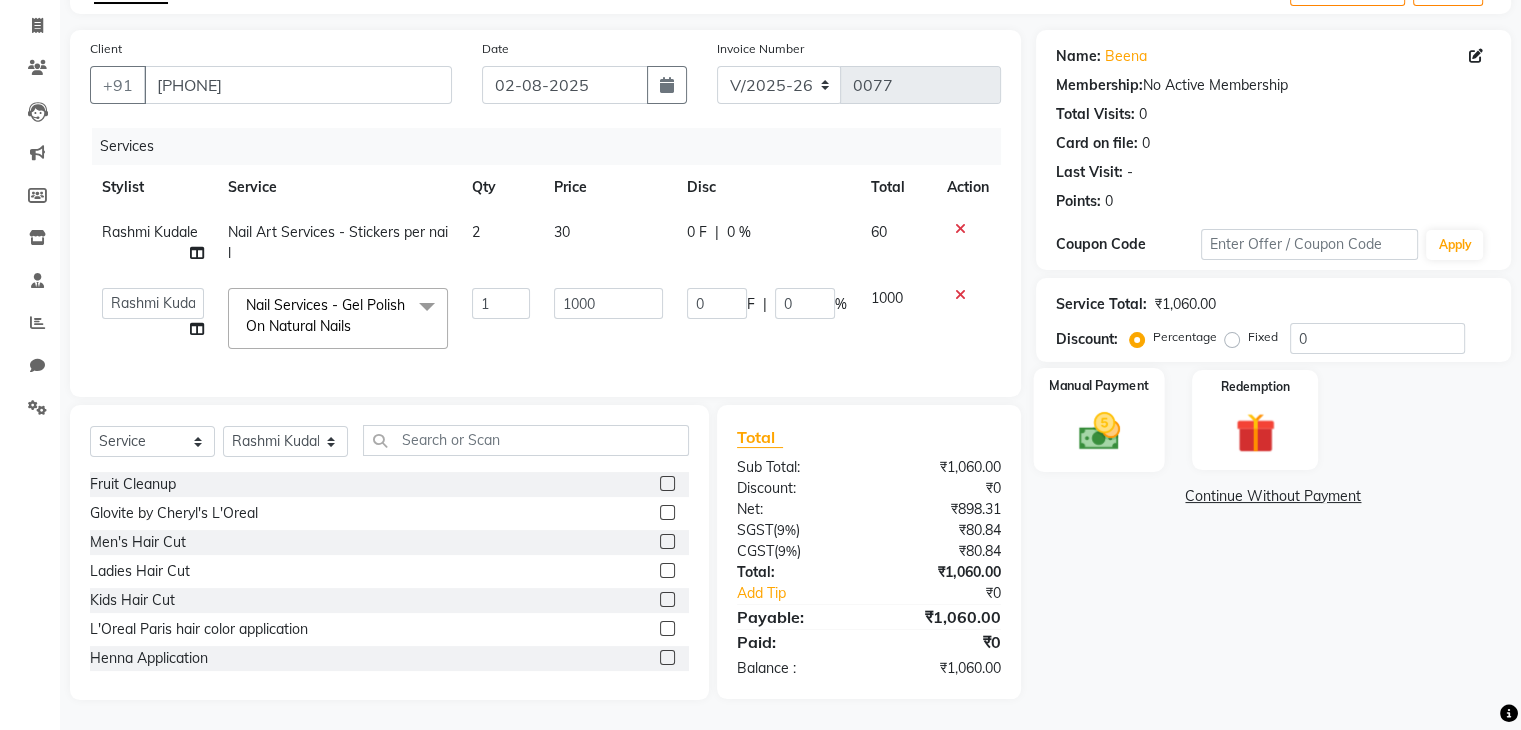 click 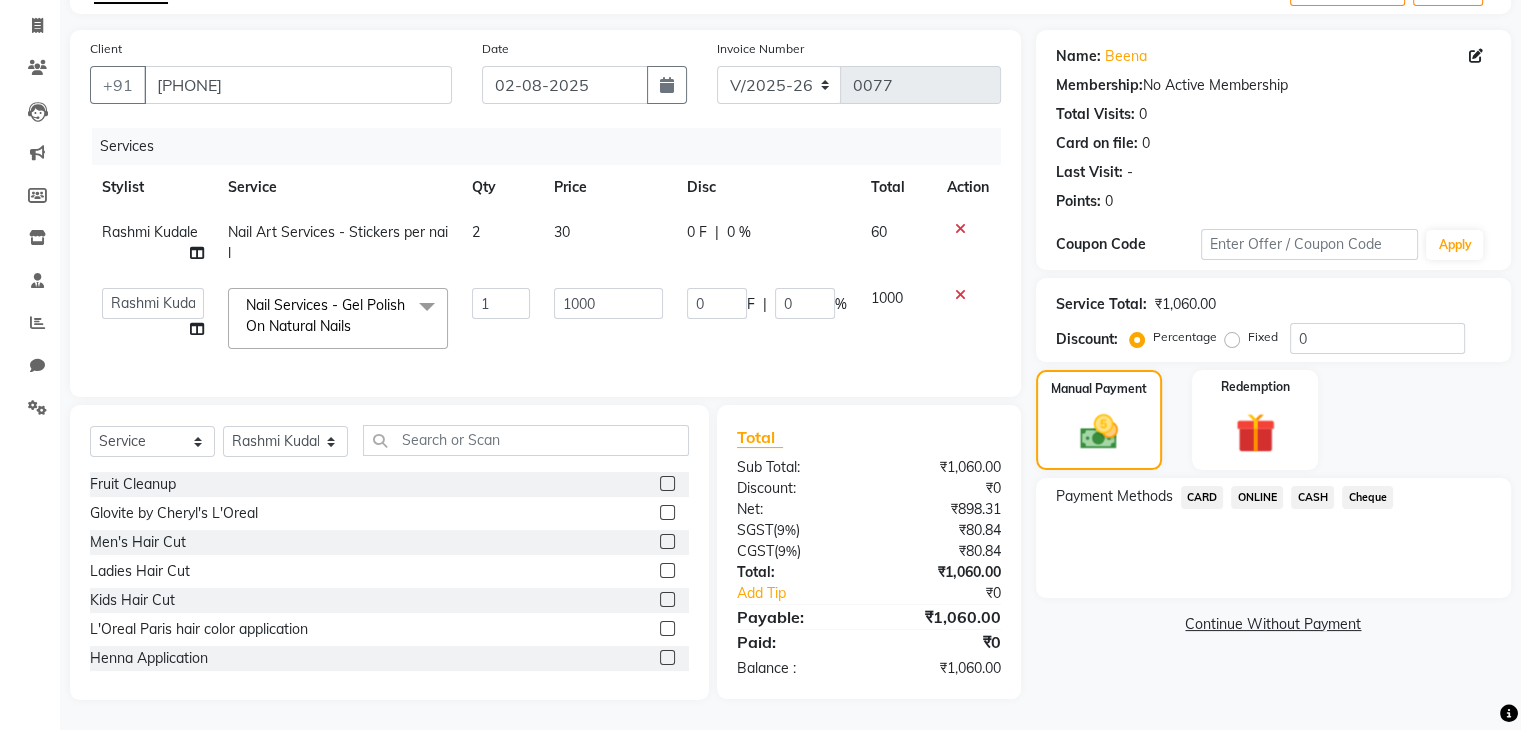 click on "ONLINE" 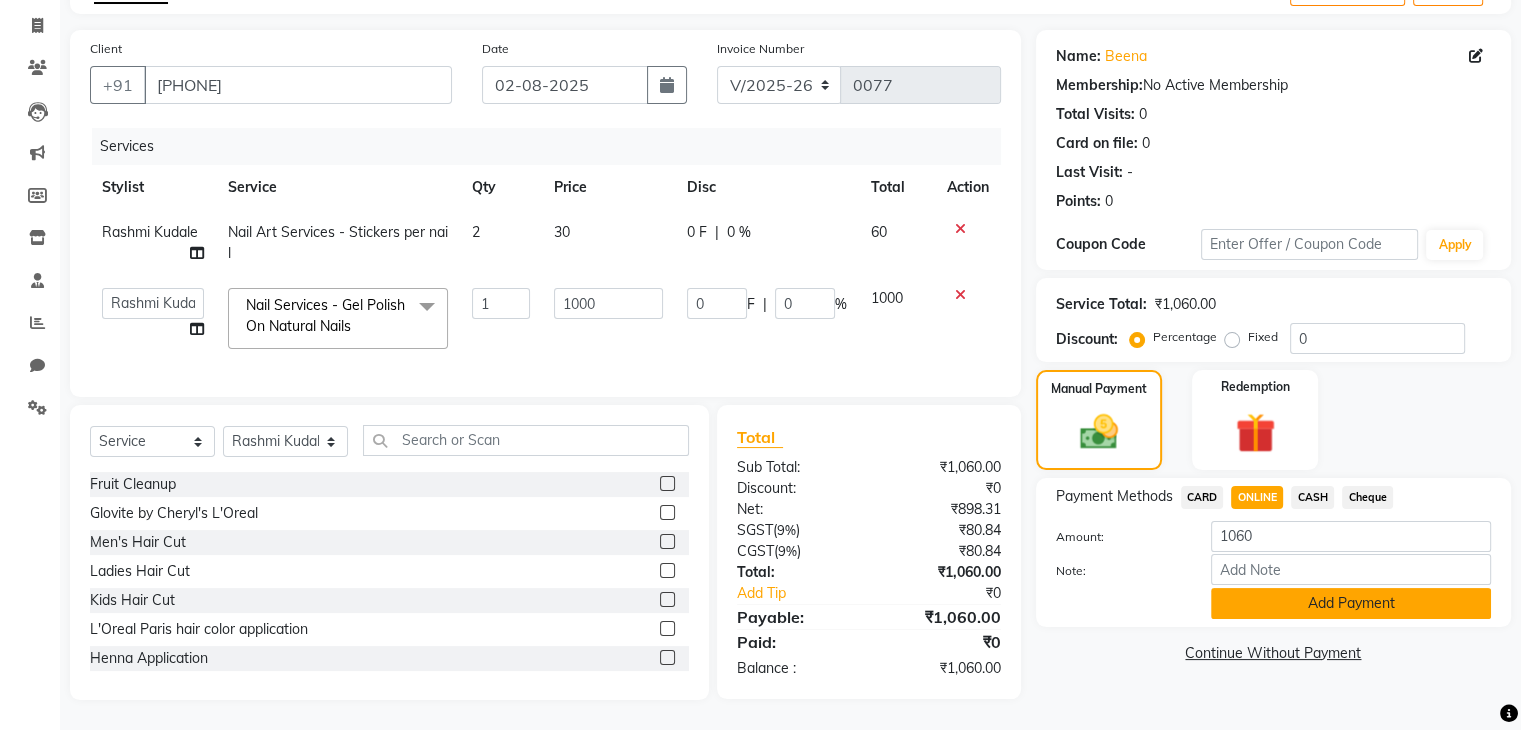 click on "Add Payment" 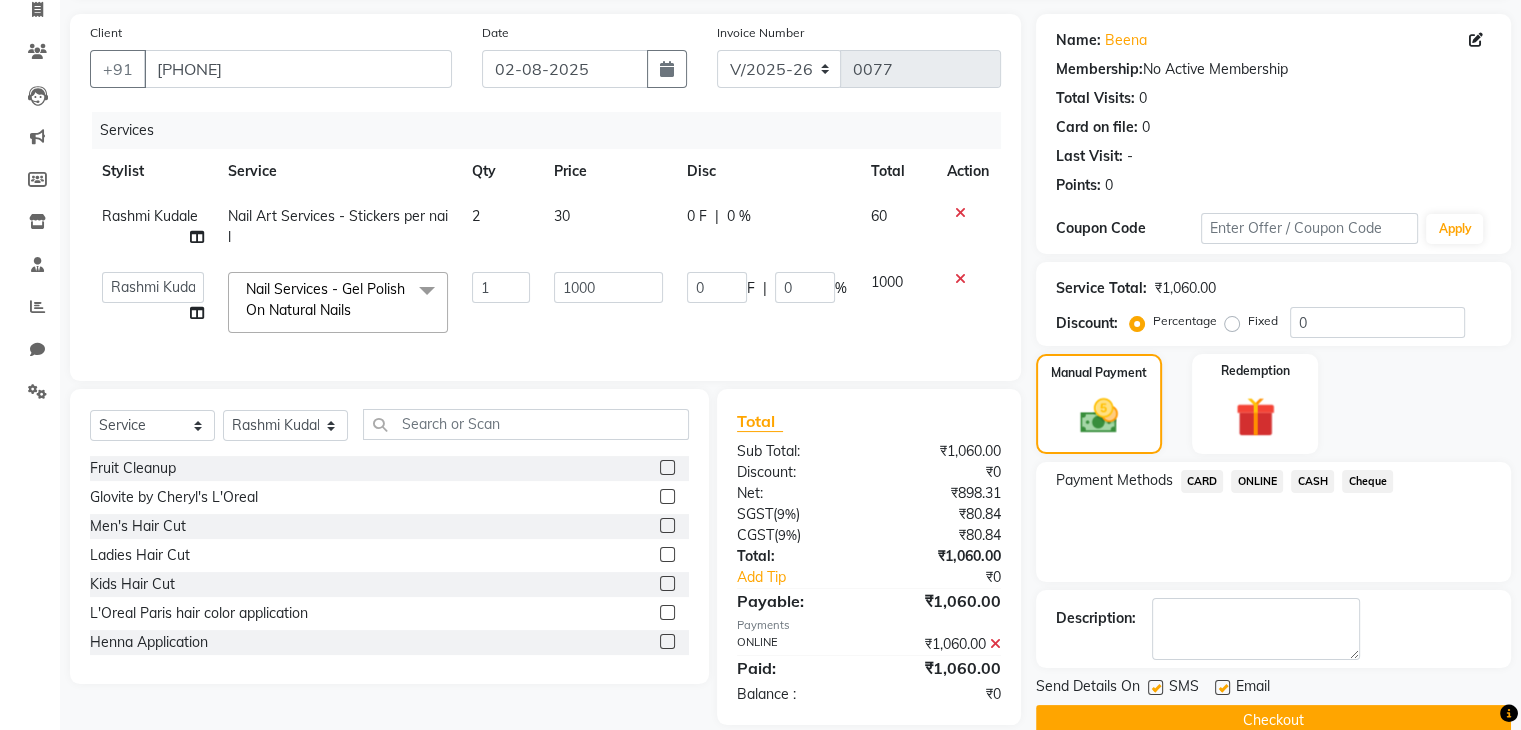click on "Checkout" 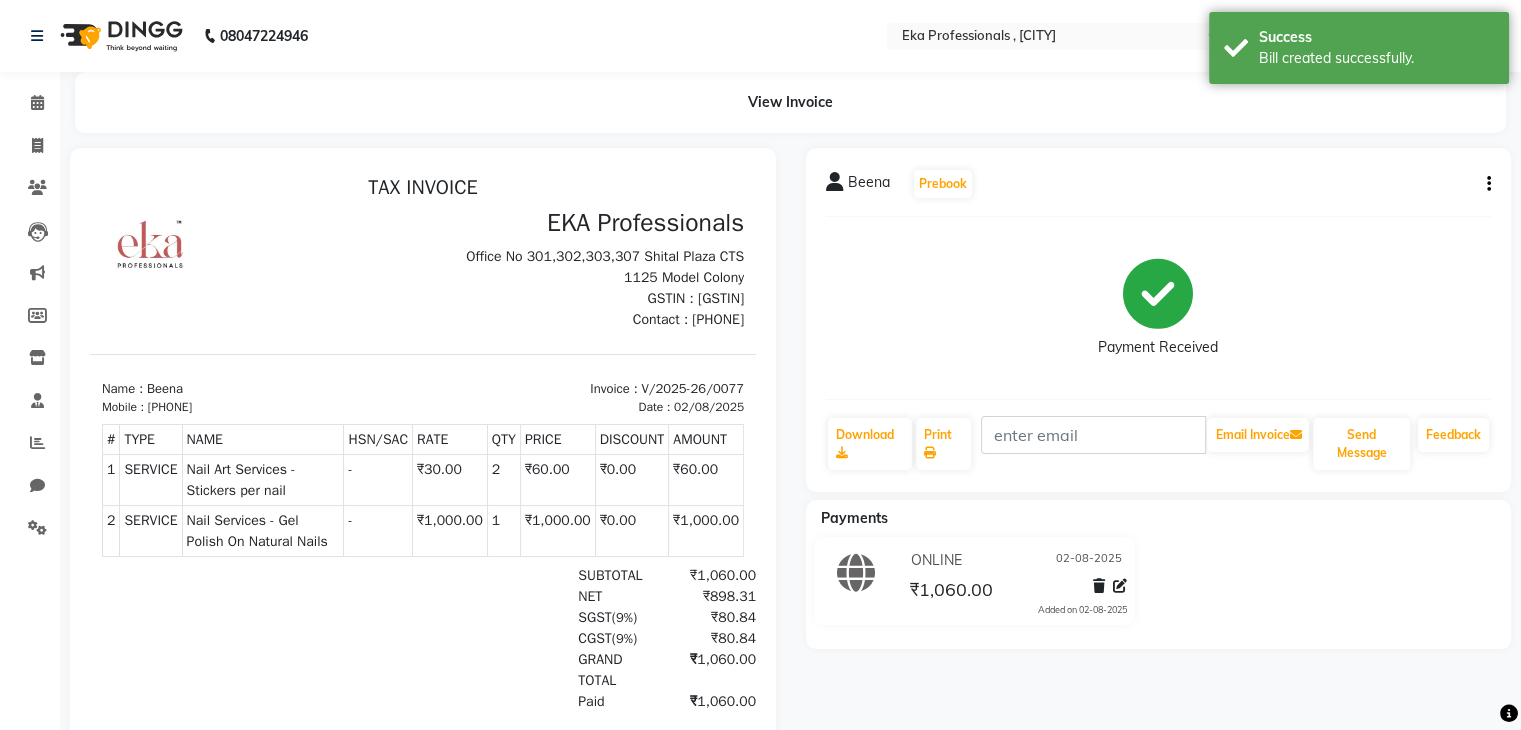 scroll, scrollTop: 0, scrollLeft: 0, axis: both 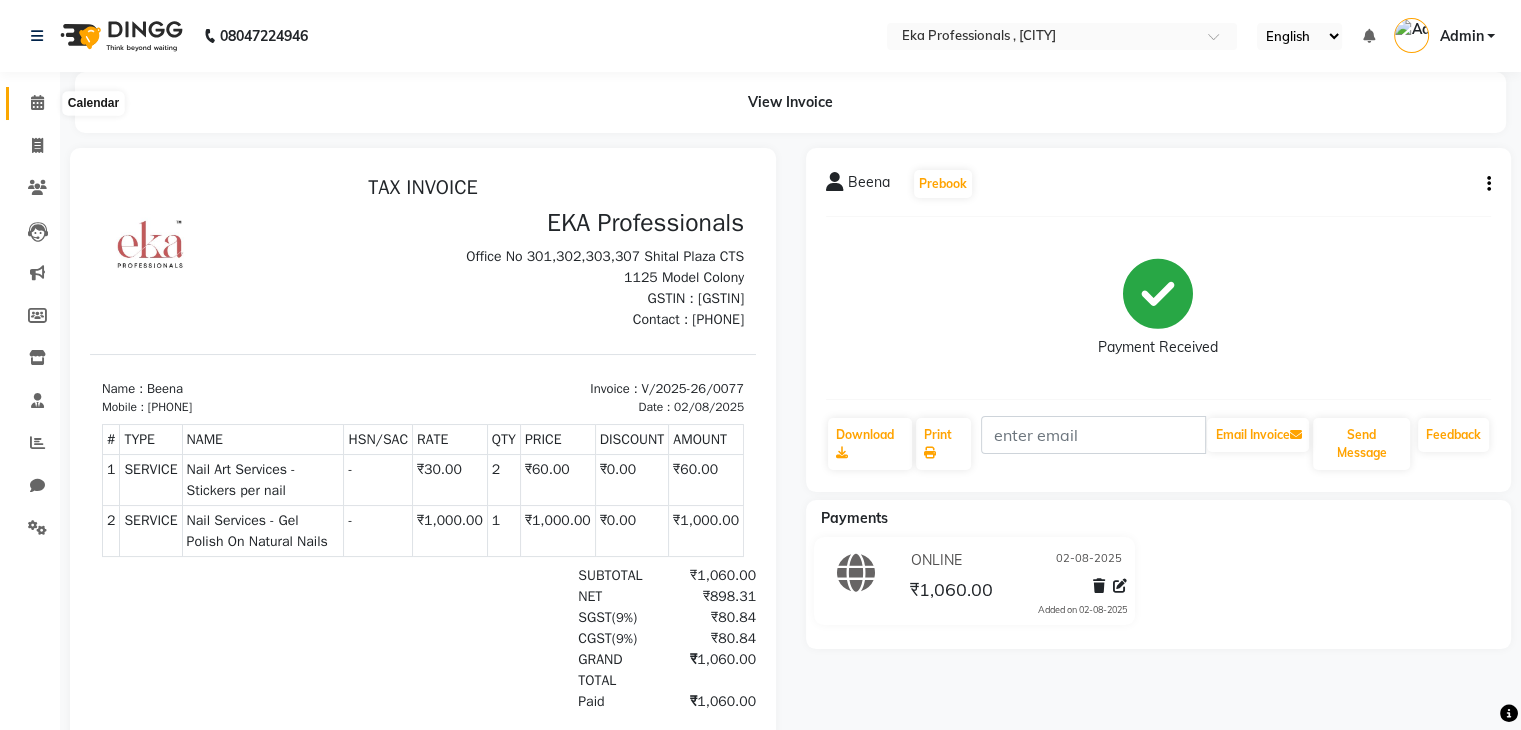 click 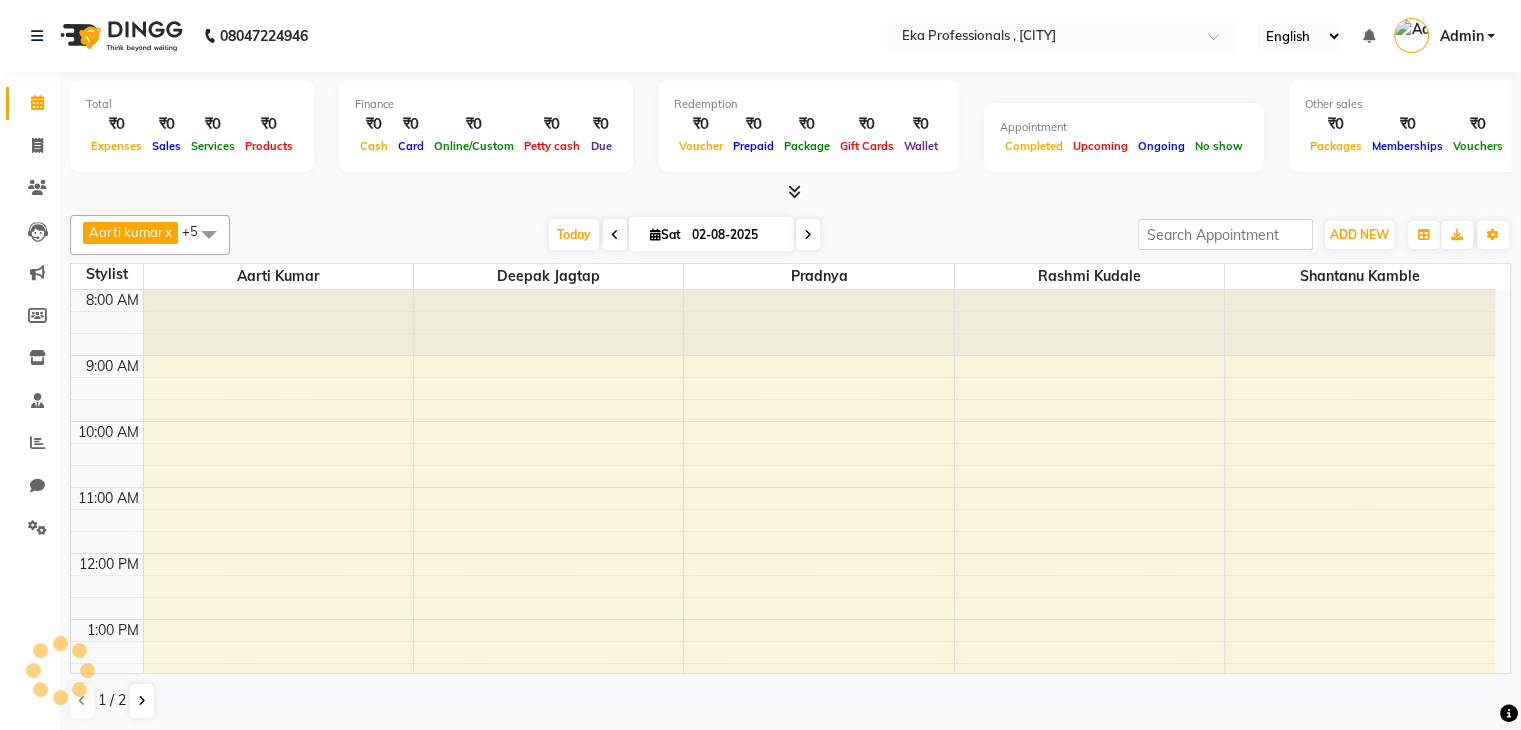 scroll, scrollTop: 0, scrollLeft: 0, axis: both 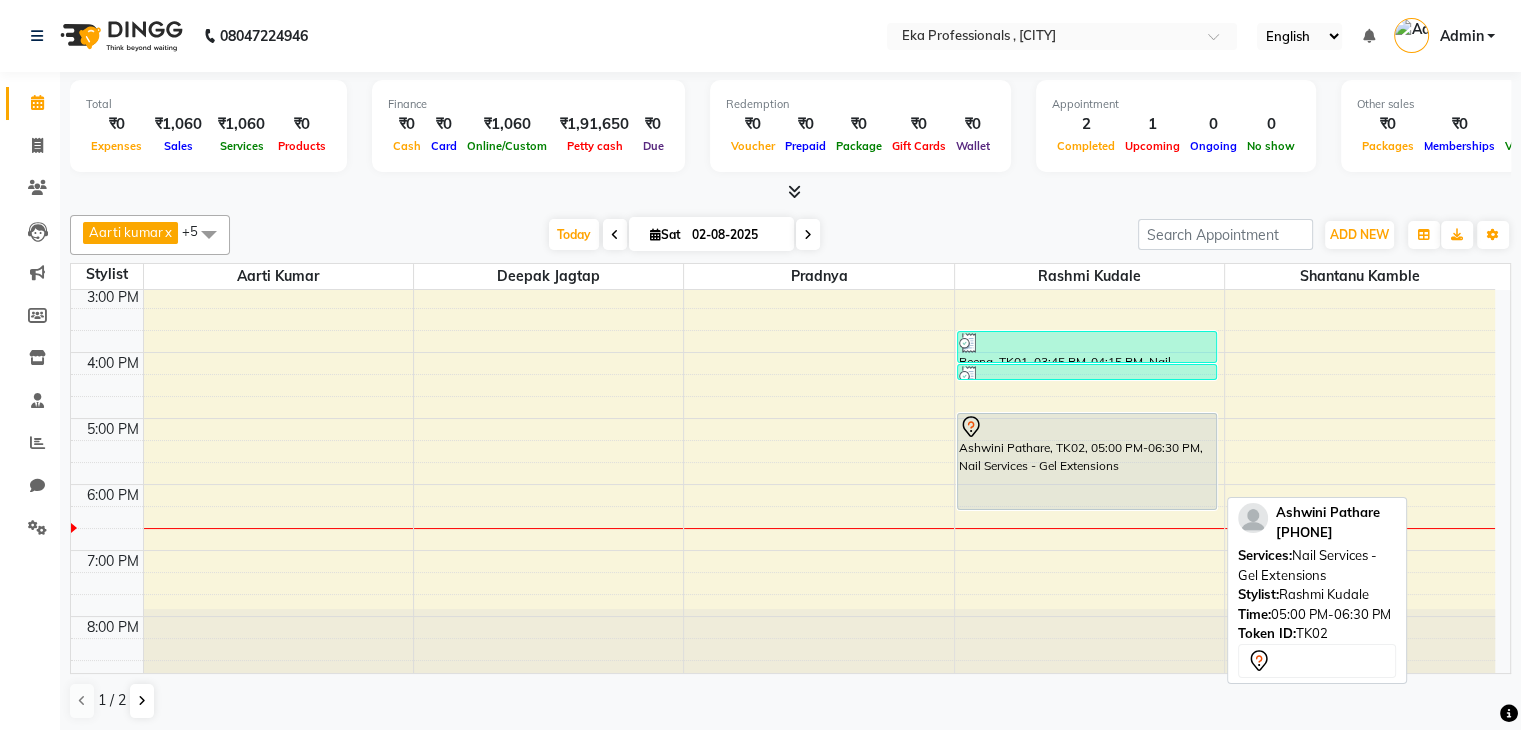 click on "Ashwini Pathare, TK02, 05:00 PM-06:30 PM, Nail Services  - Gel Extensions" at bounding box center (1087, 461) 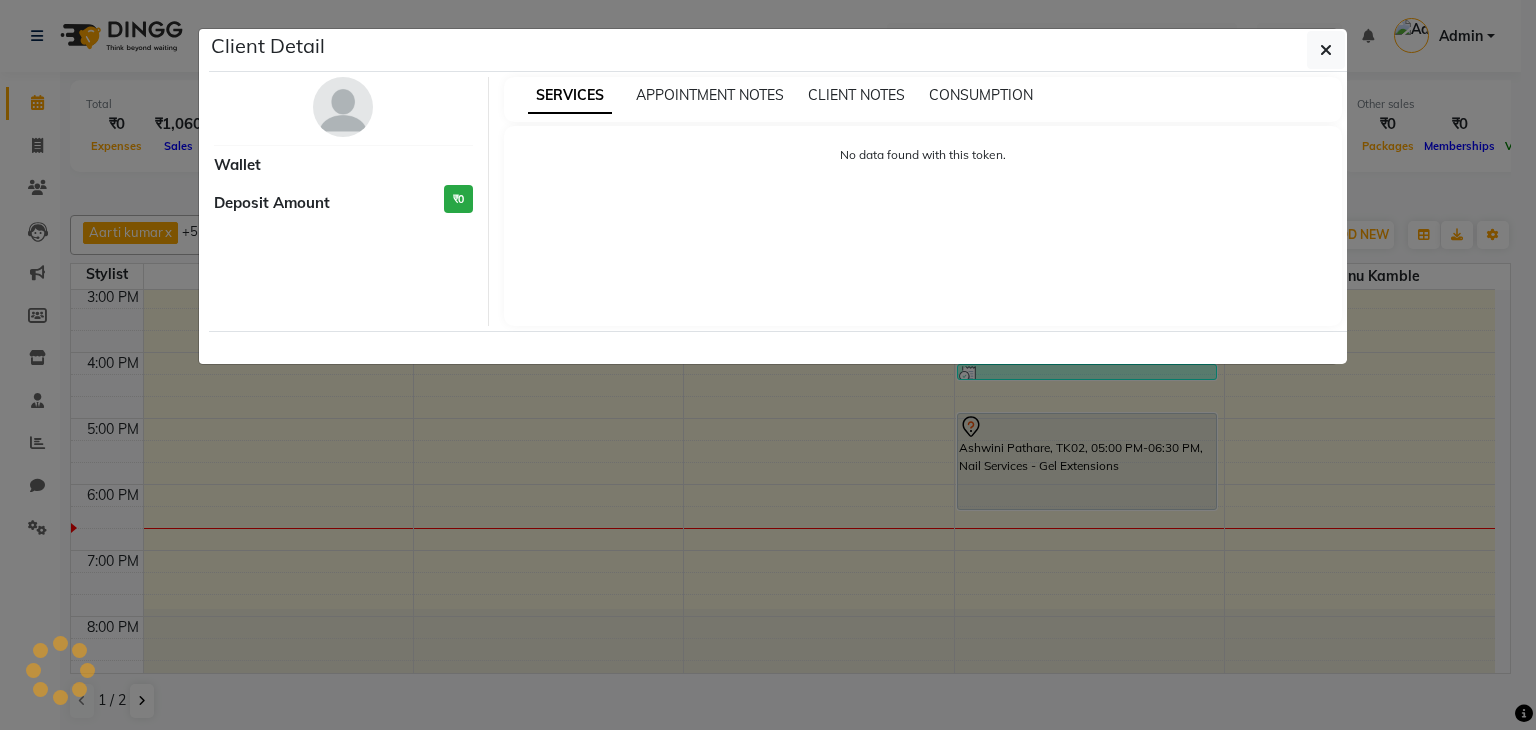 select on "7" 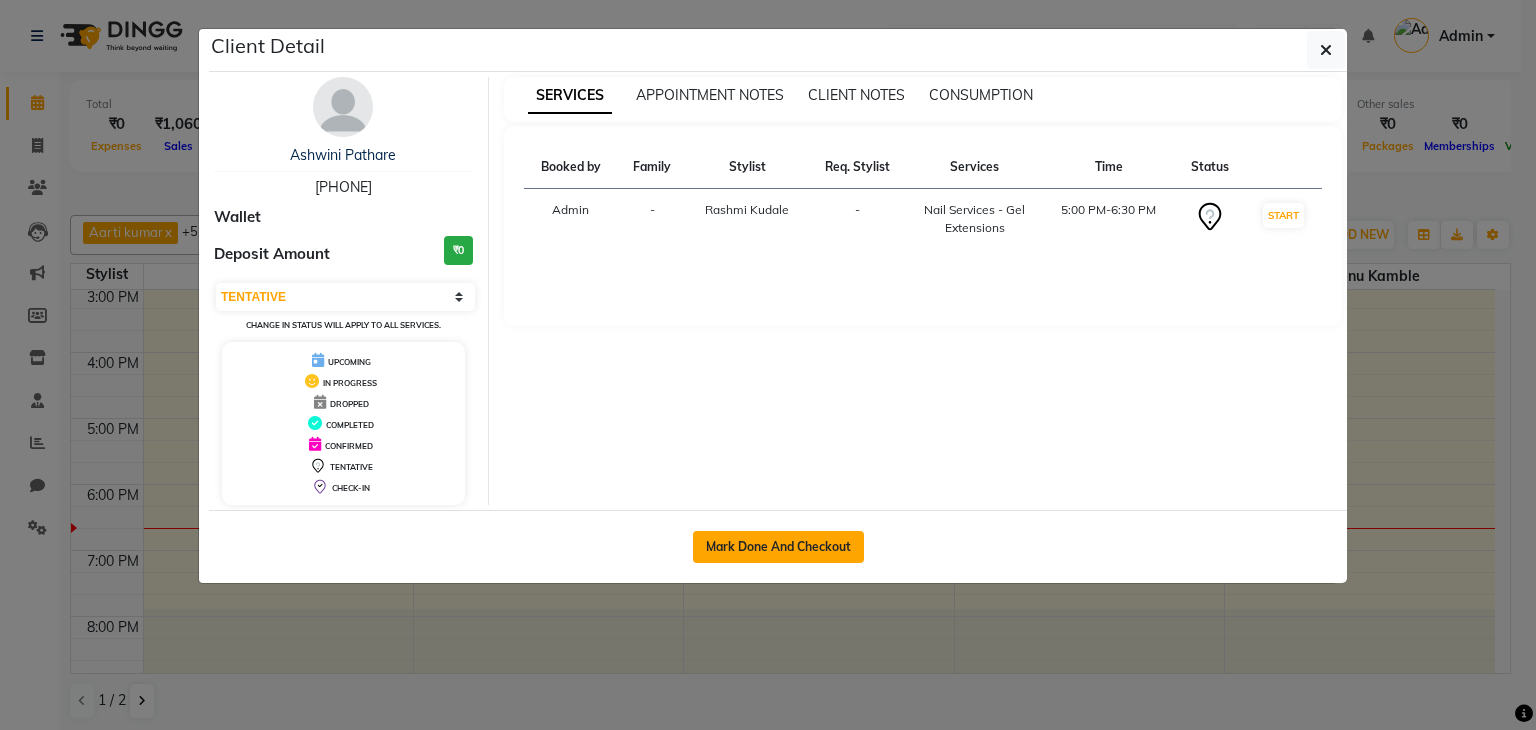 click on "Mark Done And Checkout" 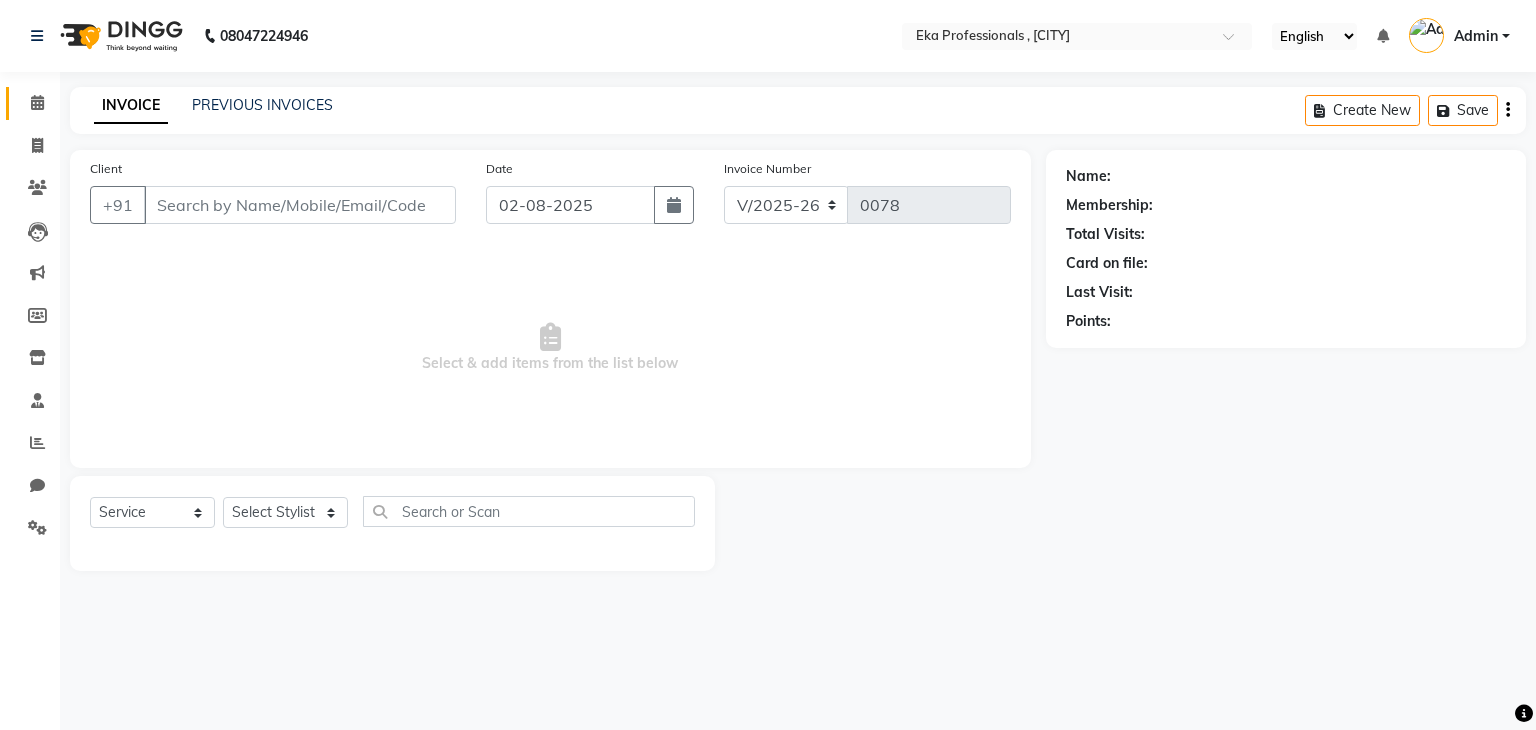 type on "[PHONE]" 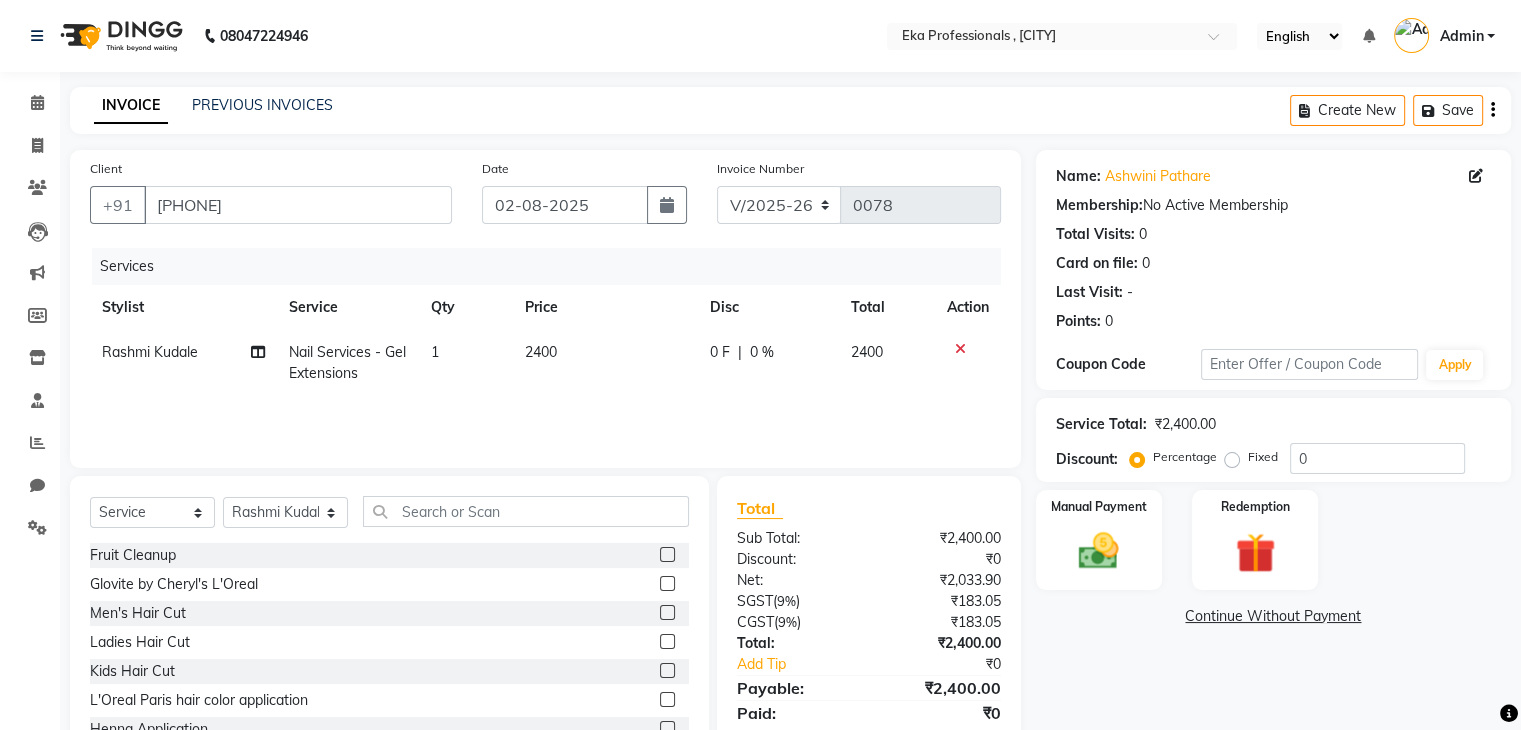 click on "2400" 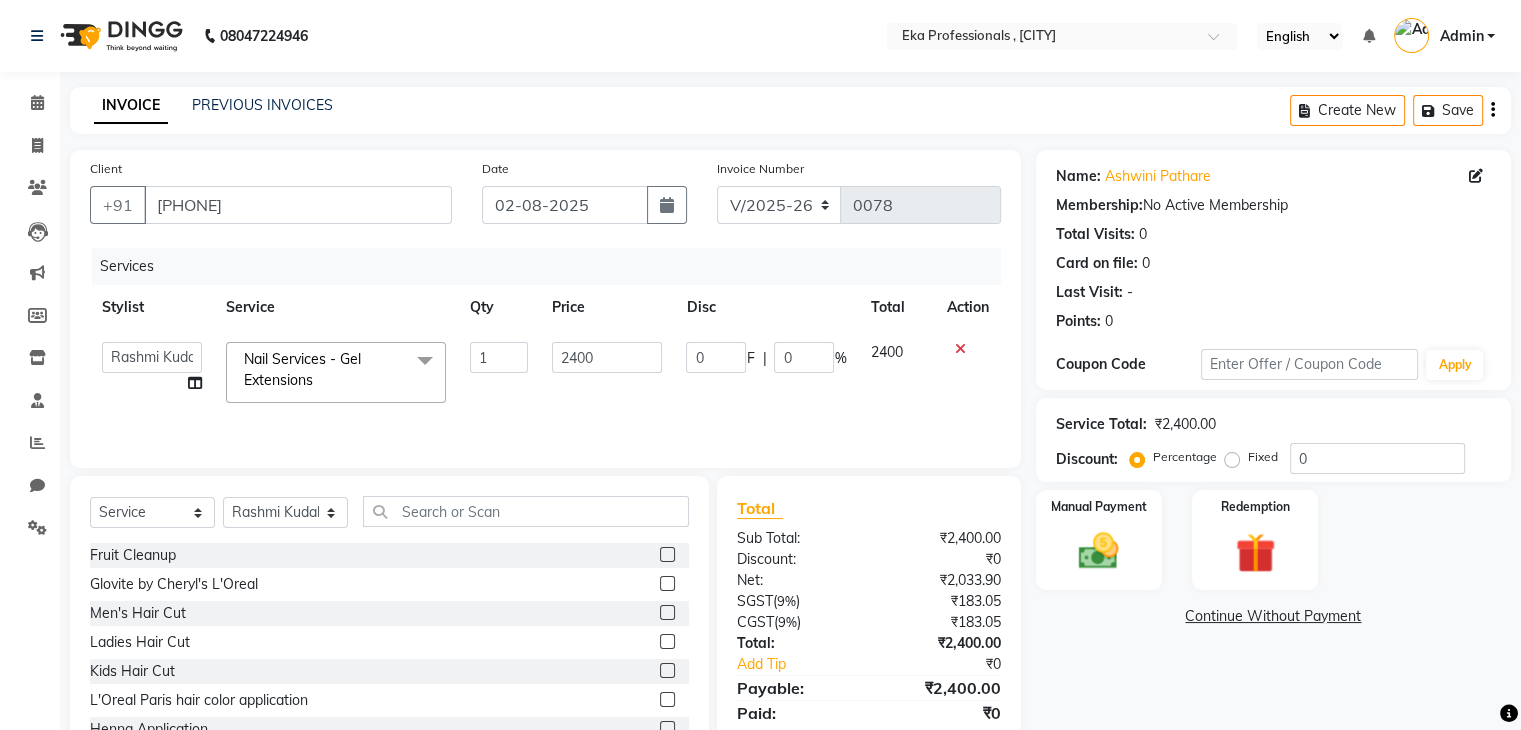 click on "2400" 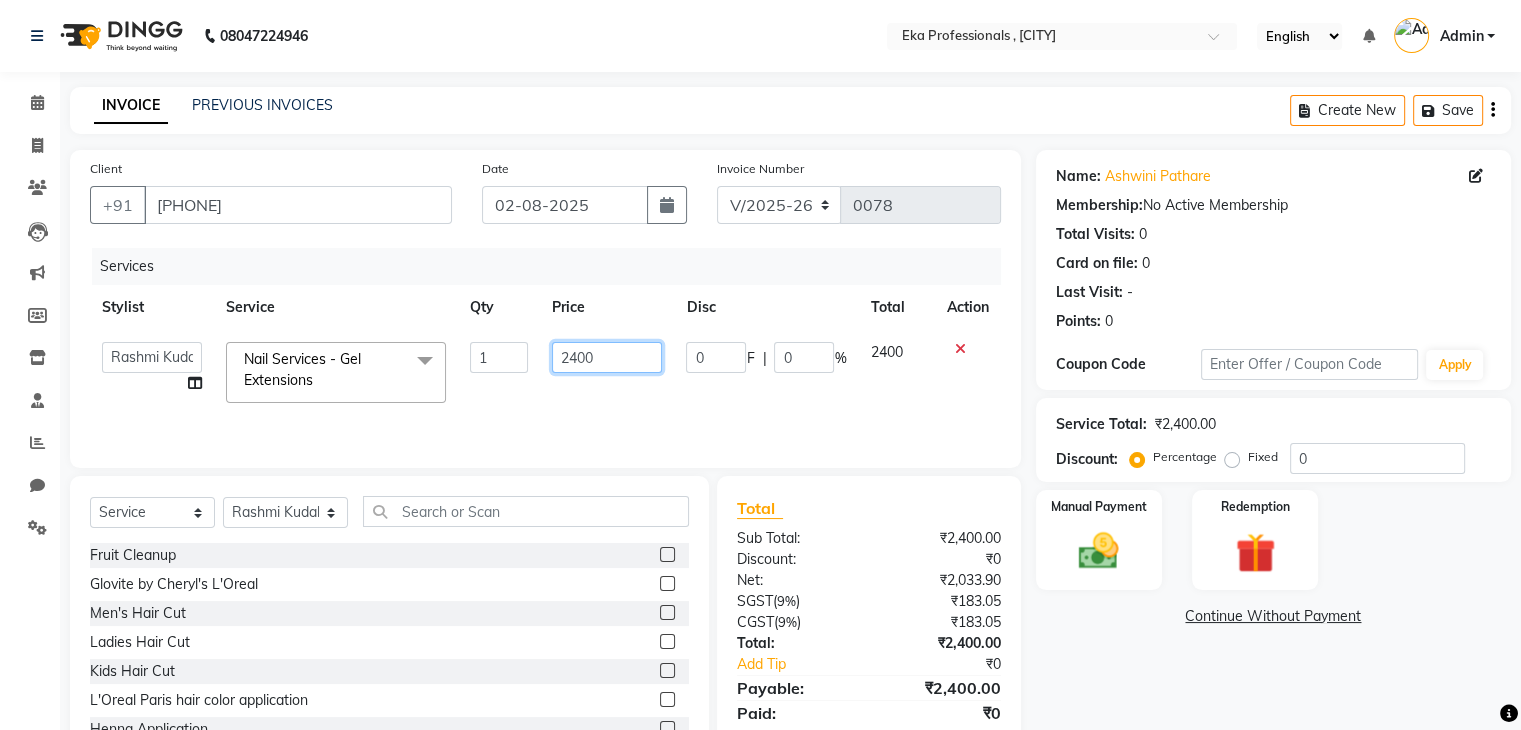 click on "2400" 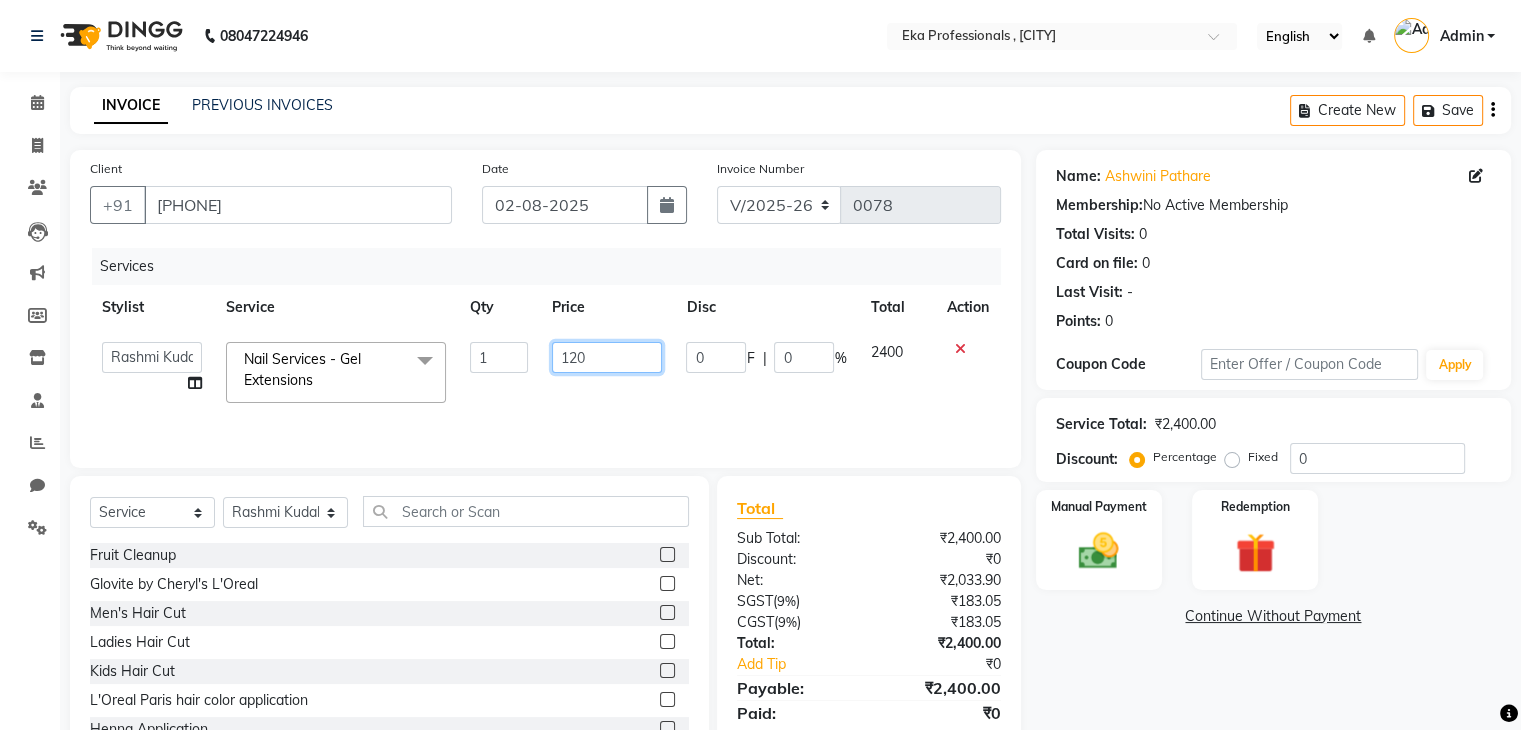 type on "1200" 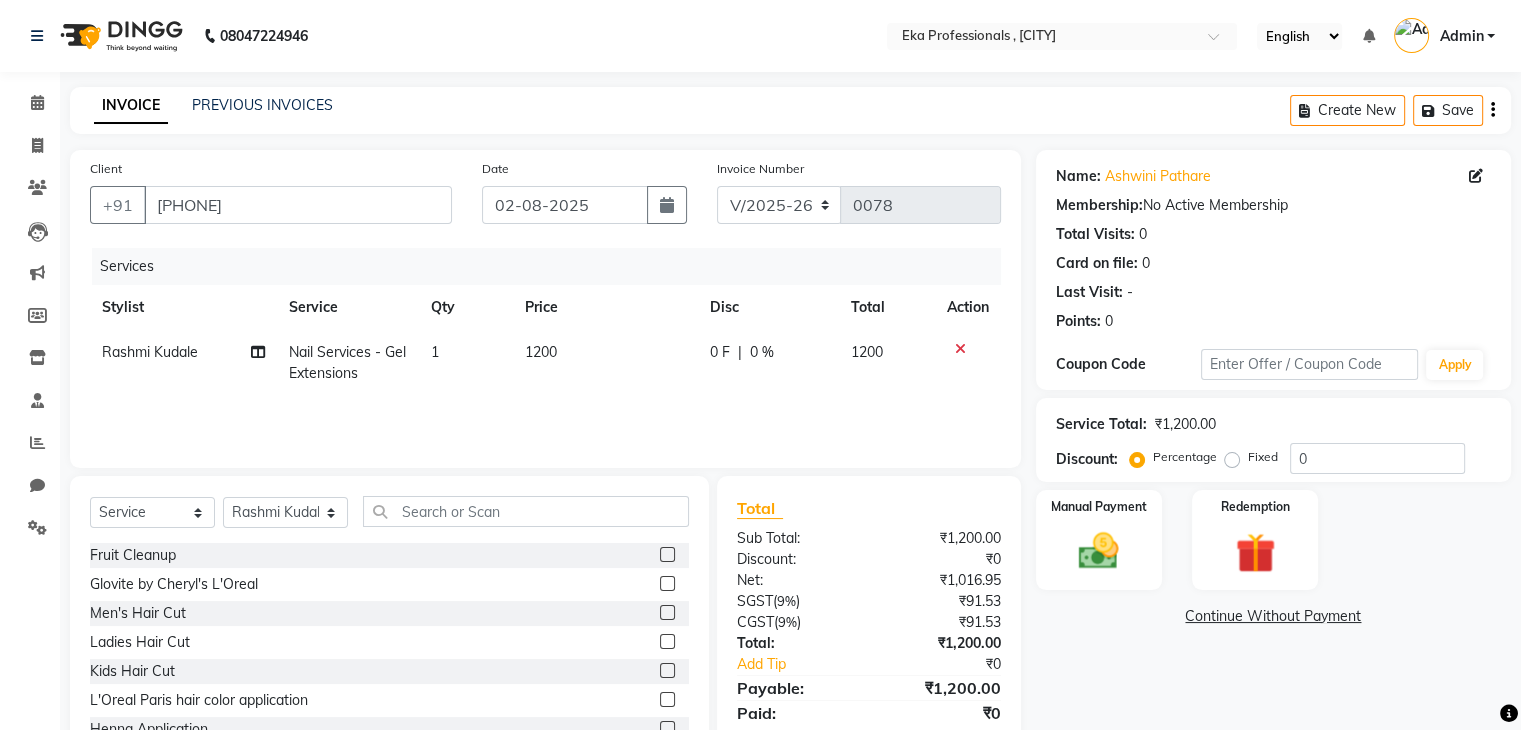 click on "1200" 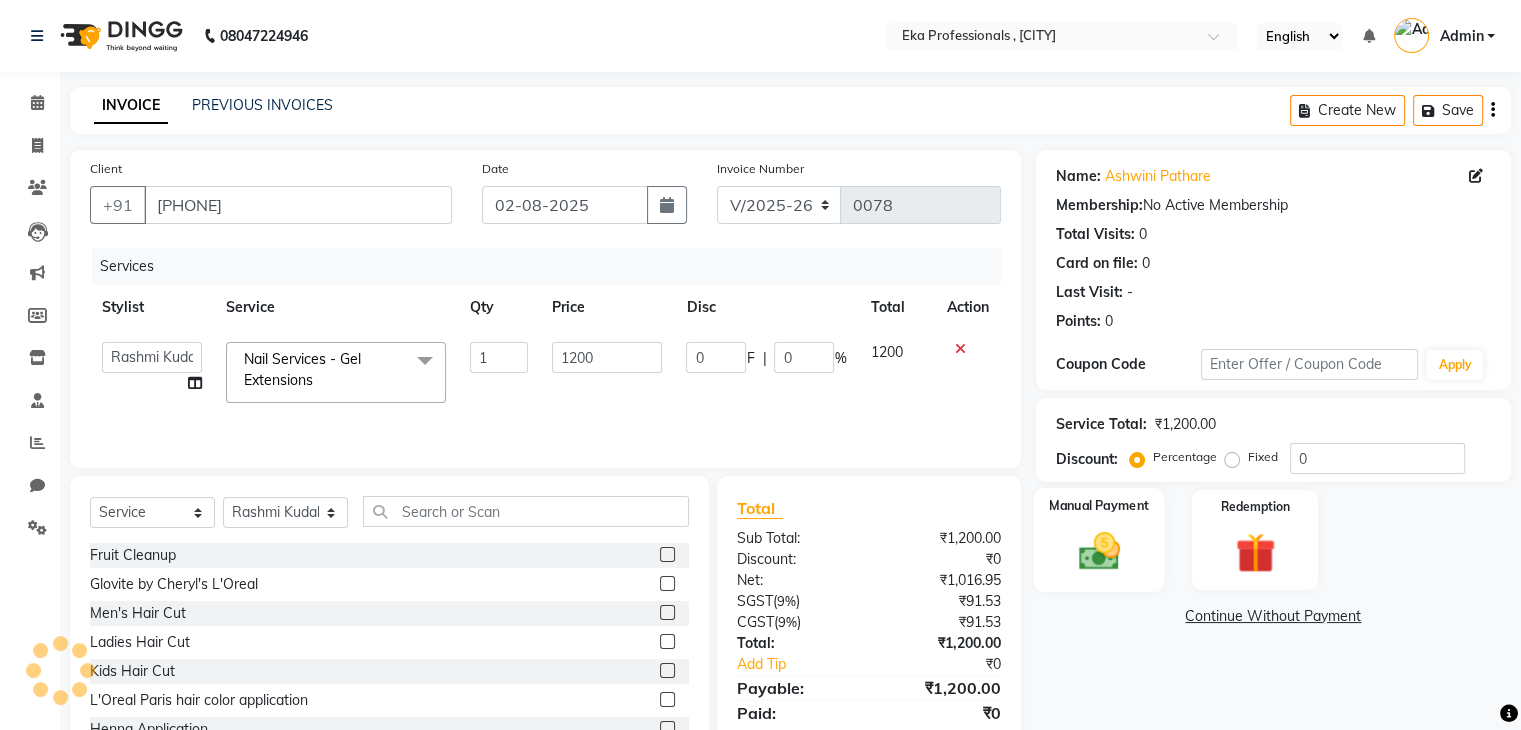 click 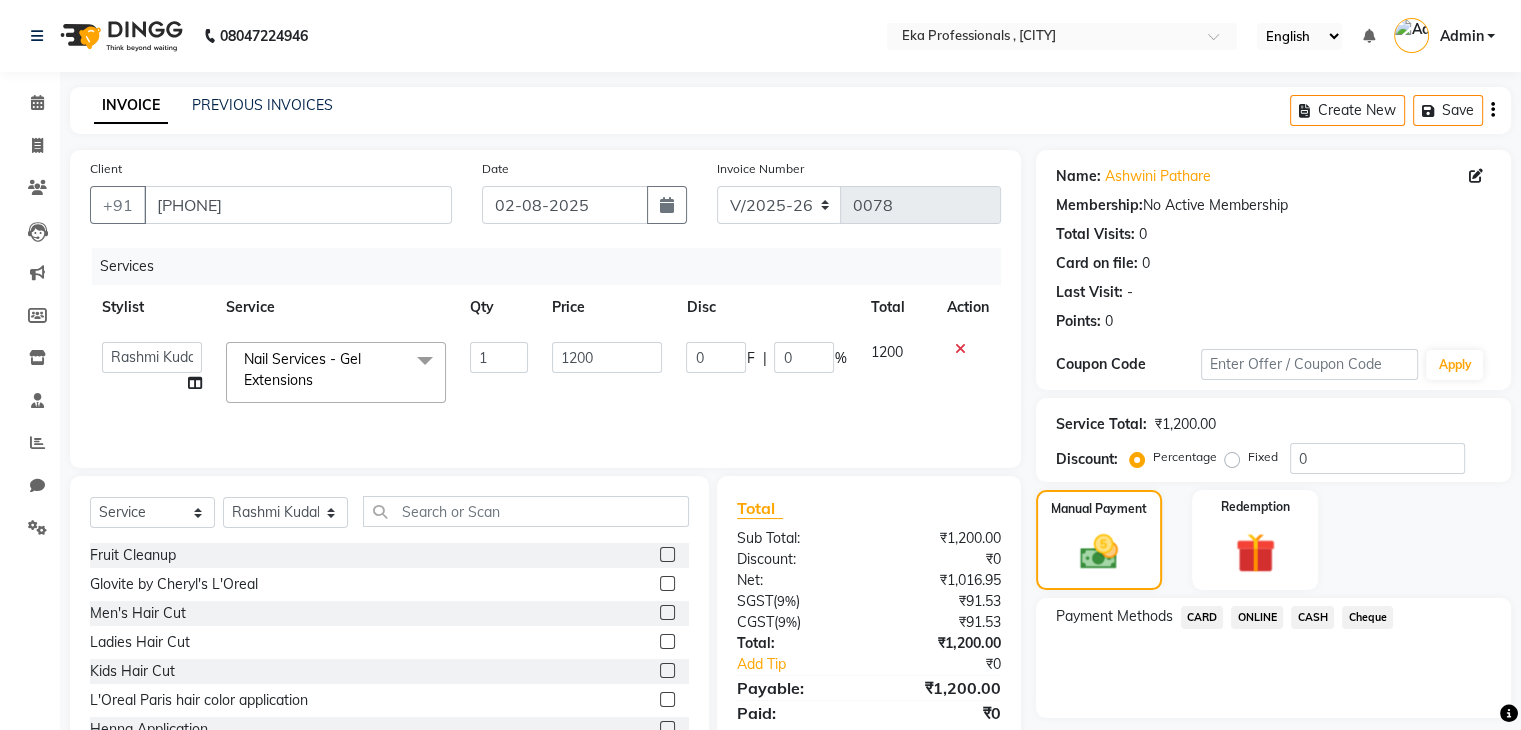 click on "ONLINE" 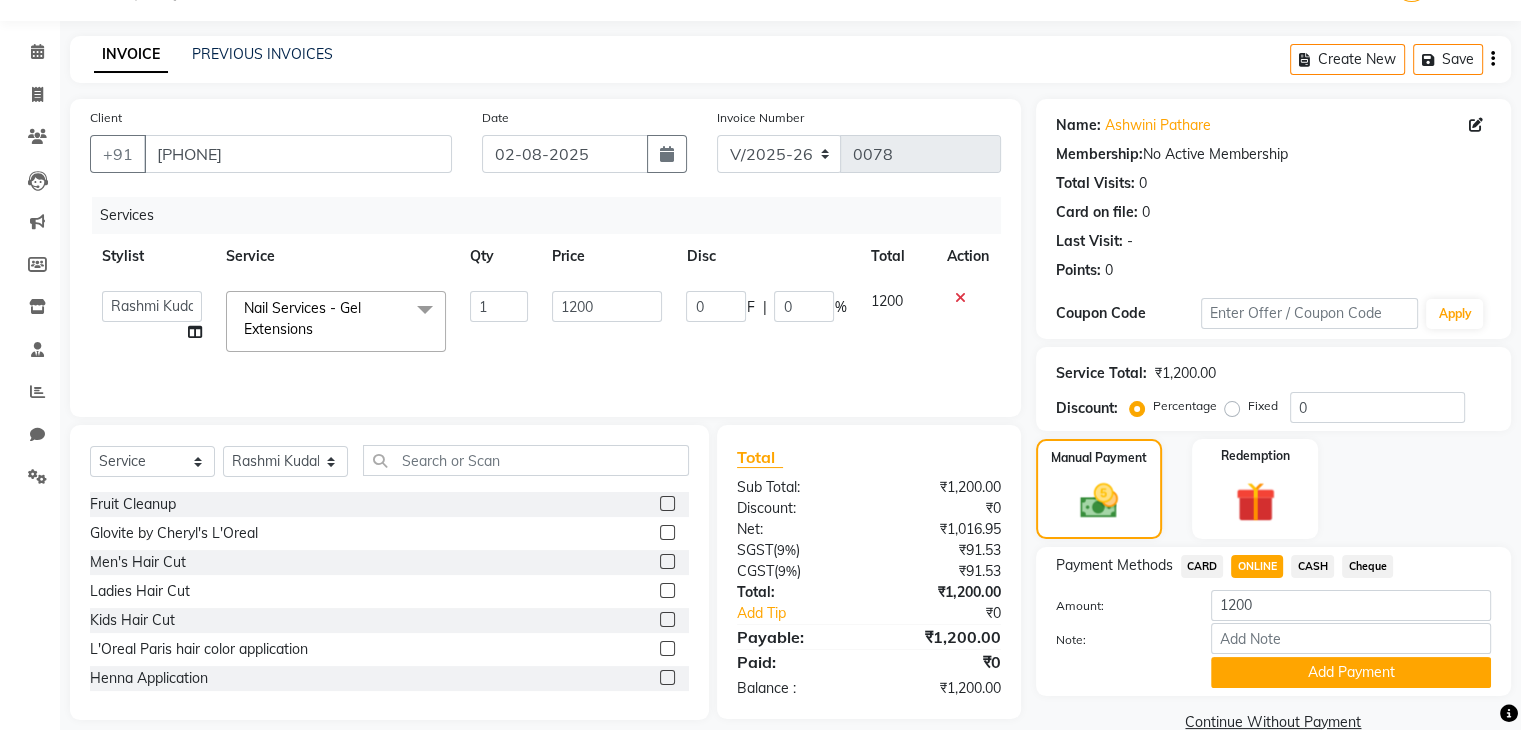 scroll, scrollTop: 89, scrollLeft: 0, axis: vertical 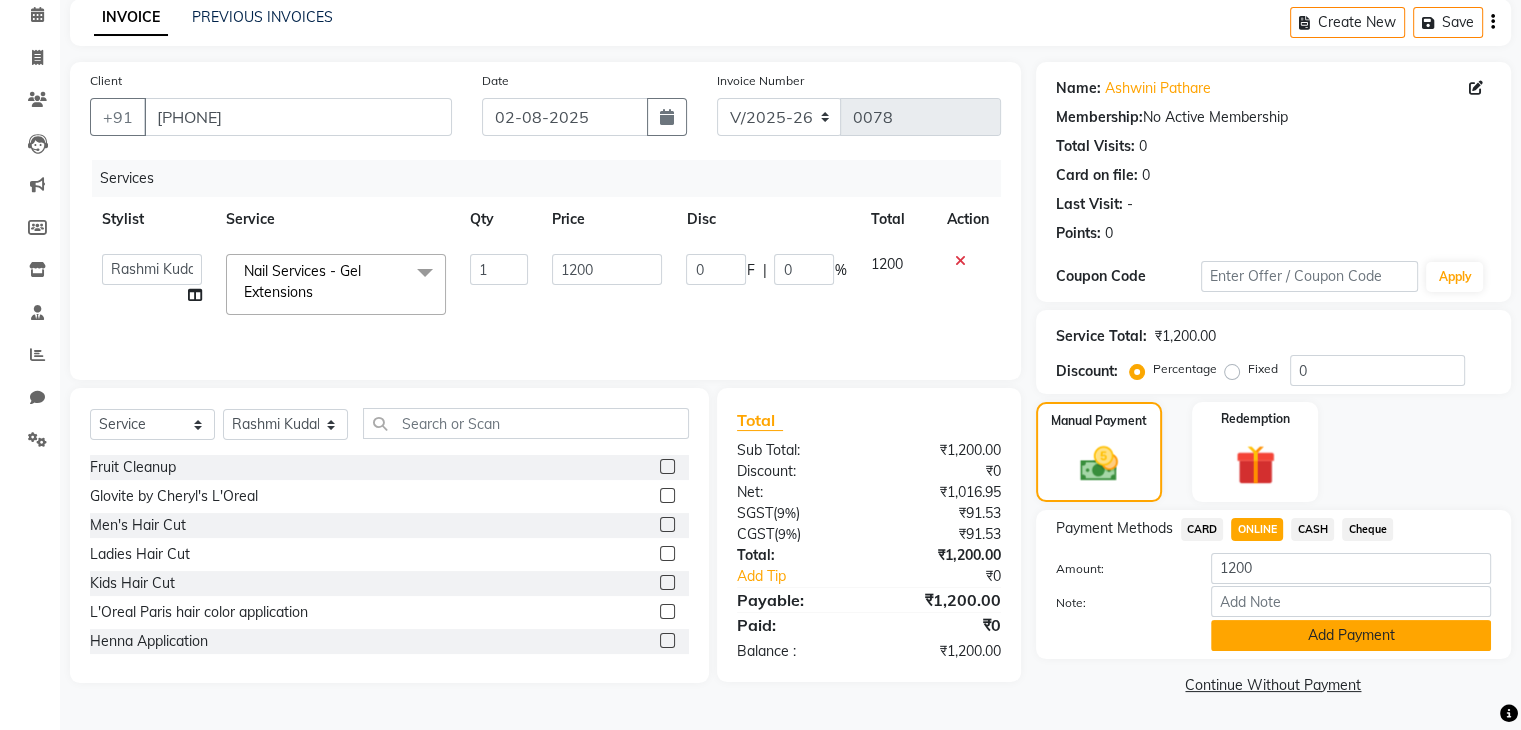 click on "Add Payment" 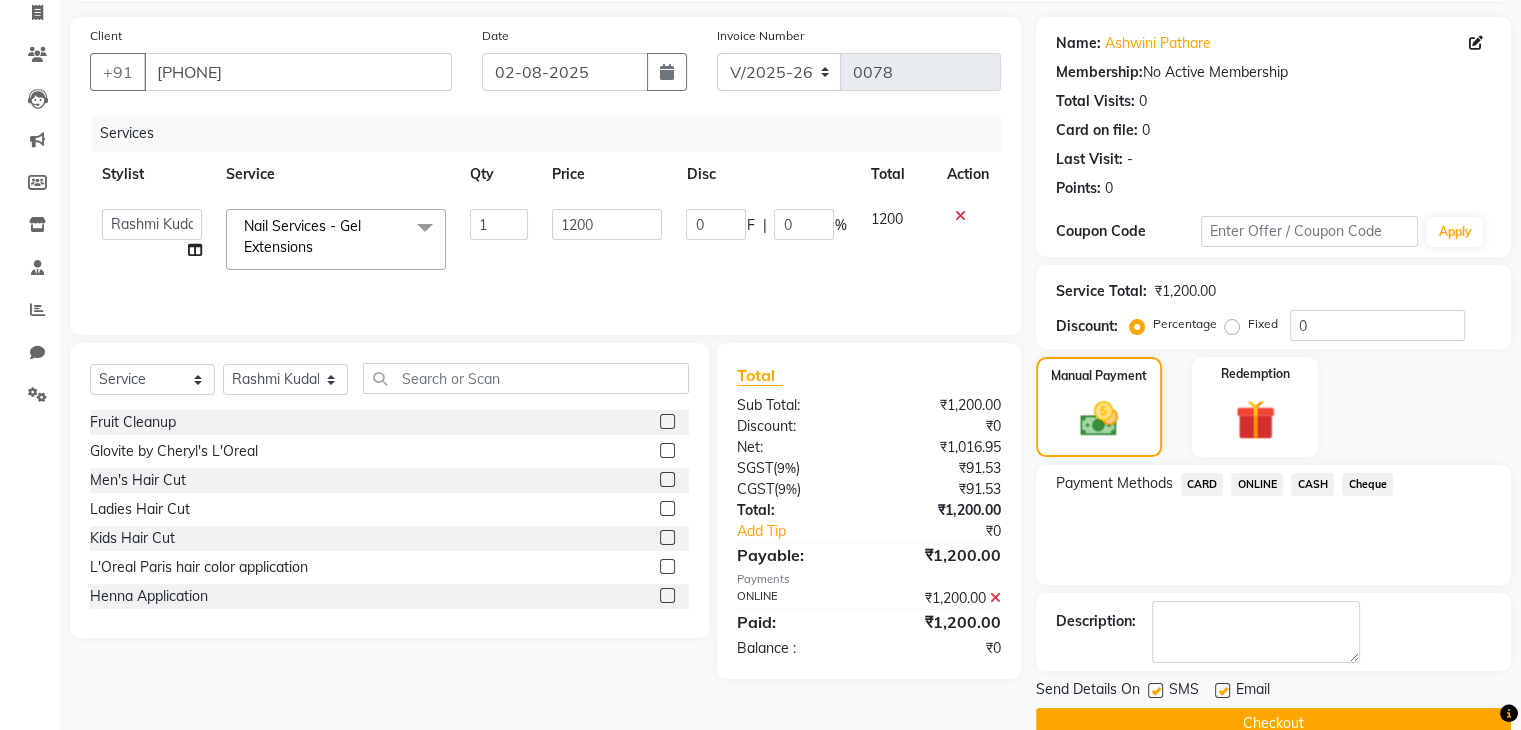 scroll, scrollTop: 171, scrollLeft: 0, axis: vertical 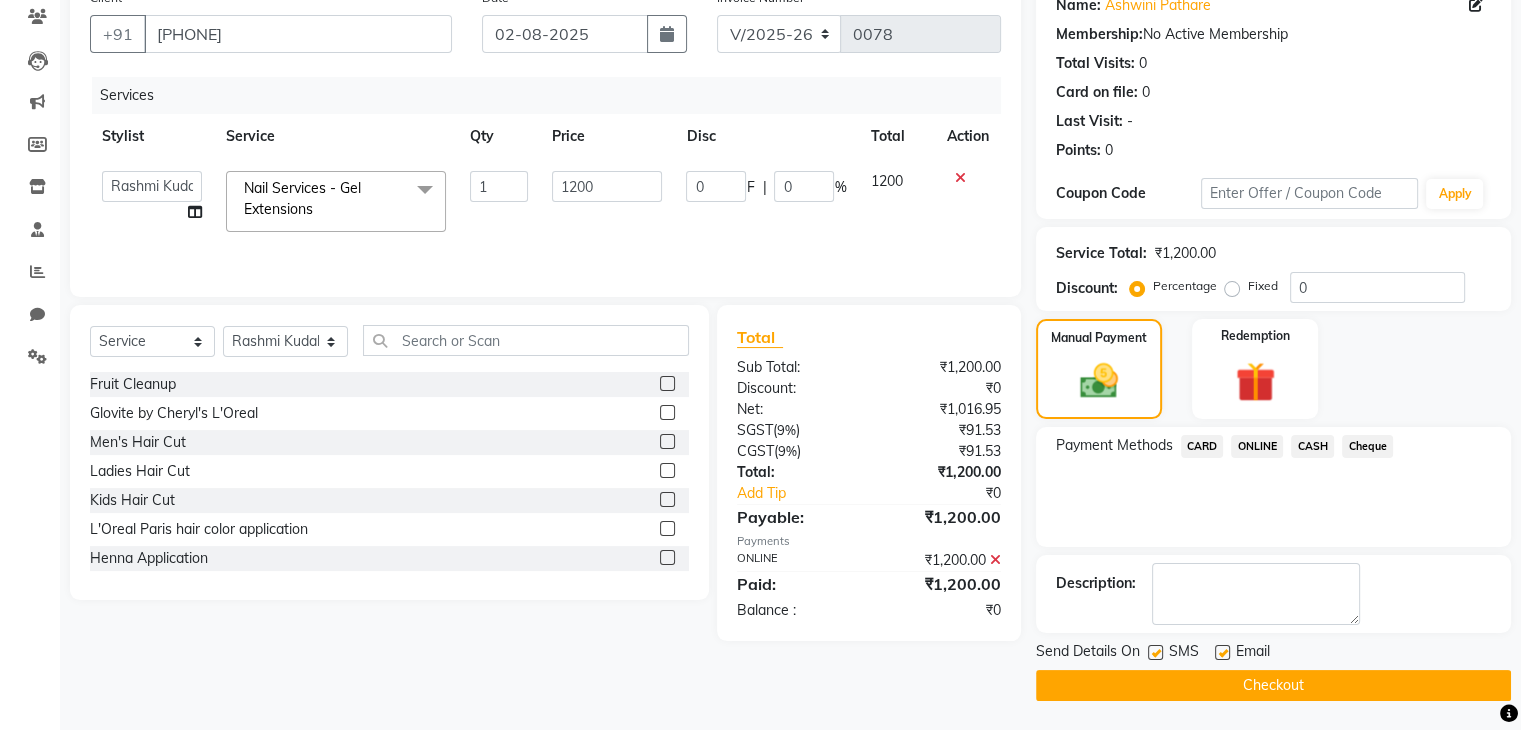 click on "Checkout" 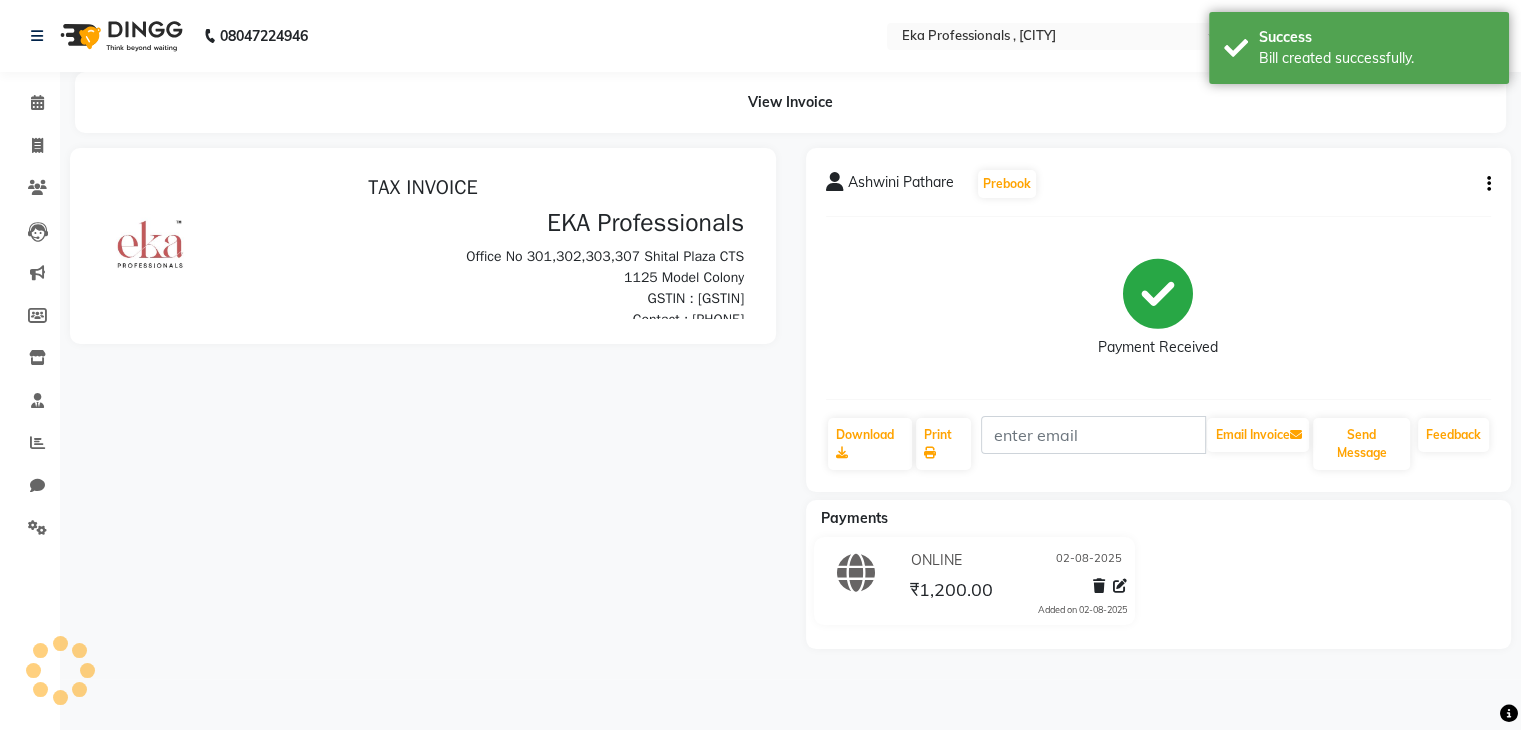 scroll, scrollTop: 0, scrollLeft: 0, axis: both 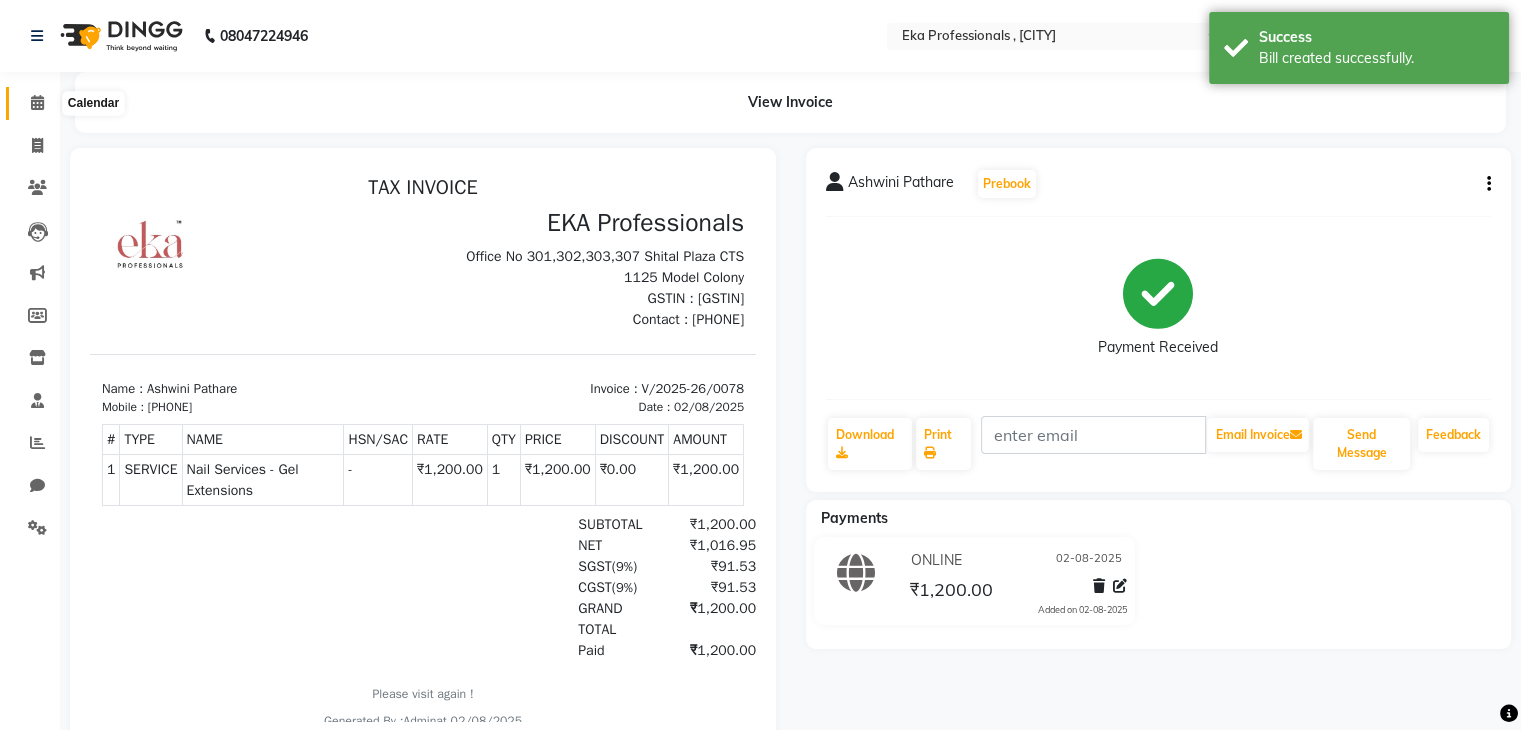 click 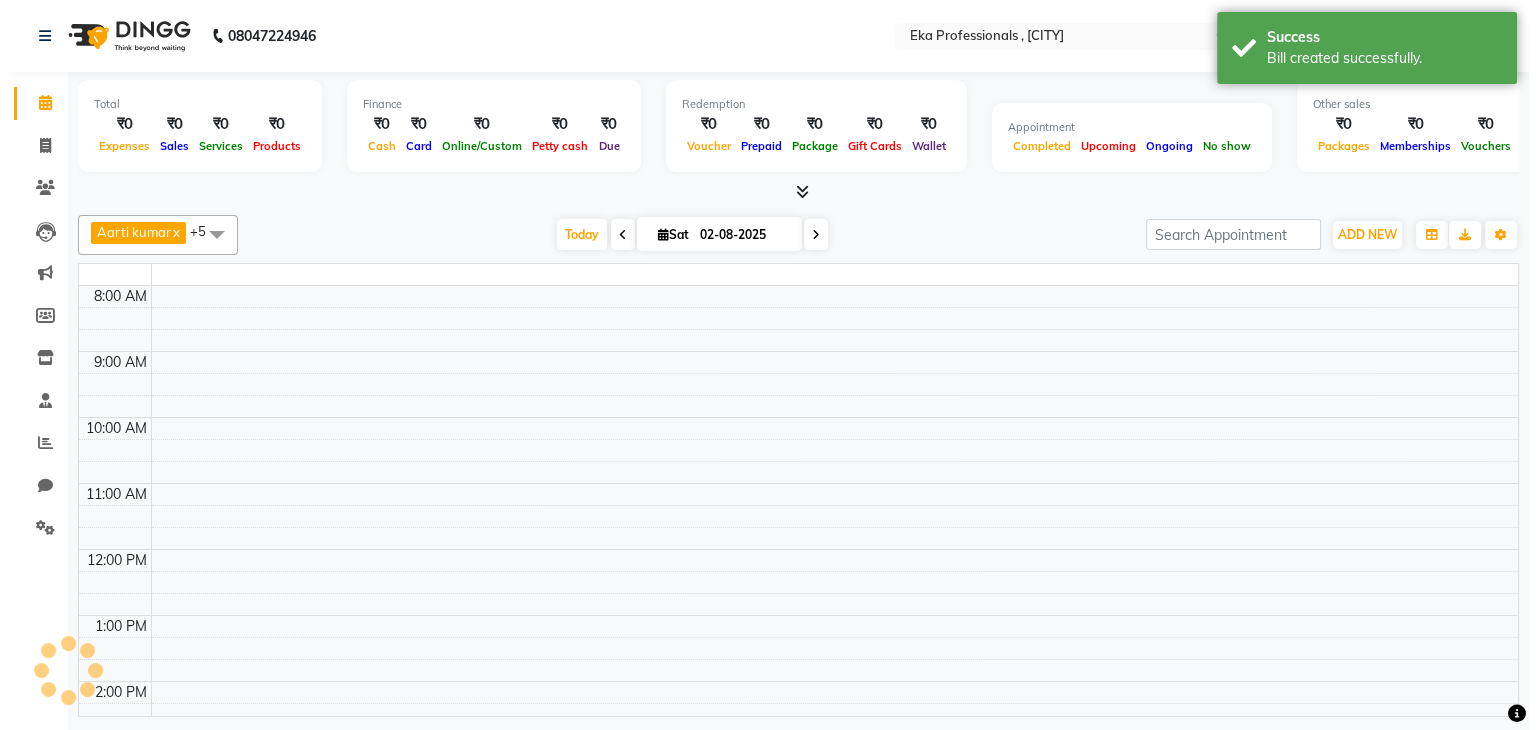scroll, scrollTop: 418, scrollLeft: 0, axis: vertical 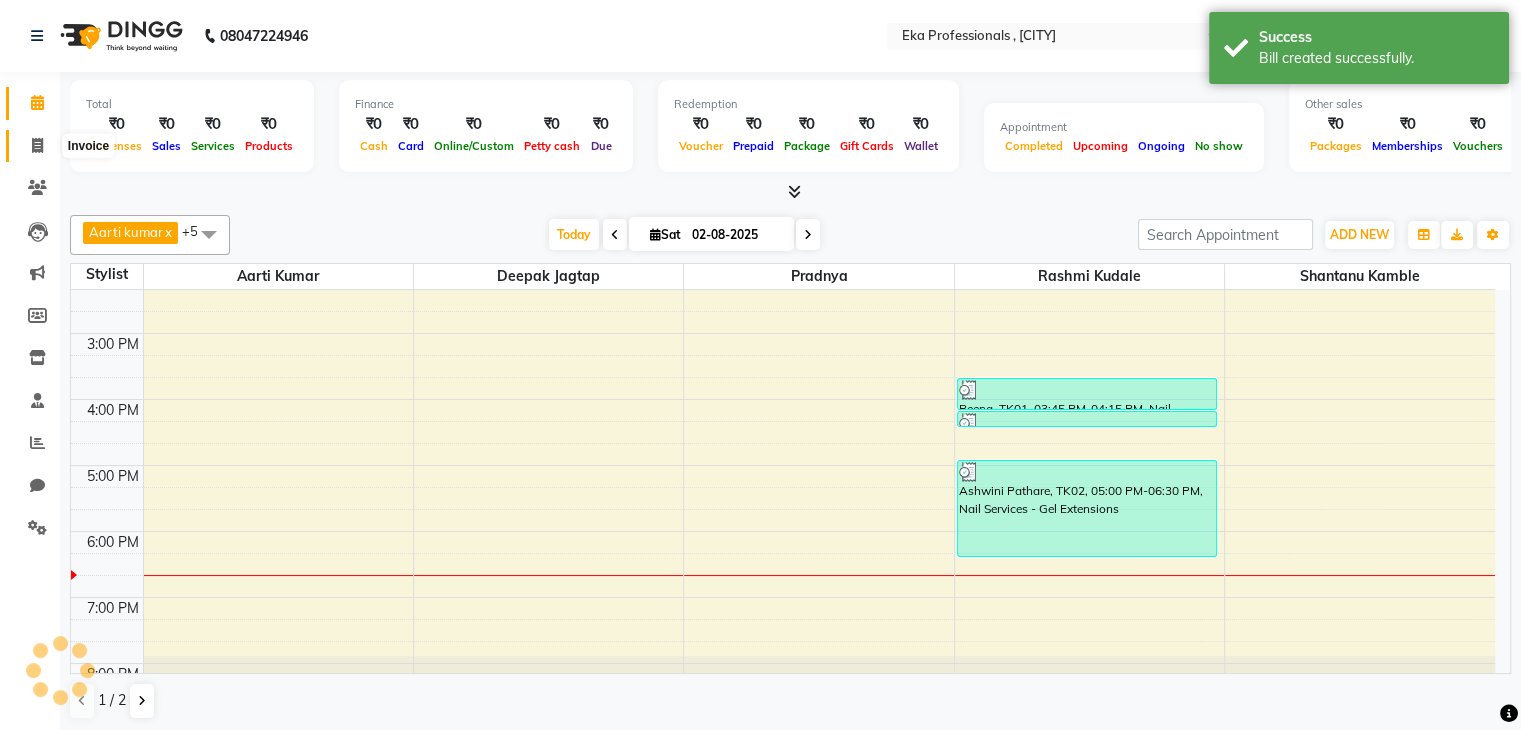 click 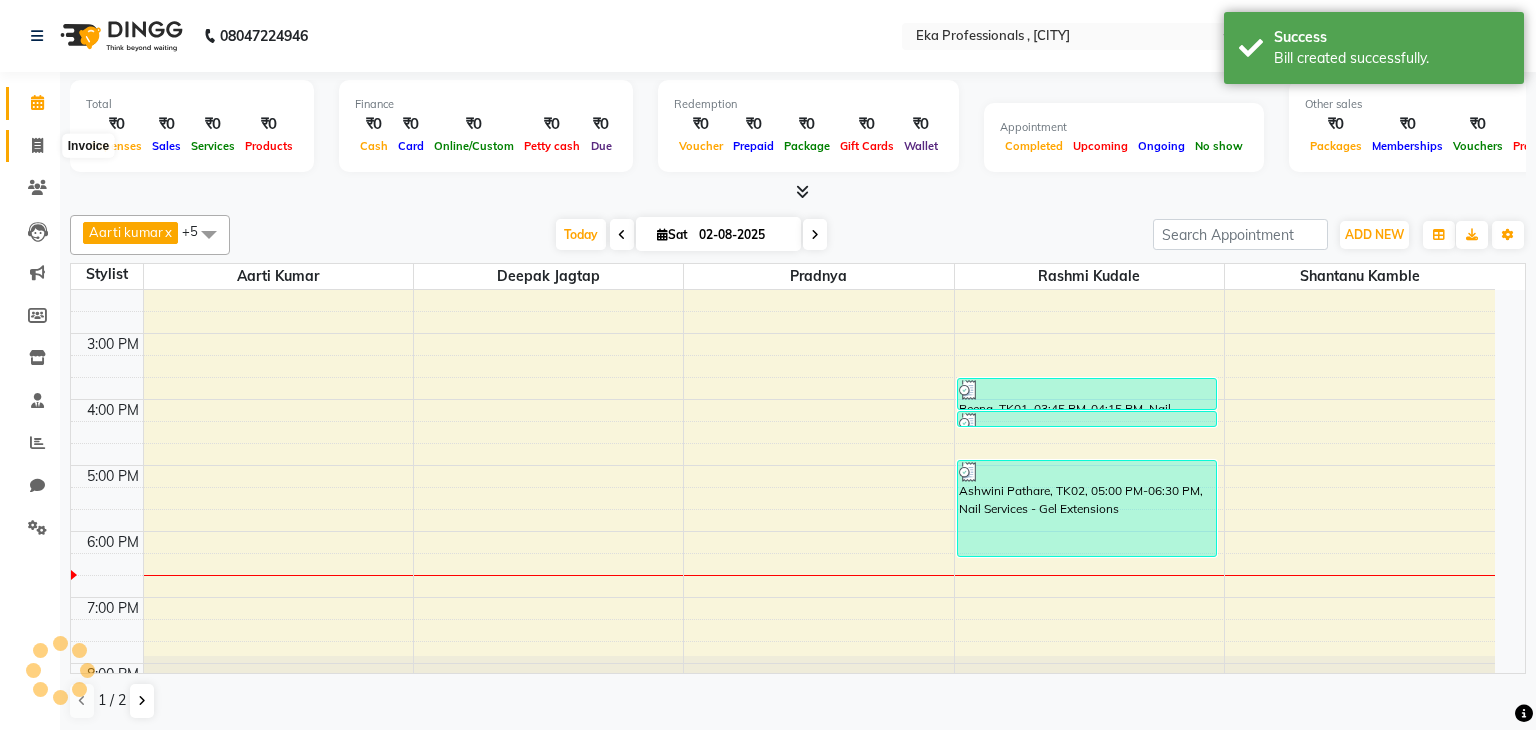 select on "834" 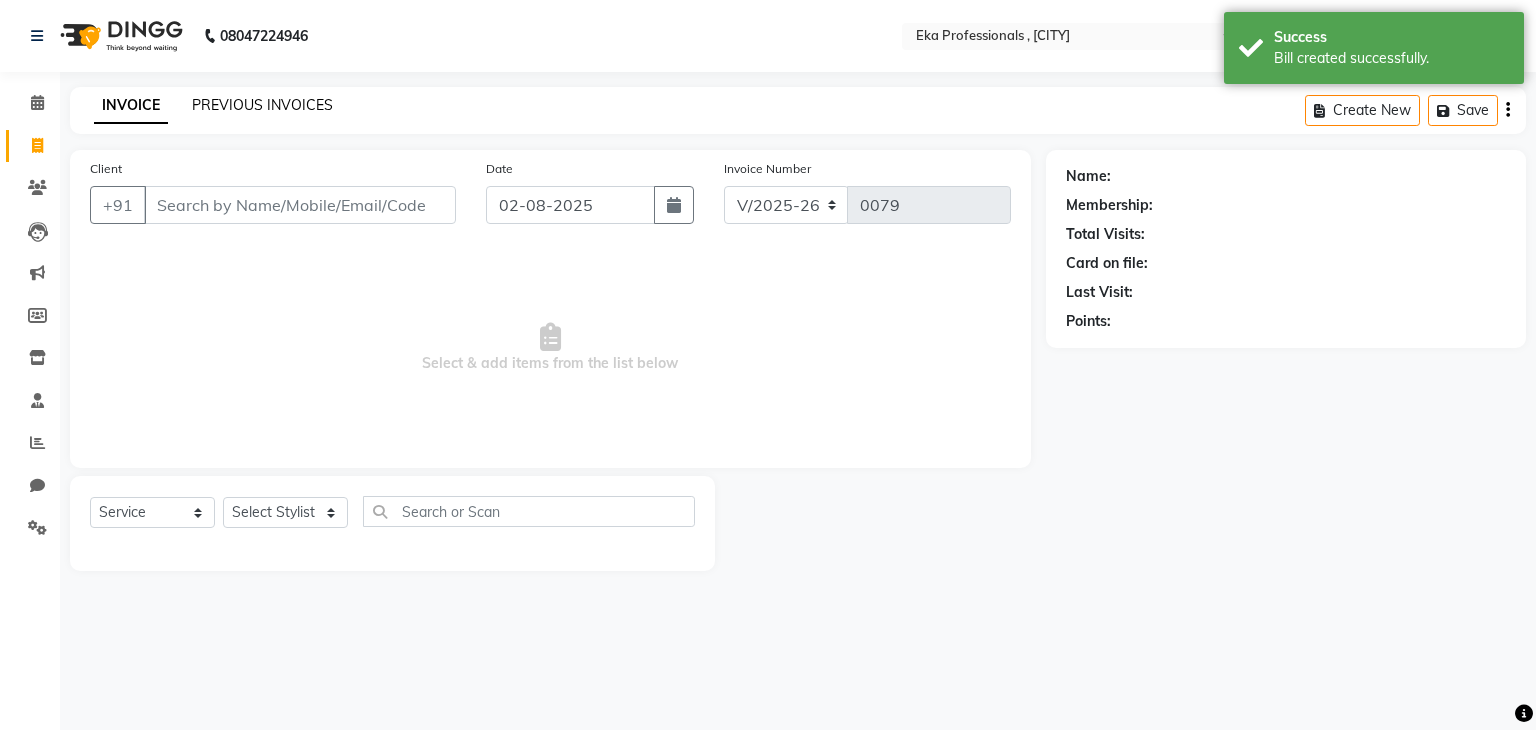 click on "PREVIOUS INVOICES" 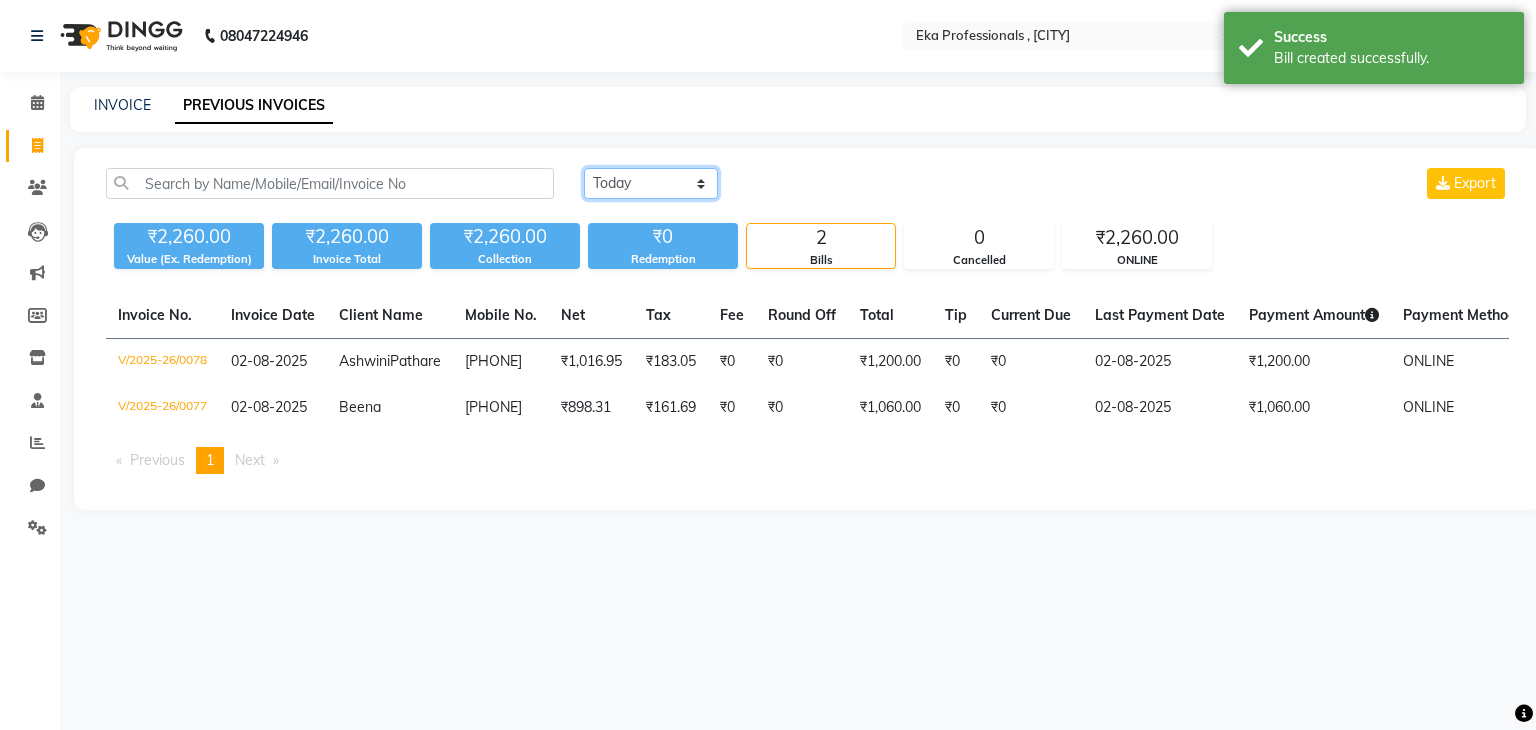 click on "Today Yesterday Custom Range" 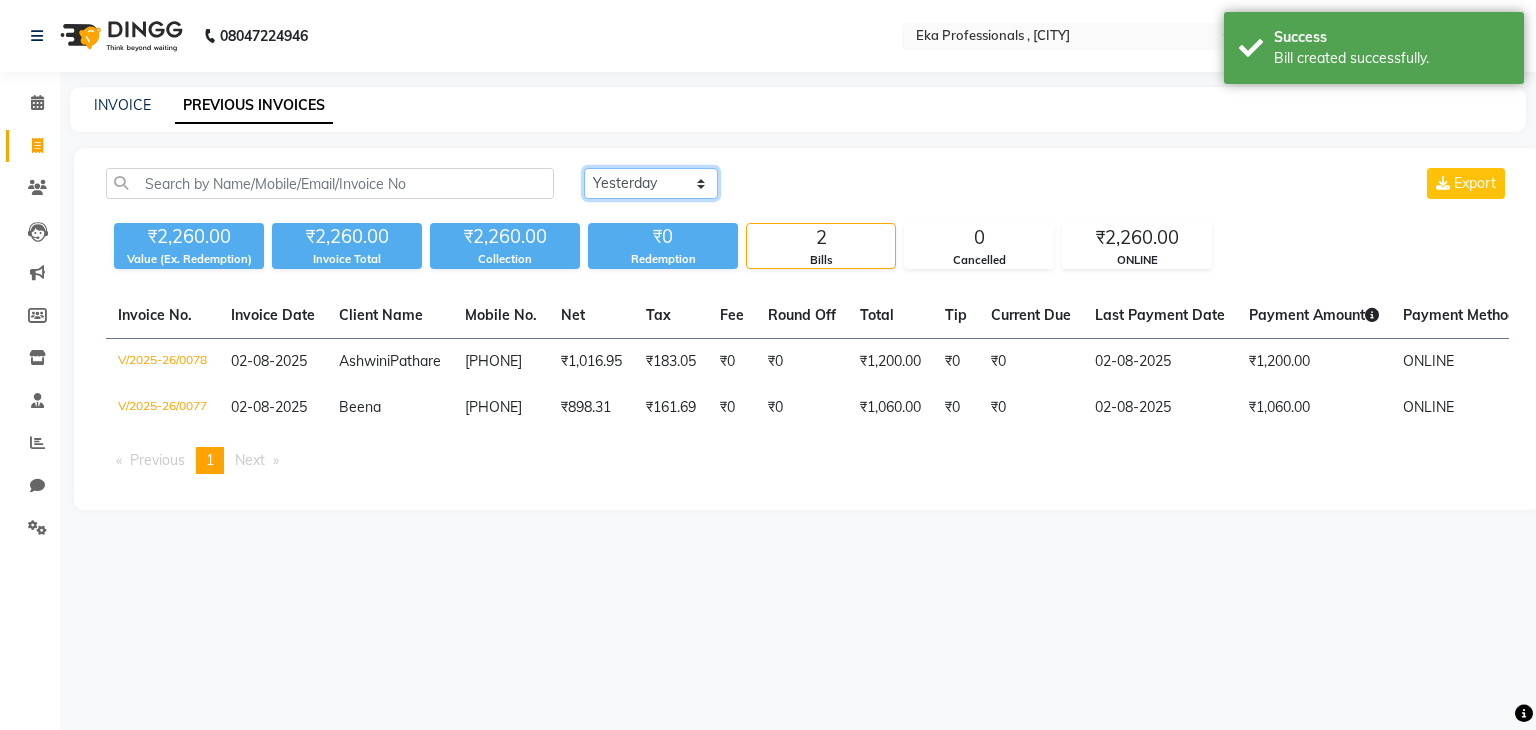 click on "Today Yesterday Custom Range" 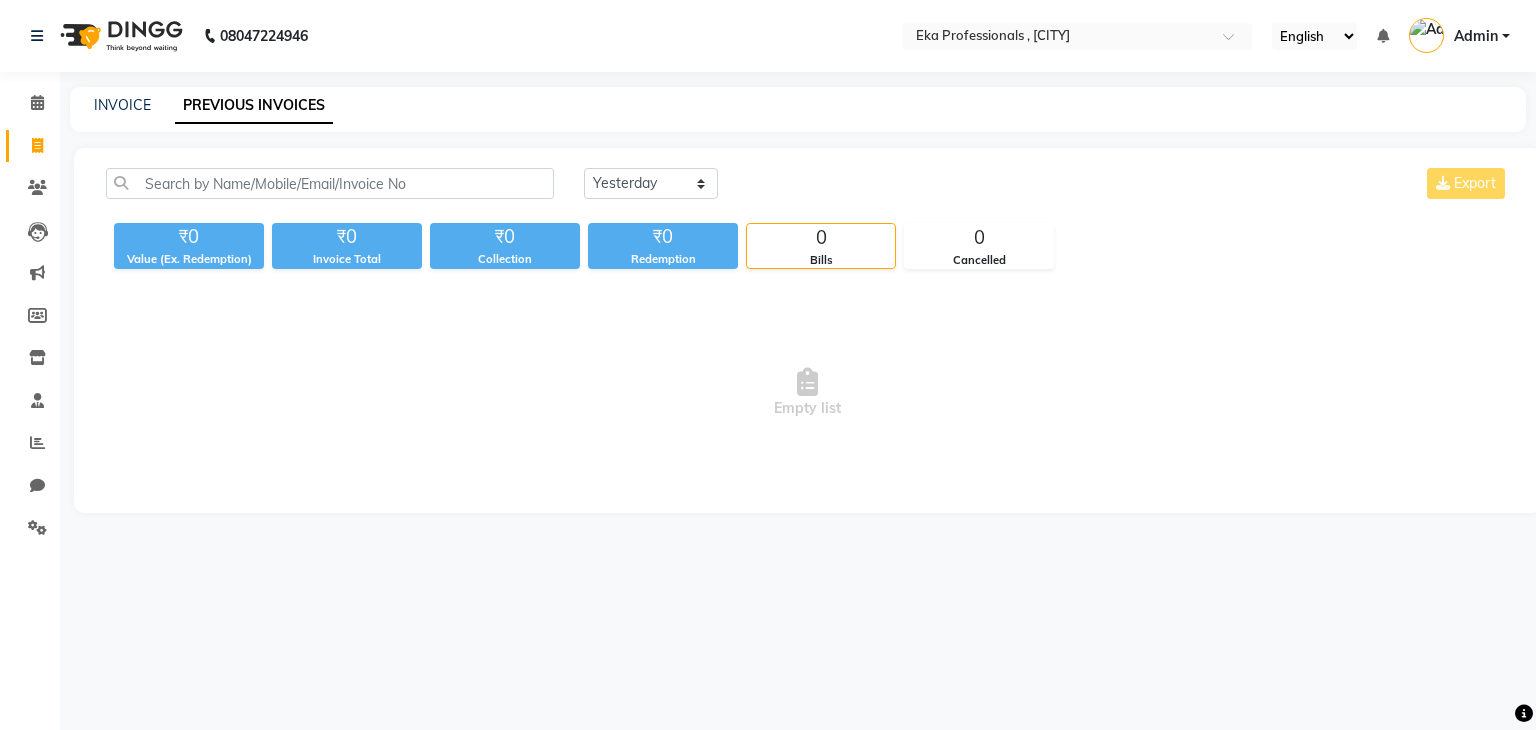 click on "Empty list" at bounding box center (807, 393) 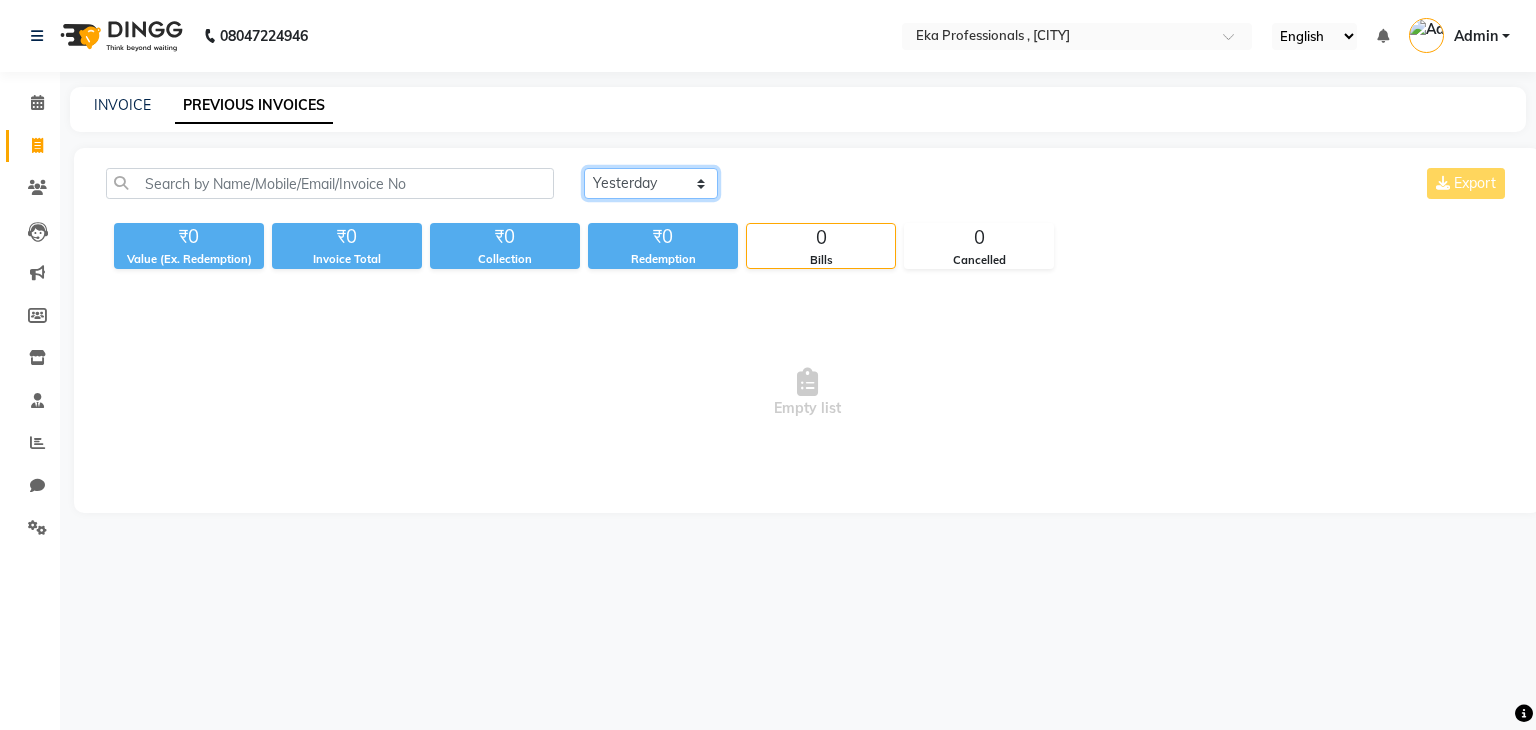 click on "Today Yesterday Custom Range" 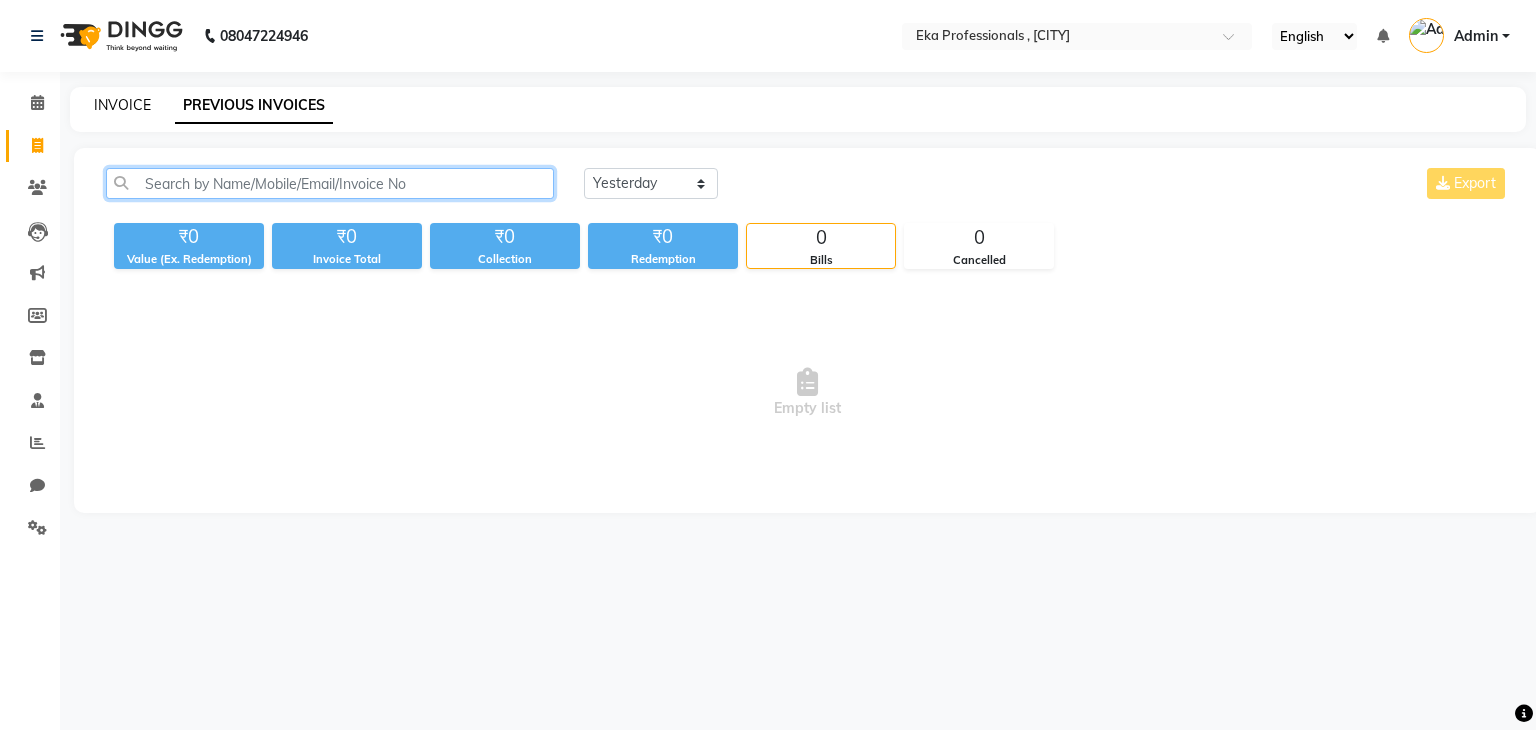 drag, startPoint x: 204, startPoint y: 194, endPoint x: 105, endPoint y: 106, distance: 132.45753 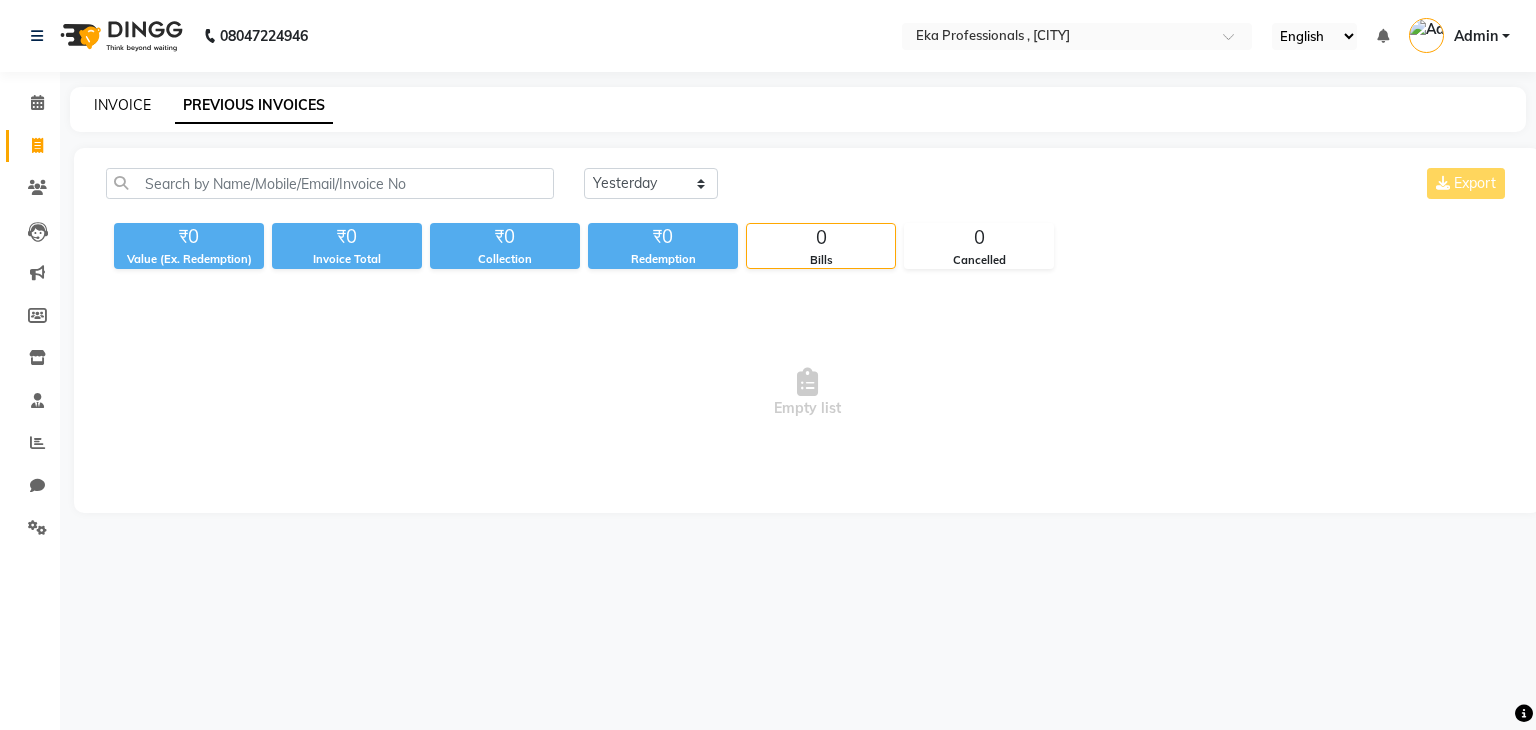 click on "INVOICE" 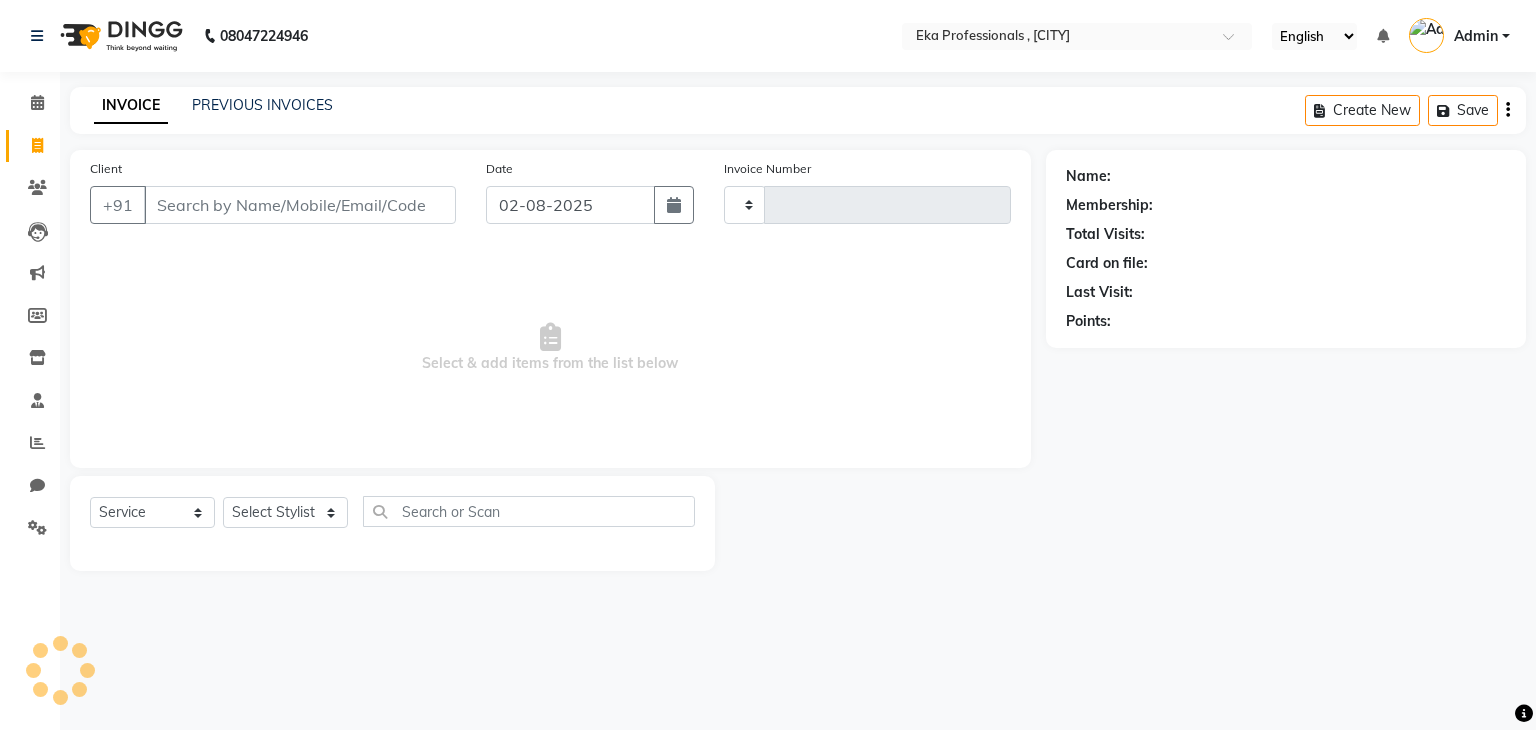 type on "0079" 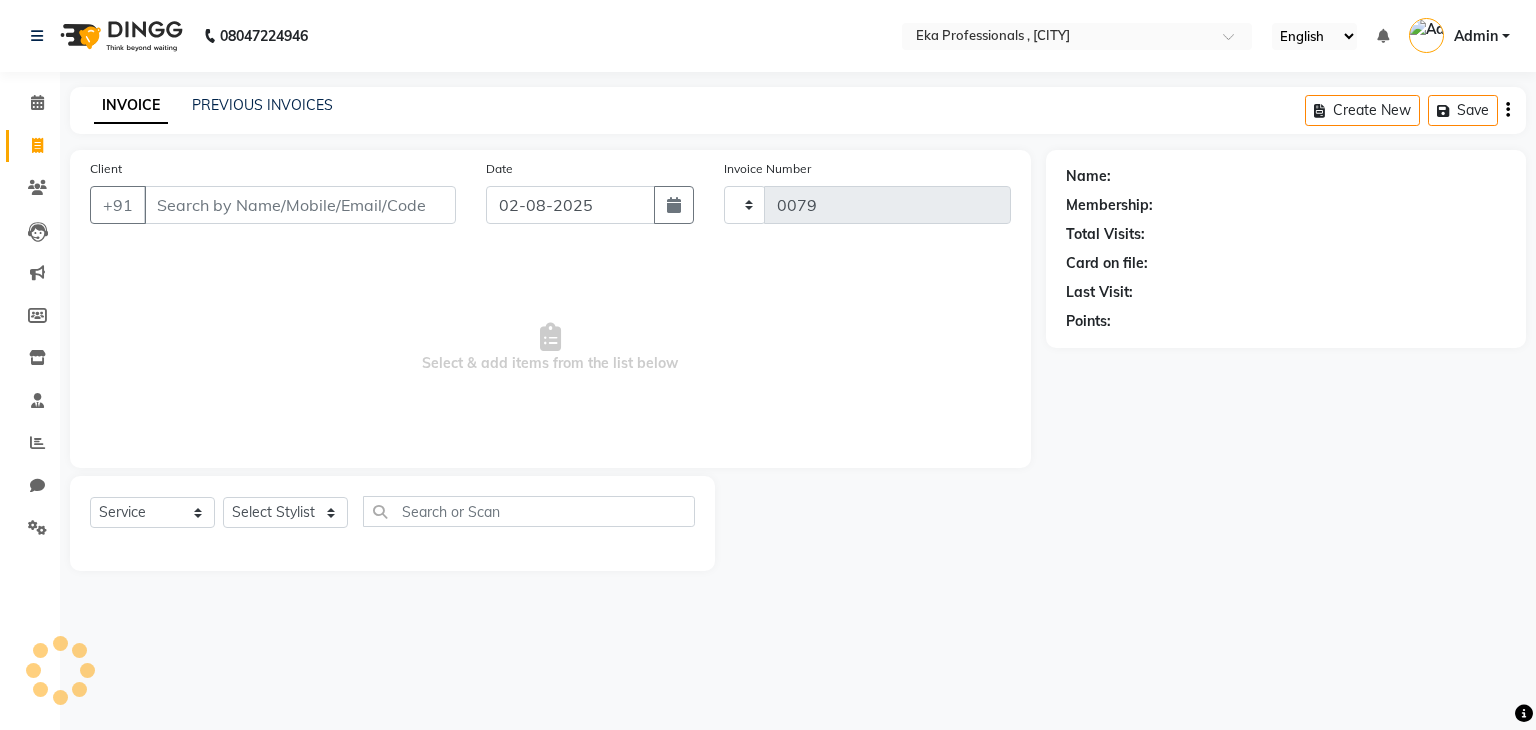 select on "834" 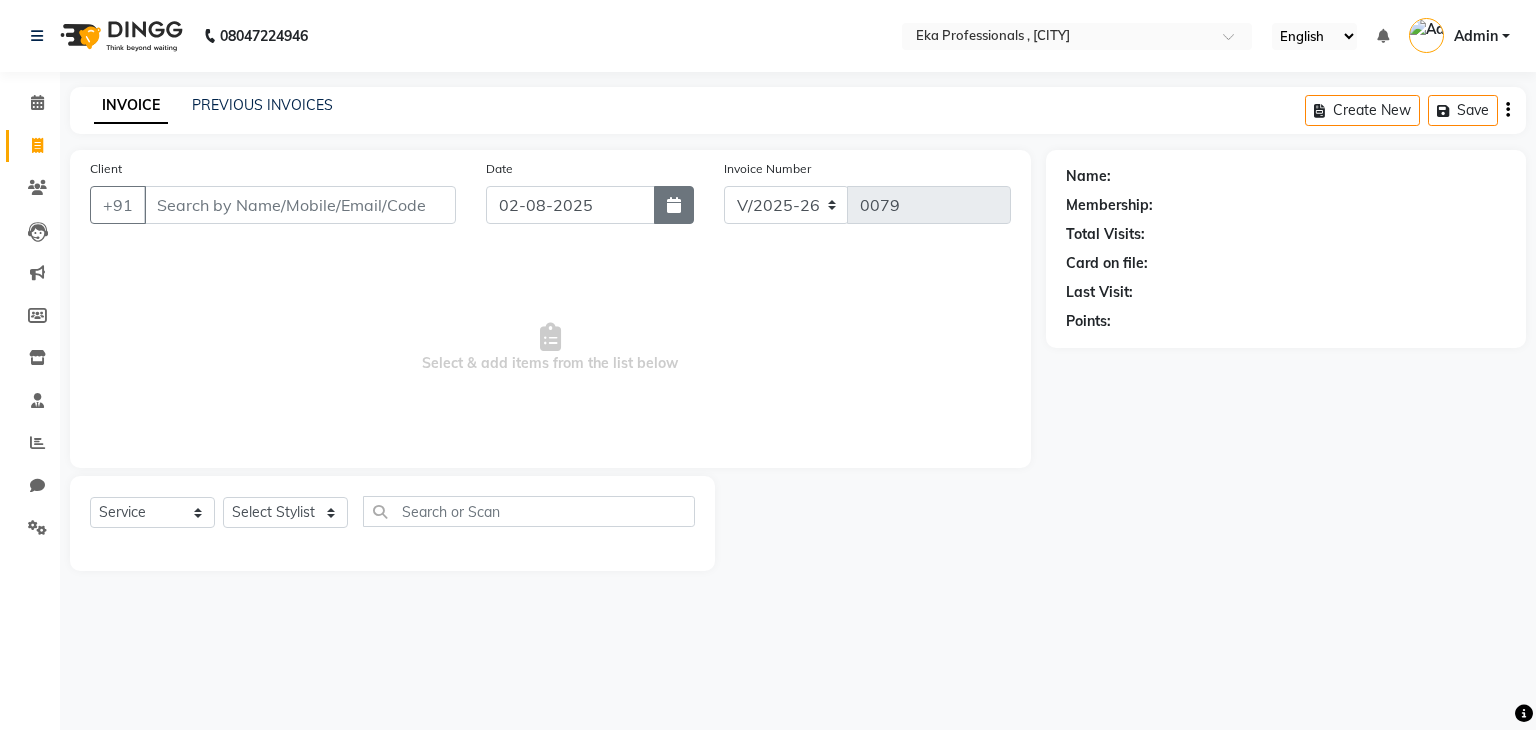 click 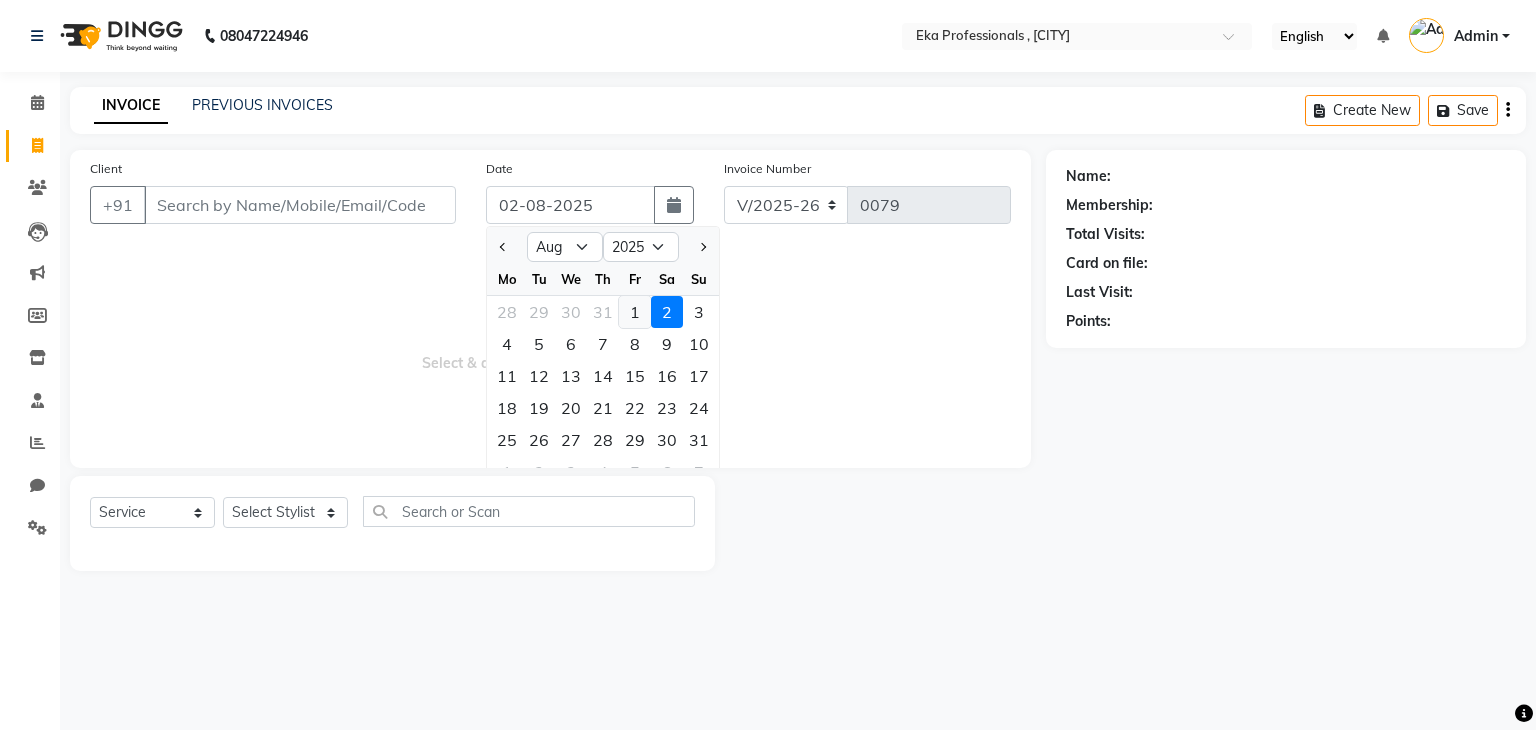 click on "1" 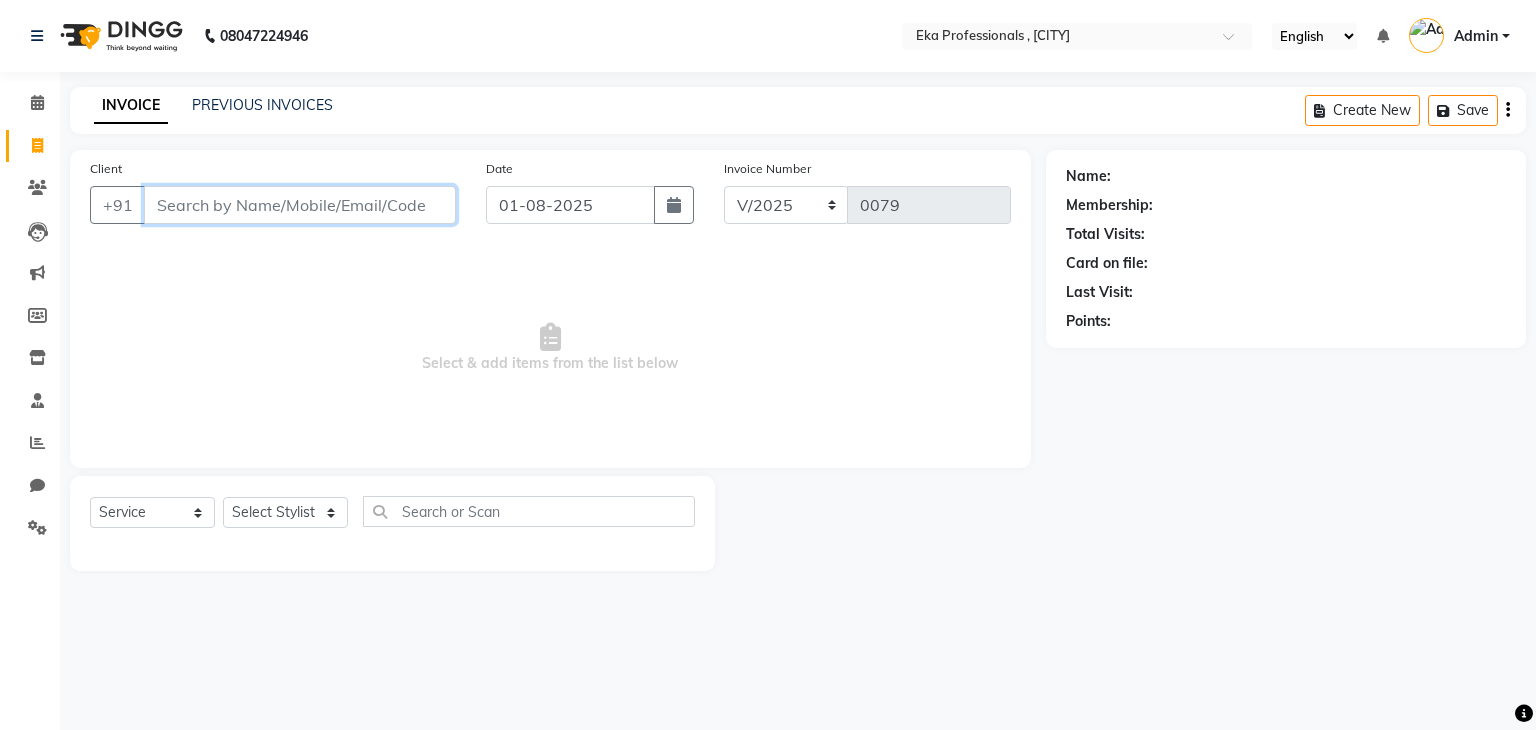 click on "Client" at bounding box center (300, 205) 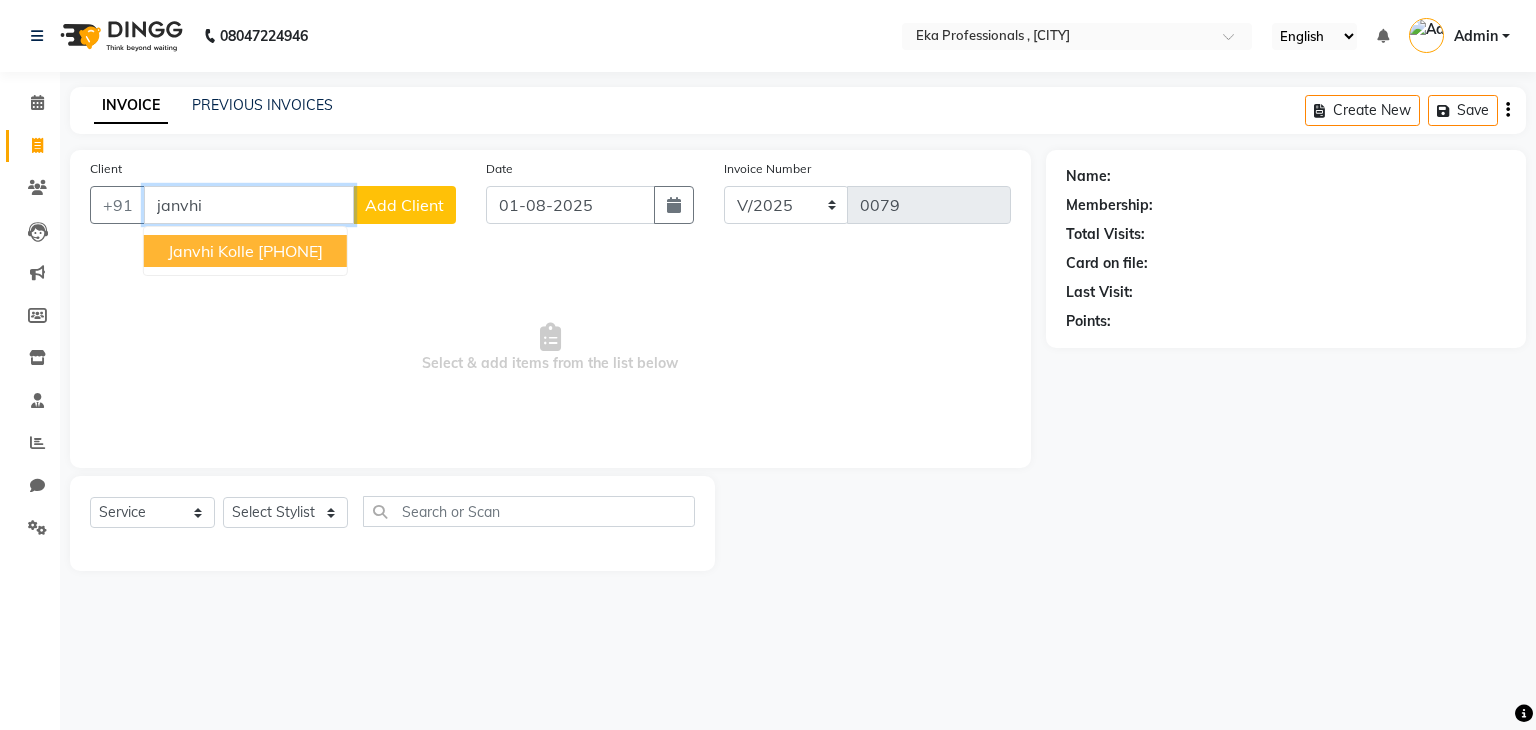 click on "janvhi" at bounding box center [249, 205] 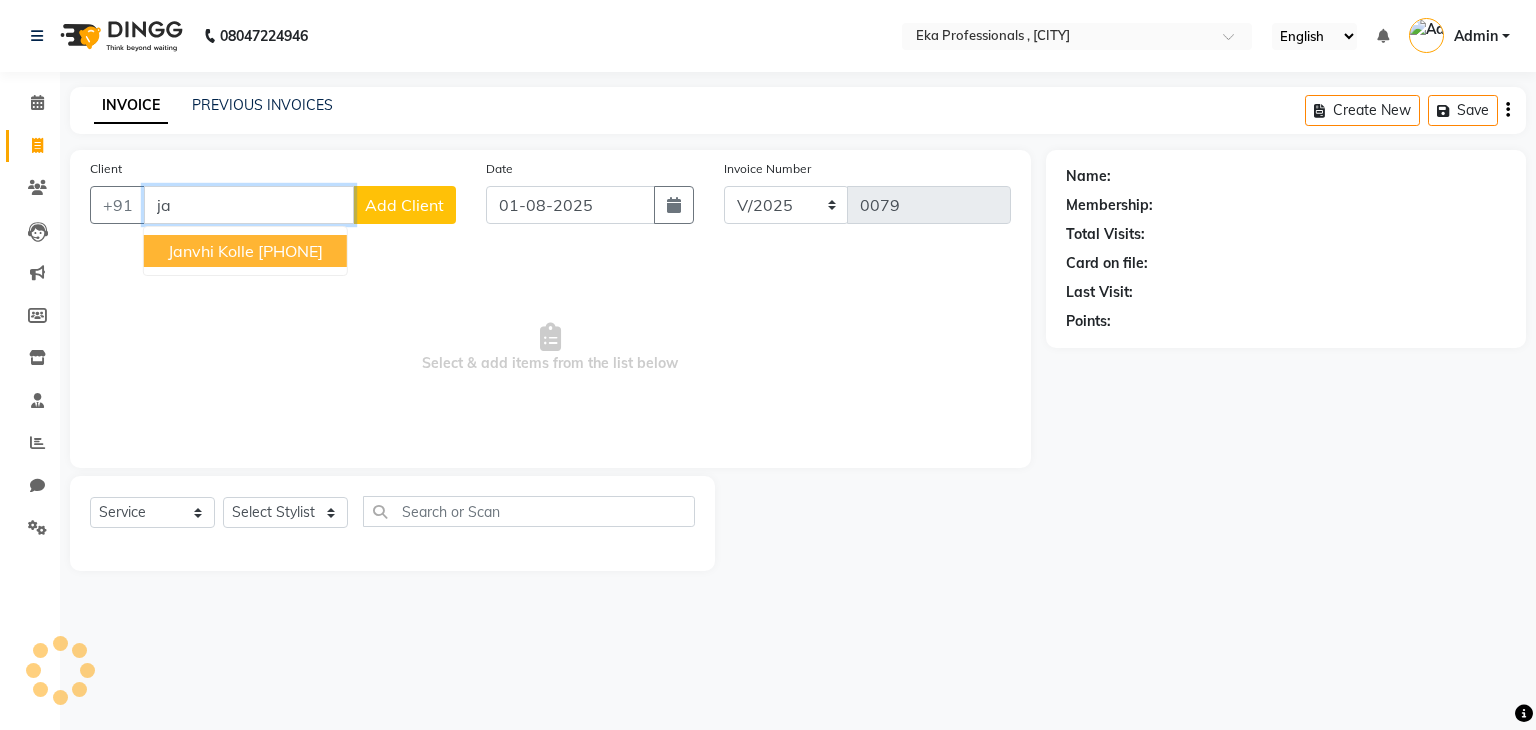type on "j" 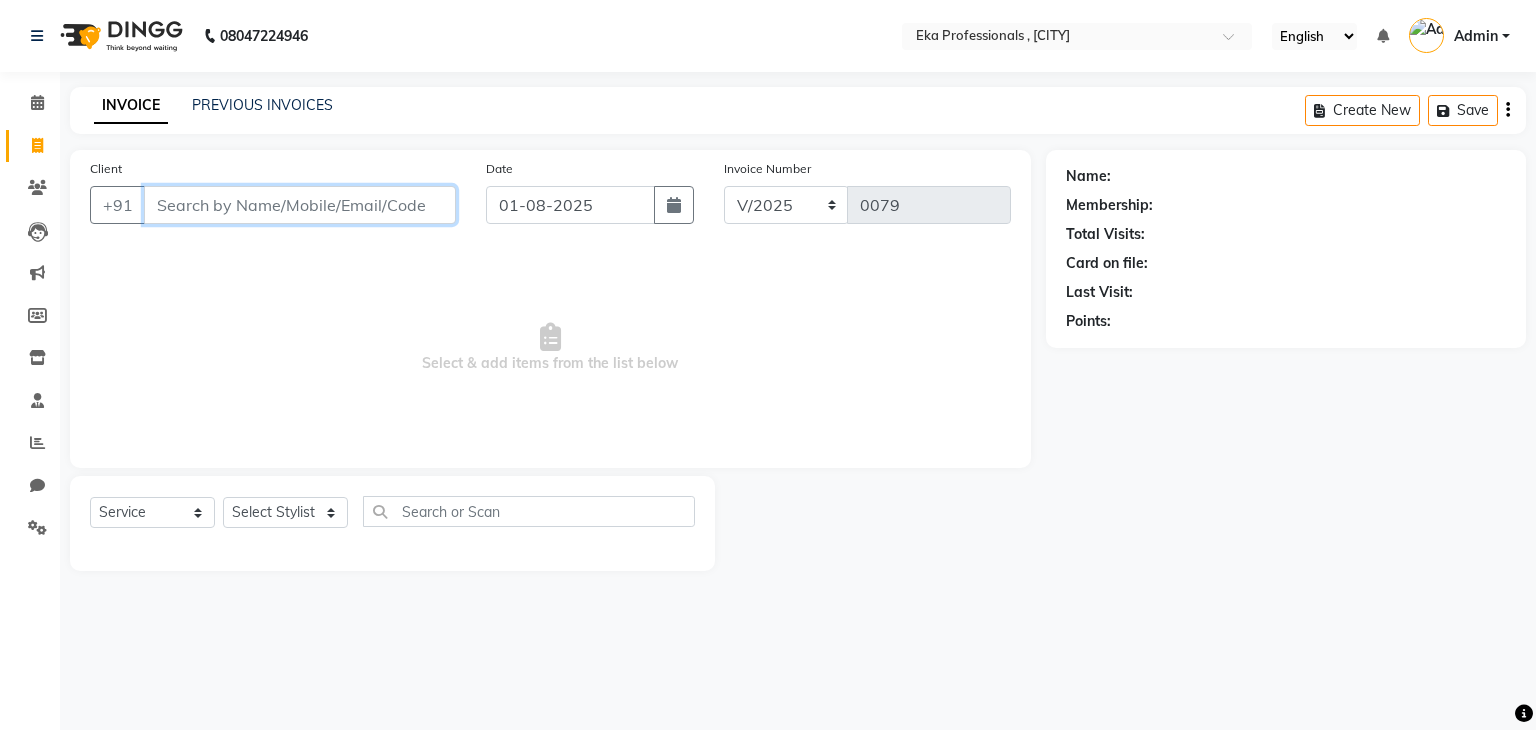 paste on "[PHONE]" 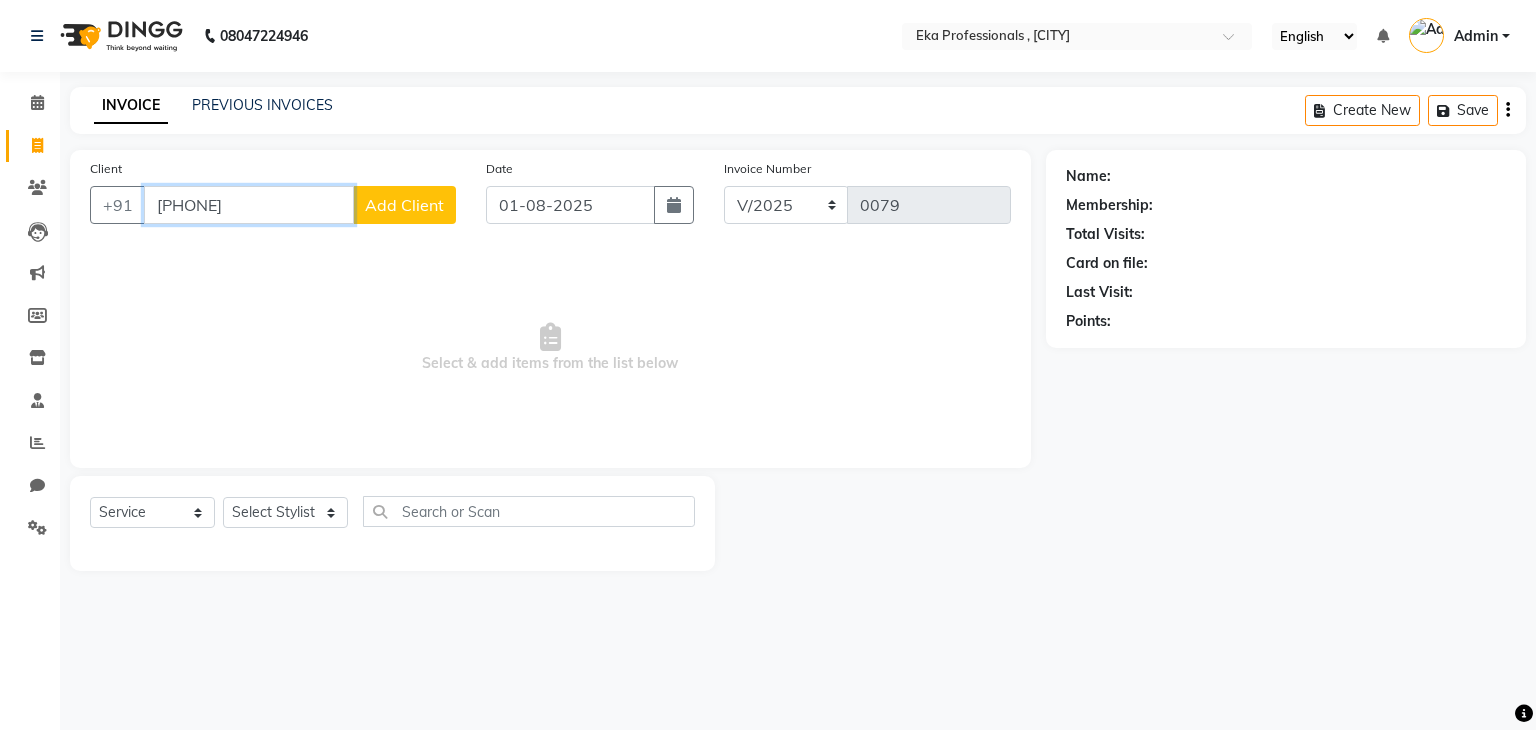 type on "[PHONE]" 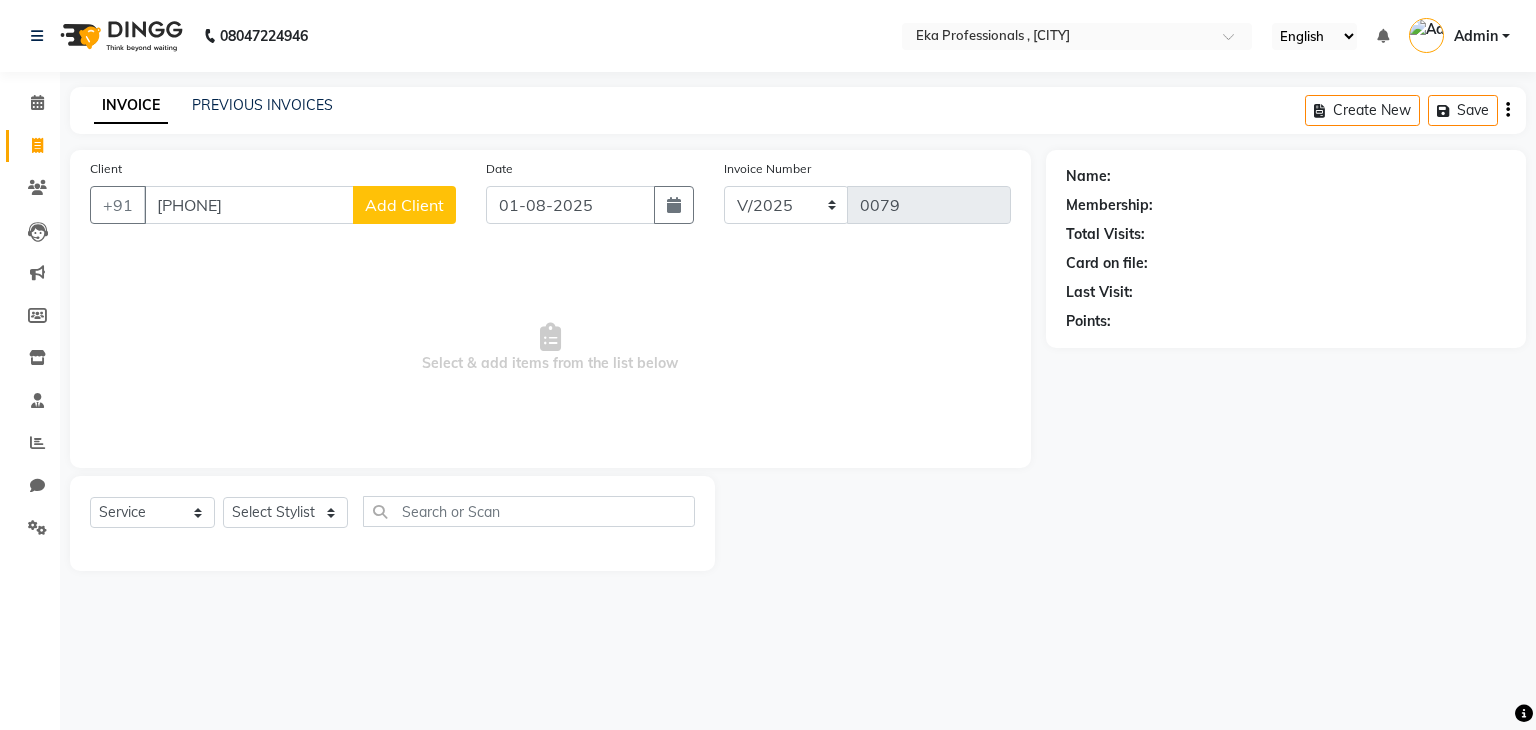 click on "Add Client" 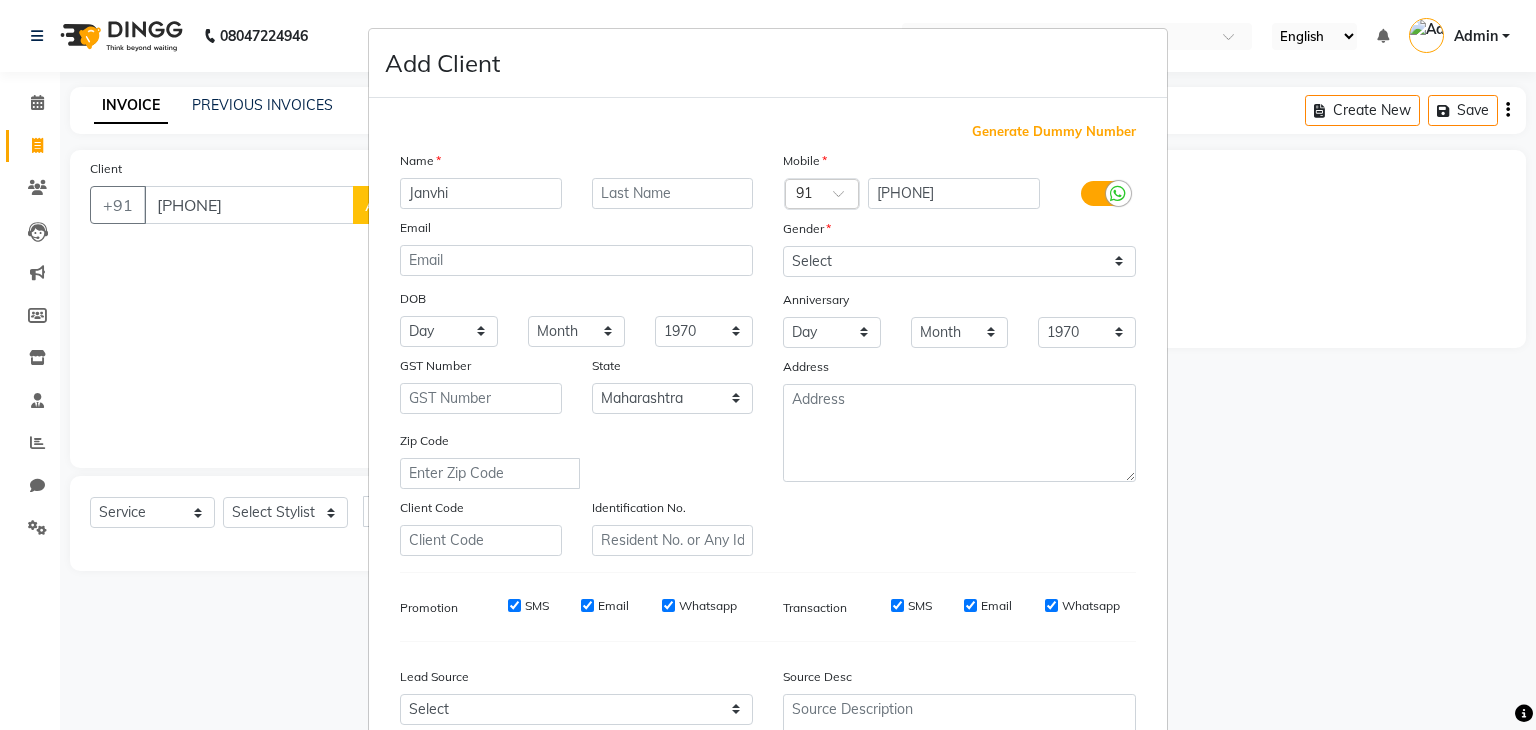 type on "Janvhi" 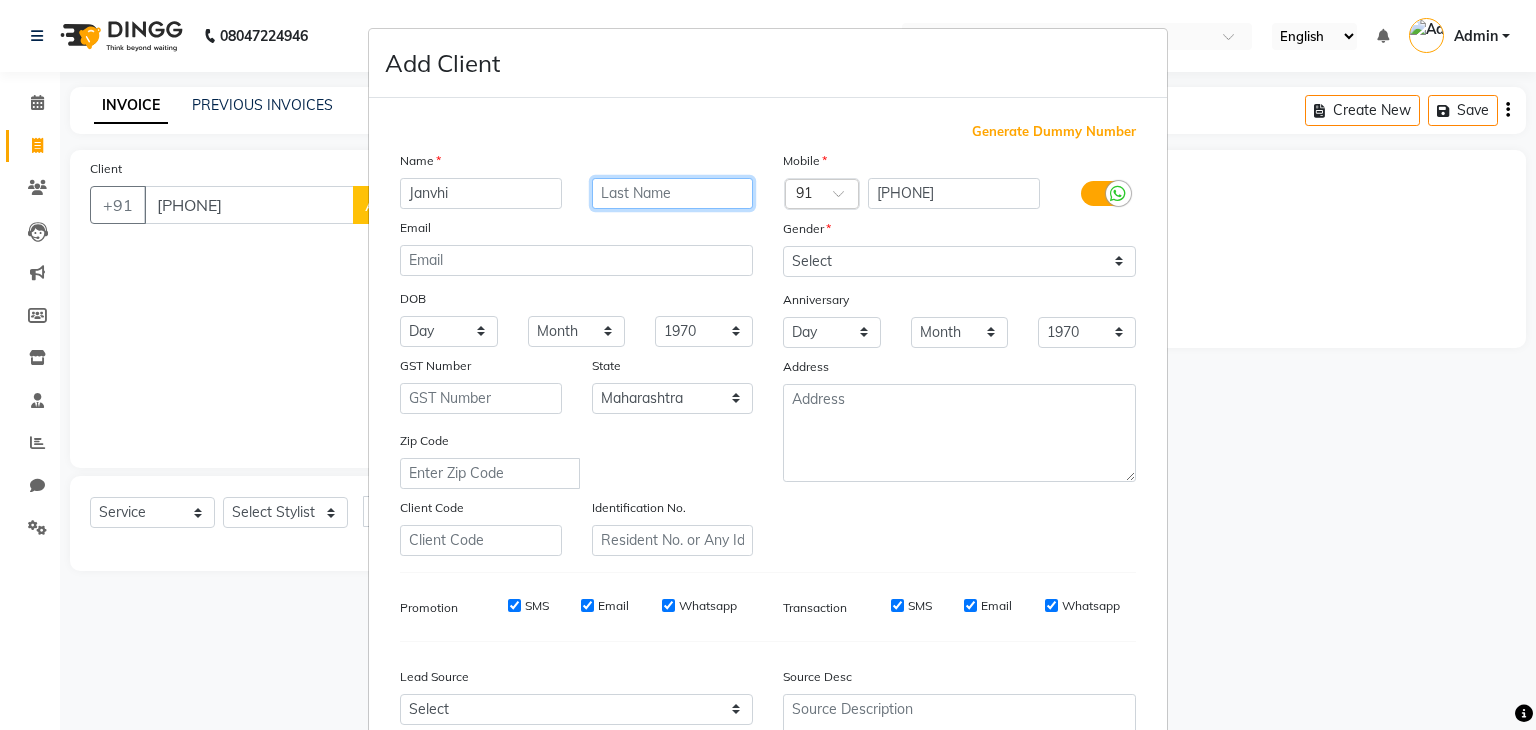 click at bounding box center (673, 193) 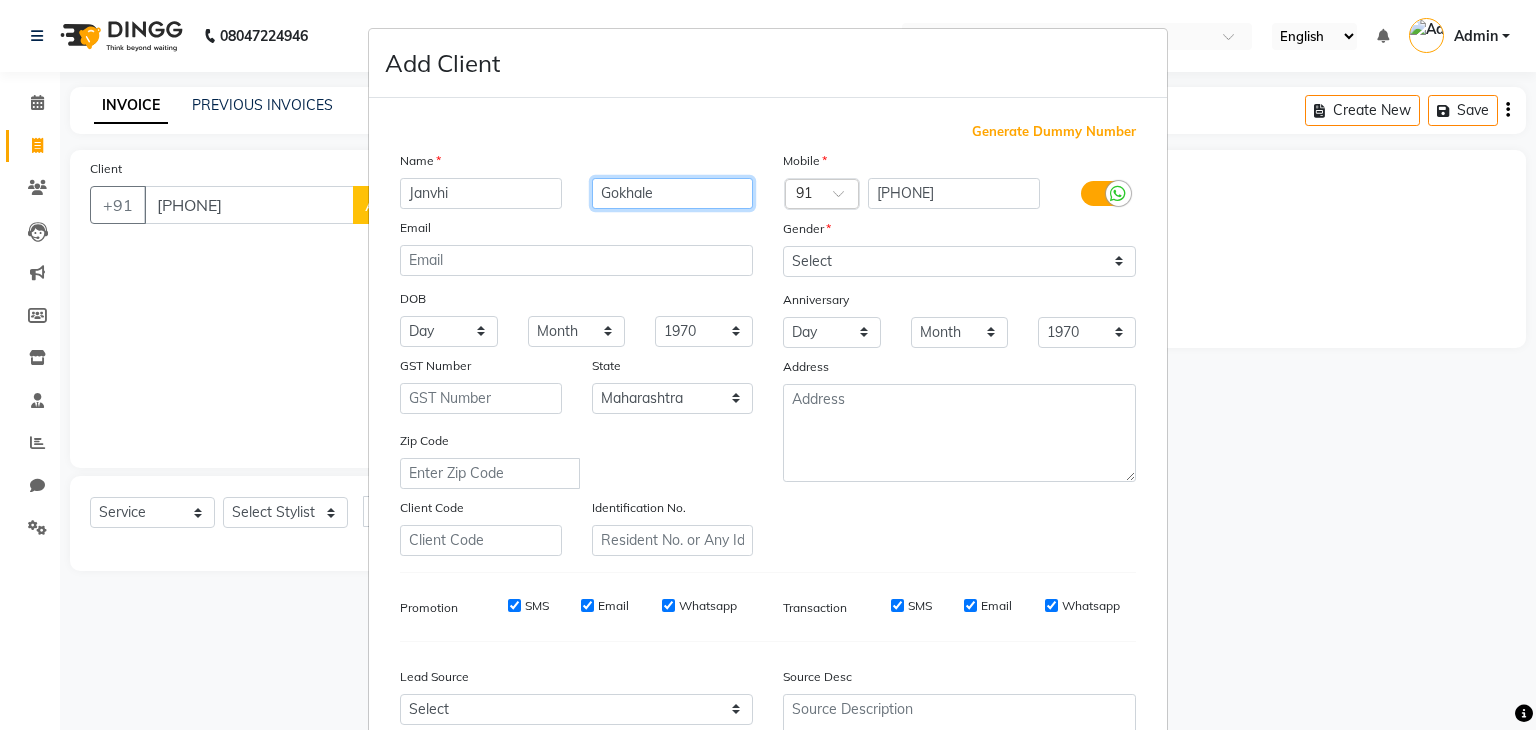 type on "Gokhale" 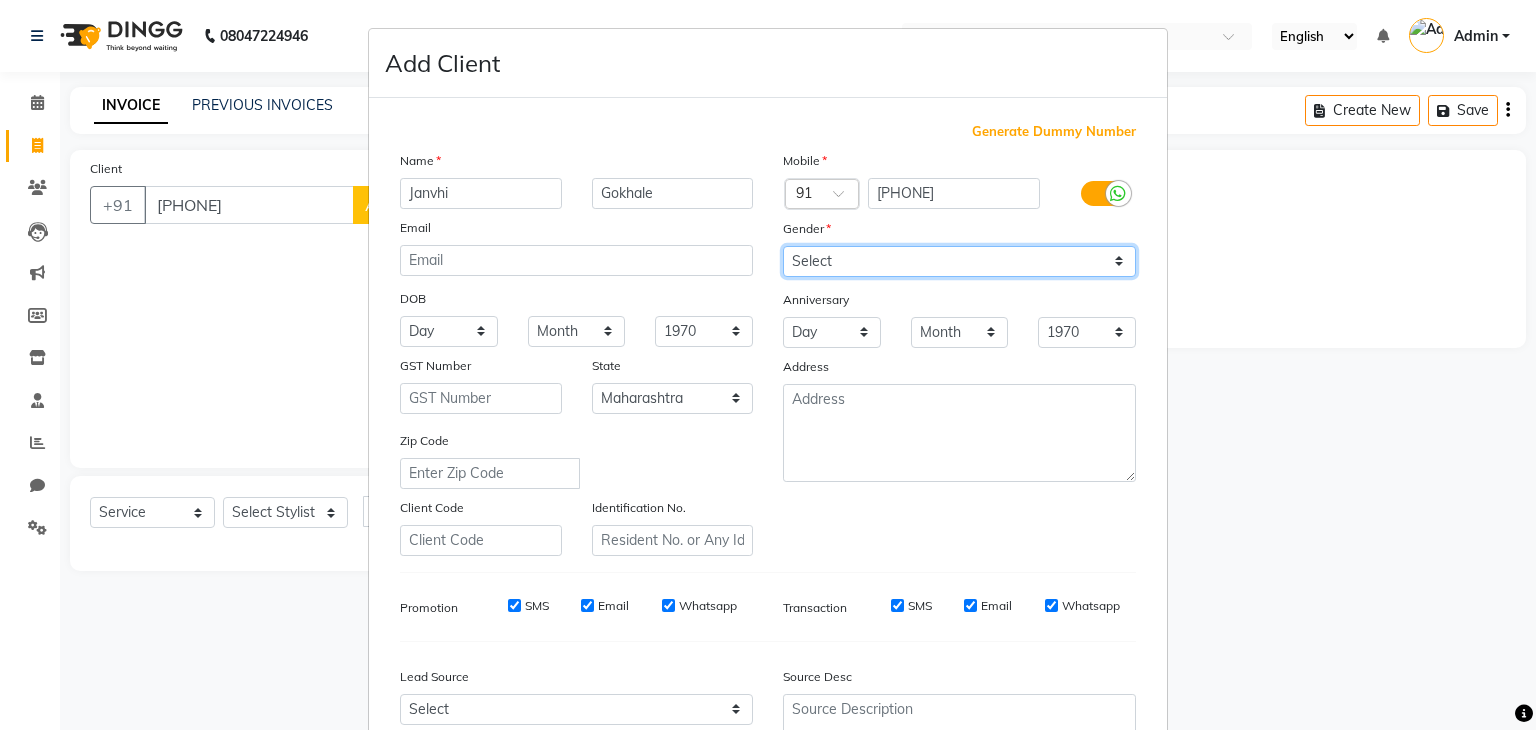 click on "Select Male Female Other Prefer Not To Say" at bounding box center (959, 261) 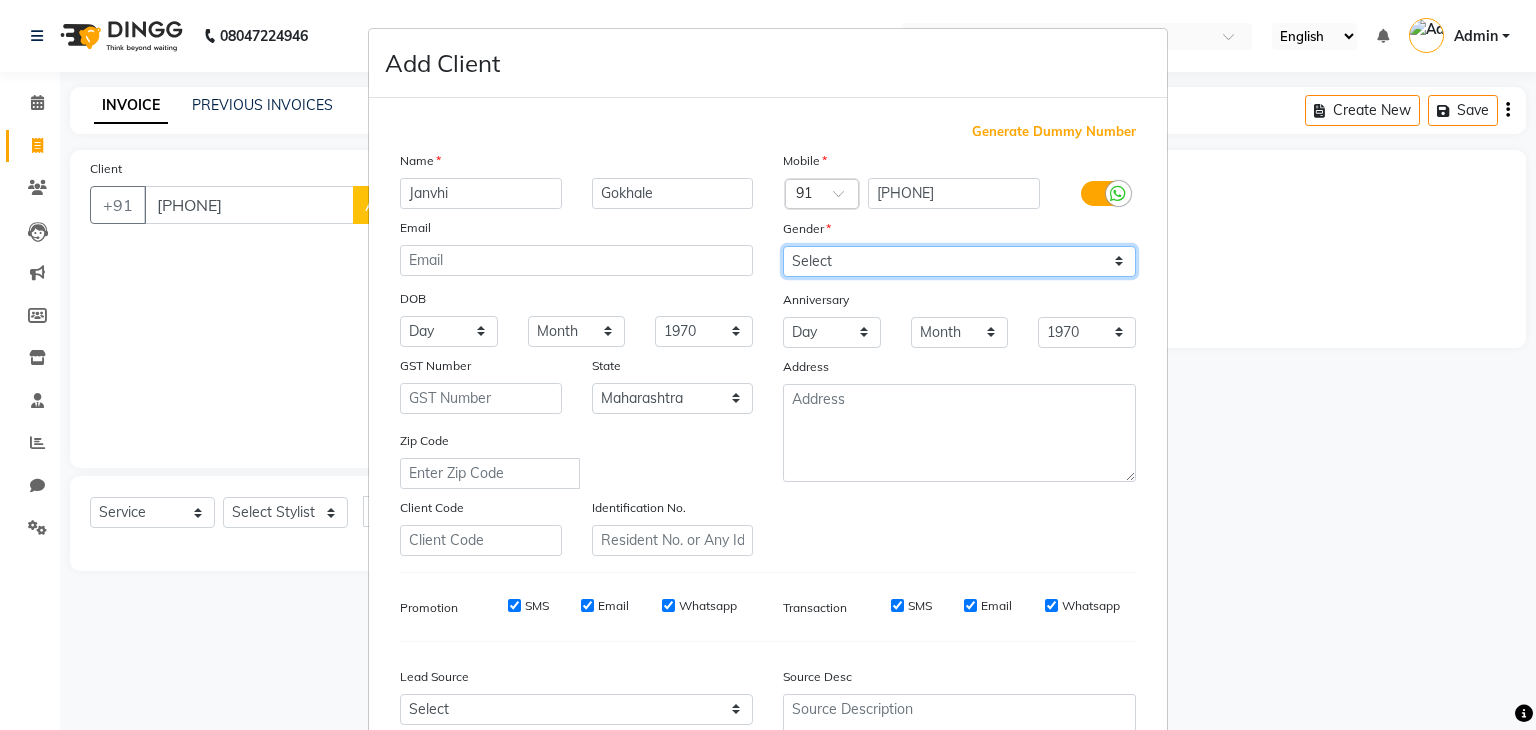 select on "female" 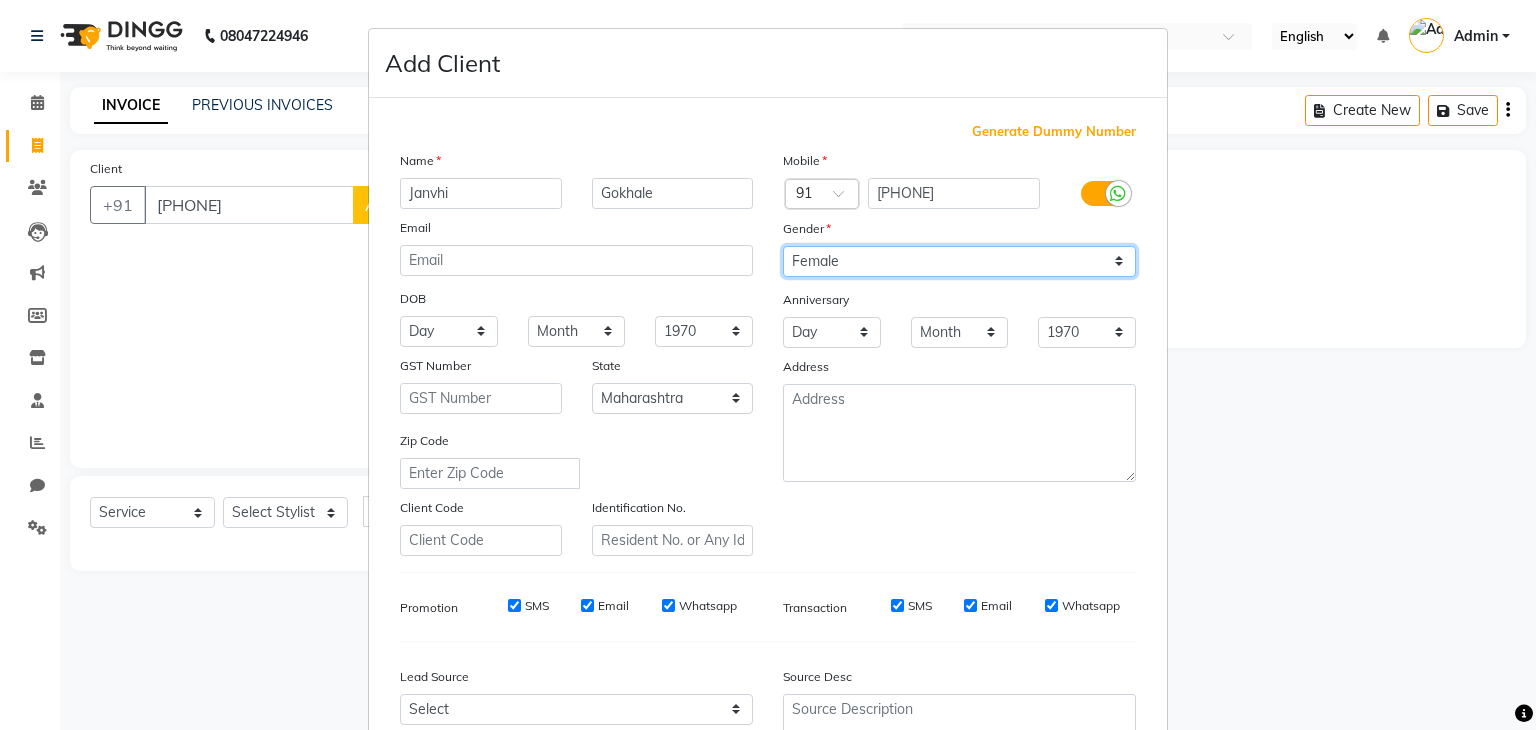 click on "Select Male Female Other Prefer Not To Say" at bounding box center [959, 261] 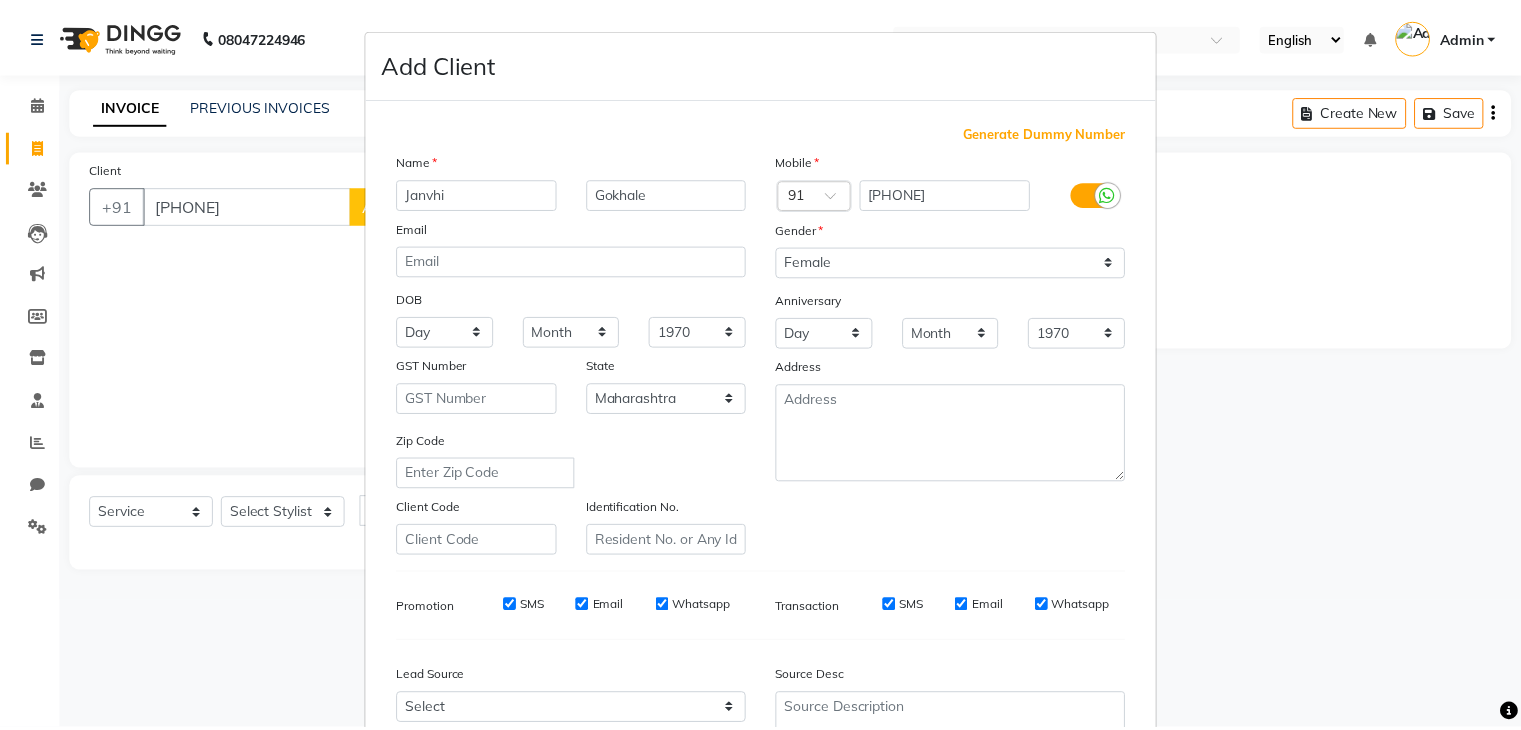 scroll, scrollTop: 203, scrollLeft: 0, axis: vertical 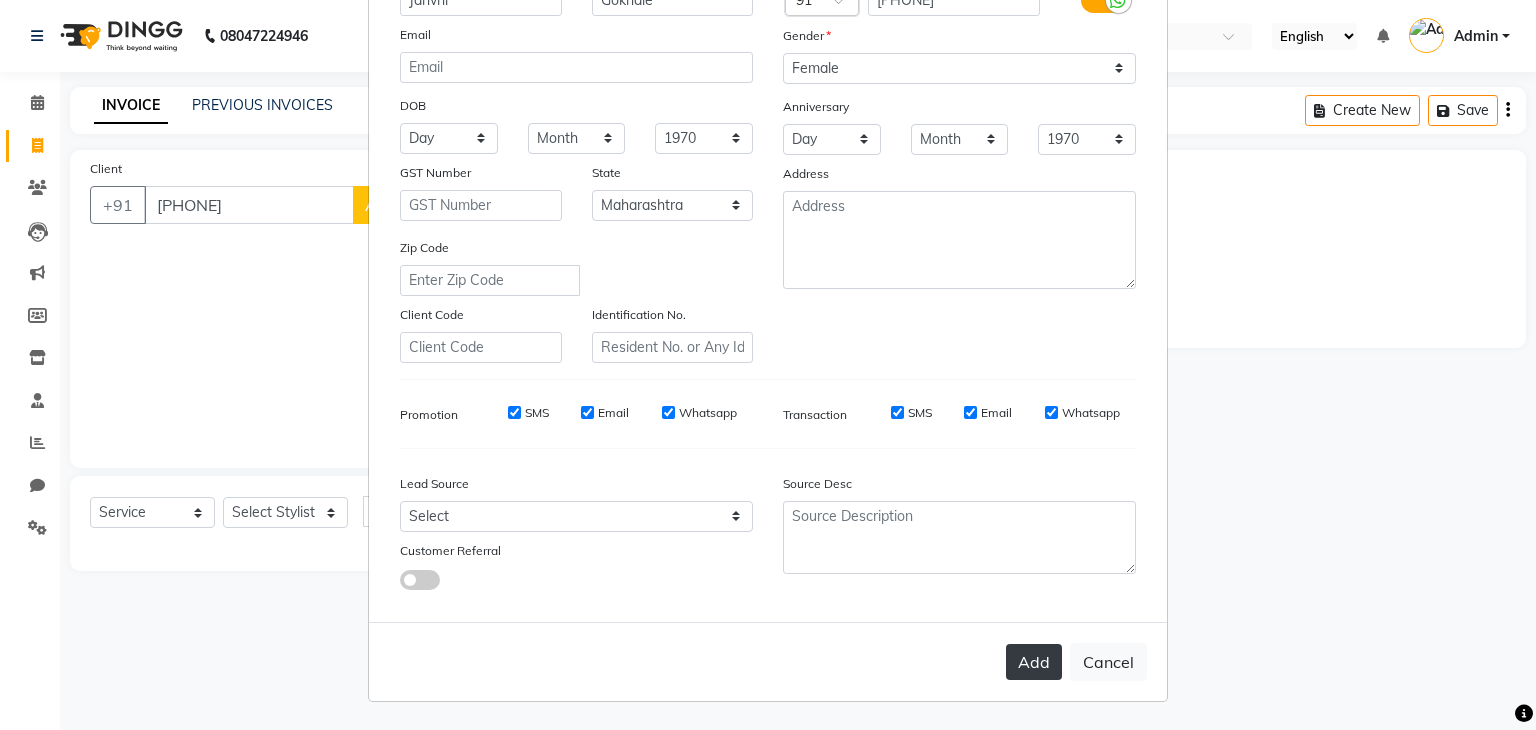 click on "Add" at bounding box center (1034, 662) 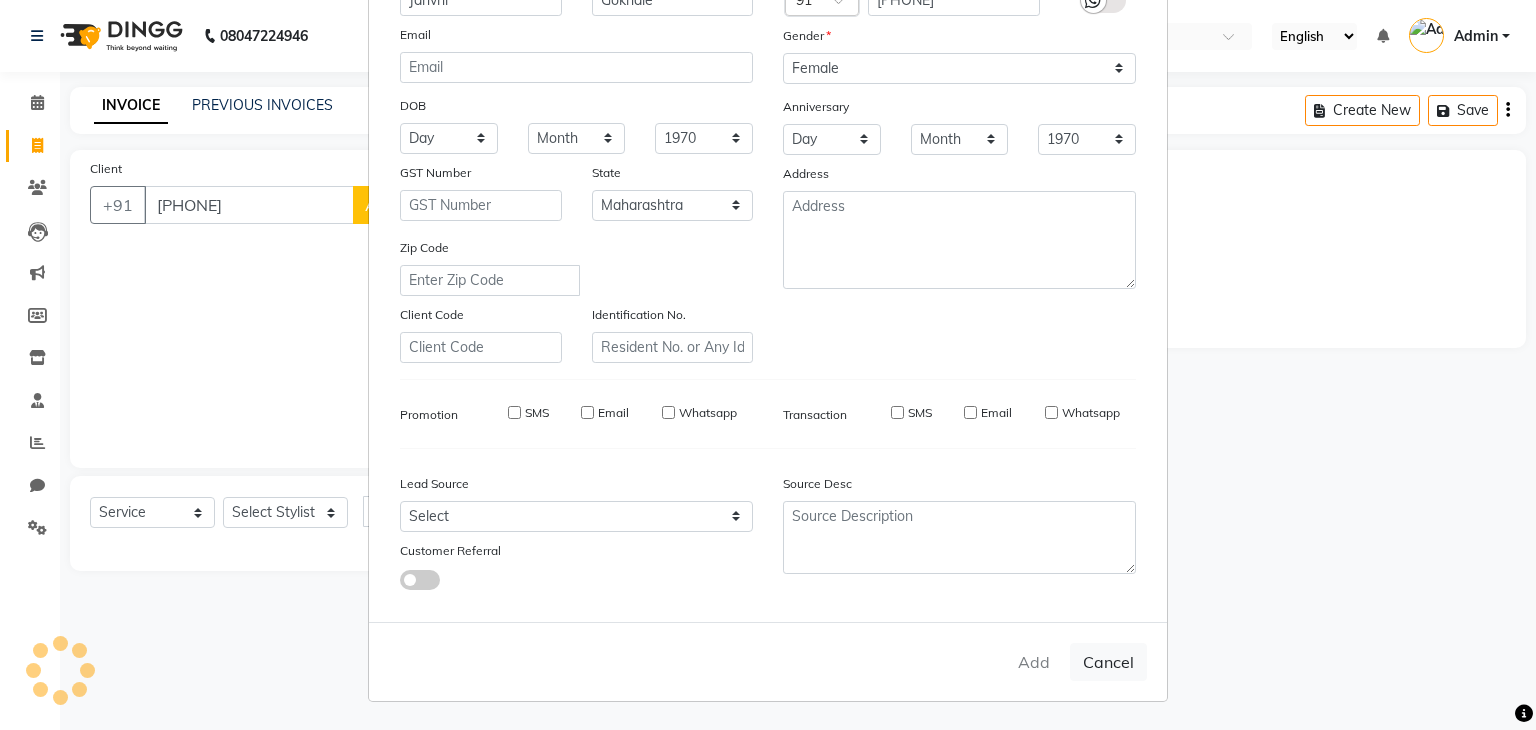 type 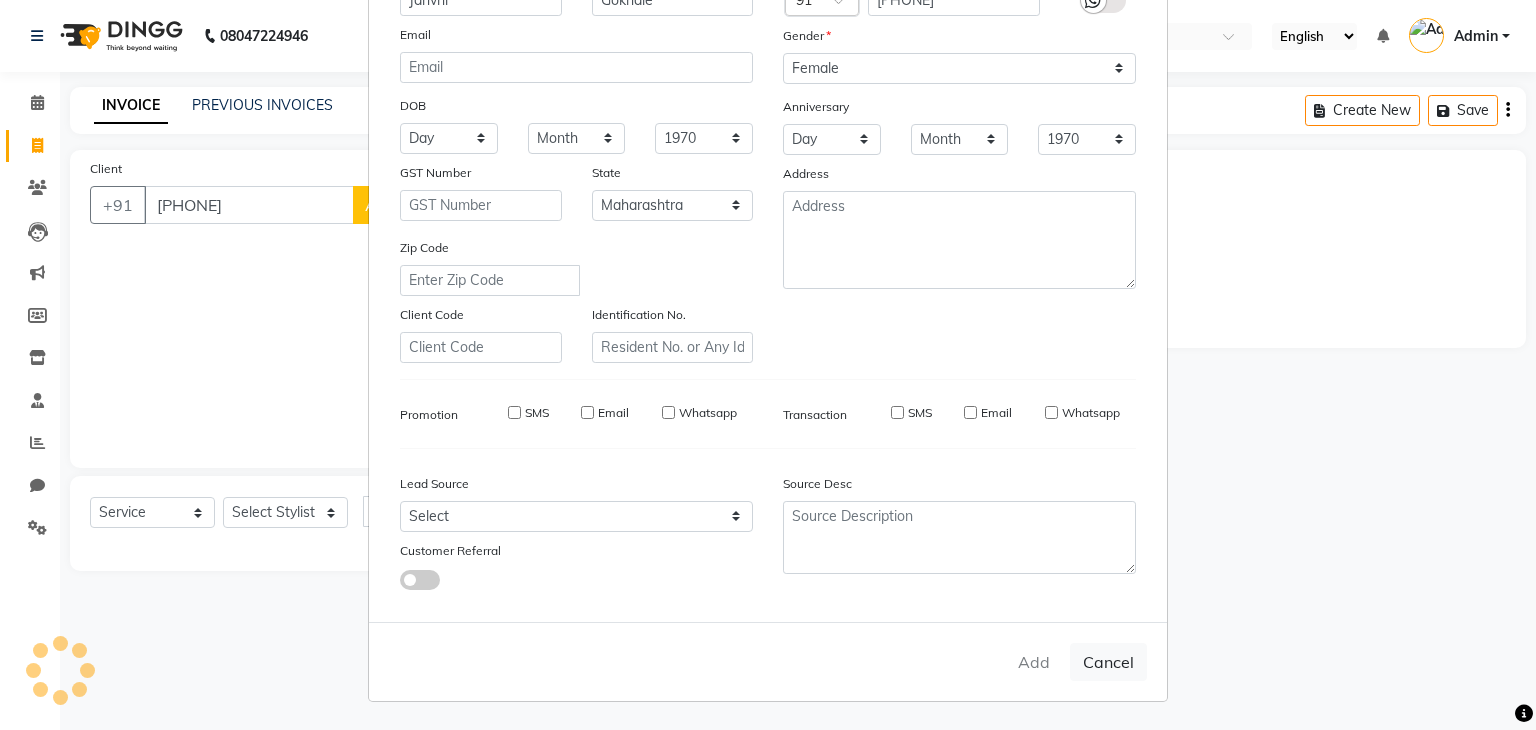 type 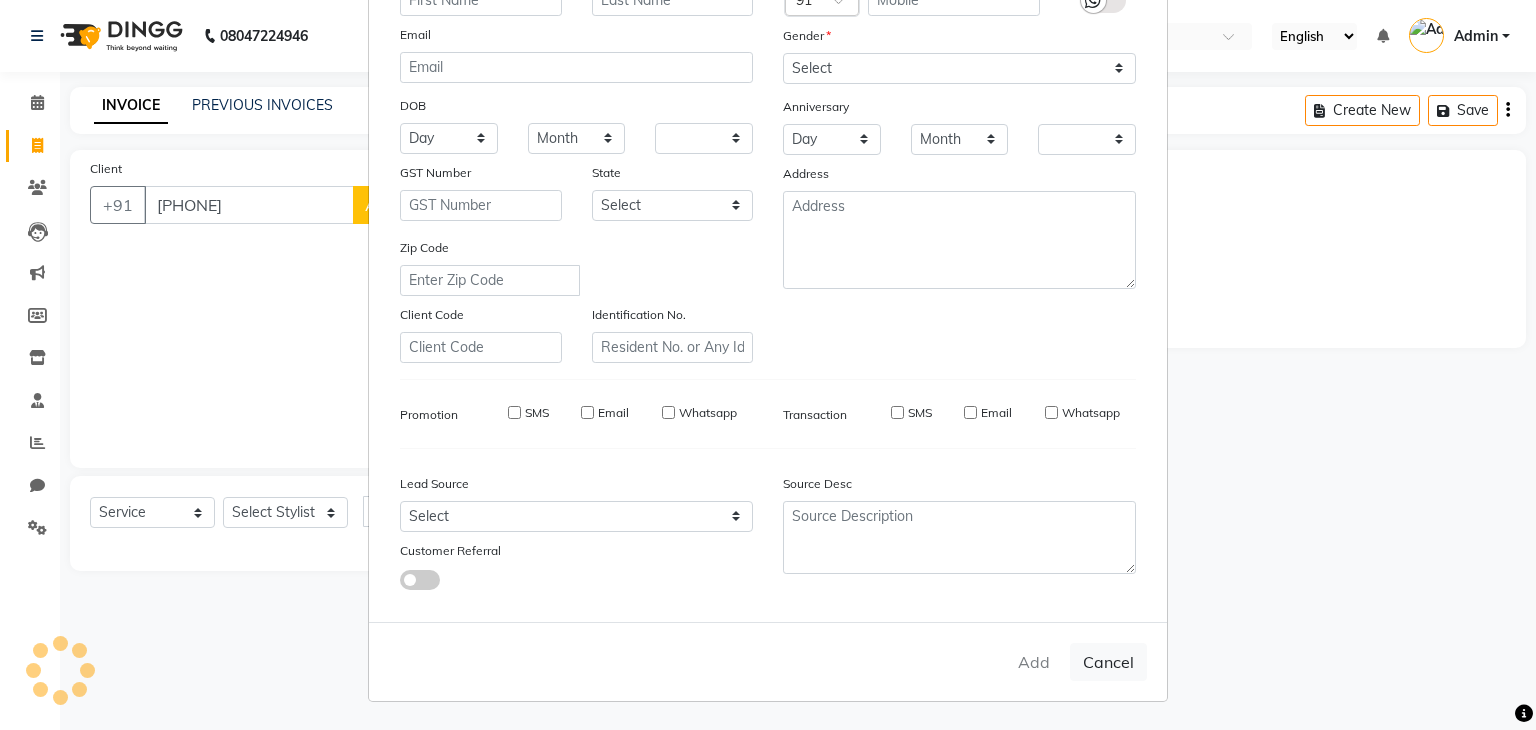 checkbox on "false" 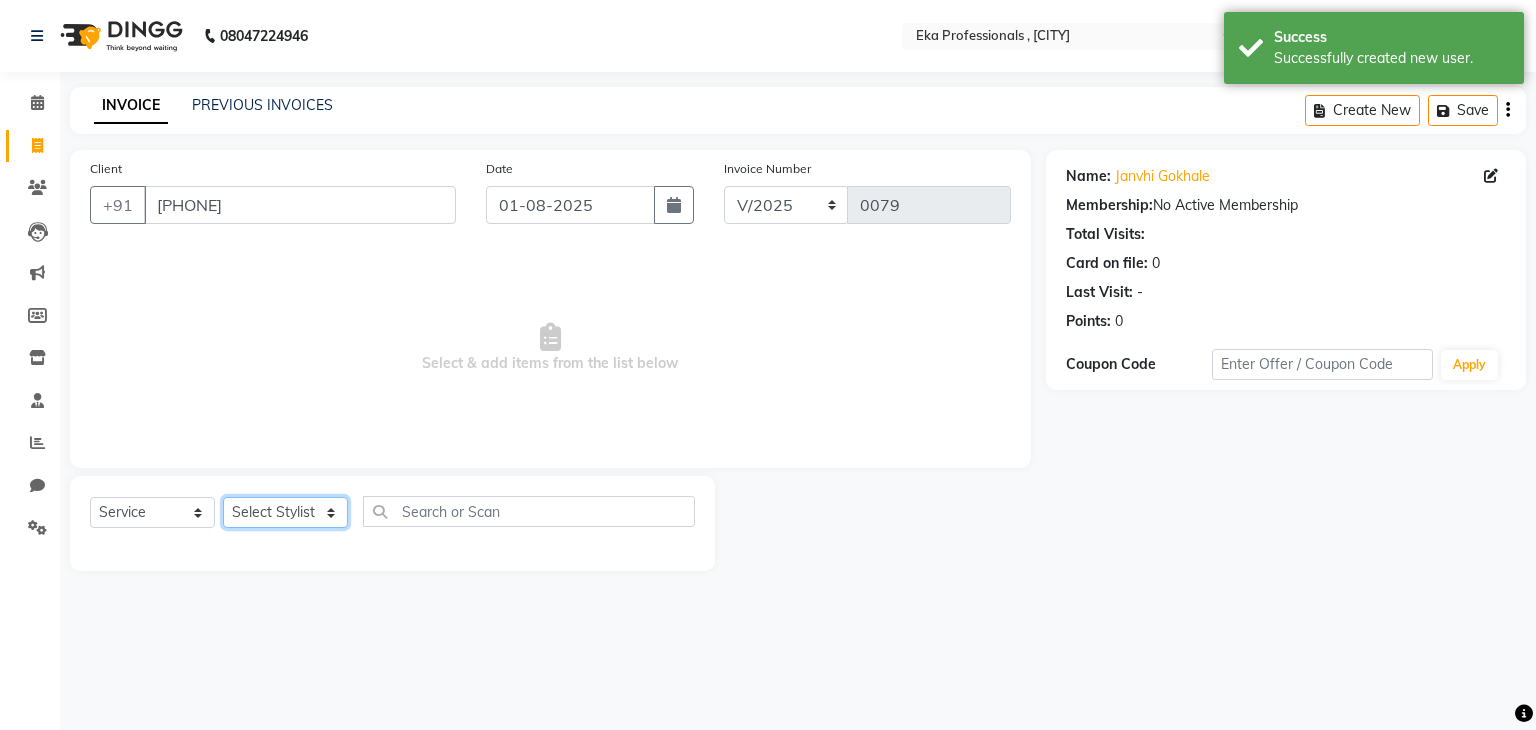 click on "Select Stylist Aarti kumar Deepak Jagtap pradnya Rashmi Kudale Shantanu Kamble Swapnil" 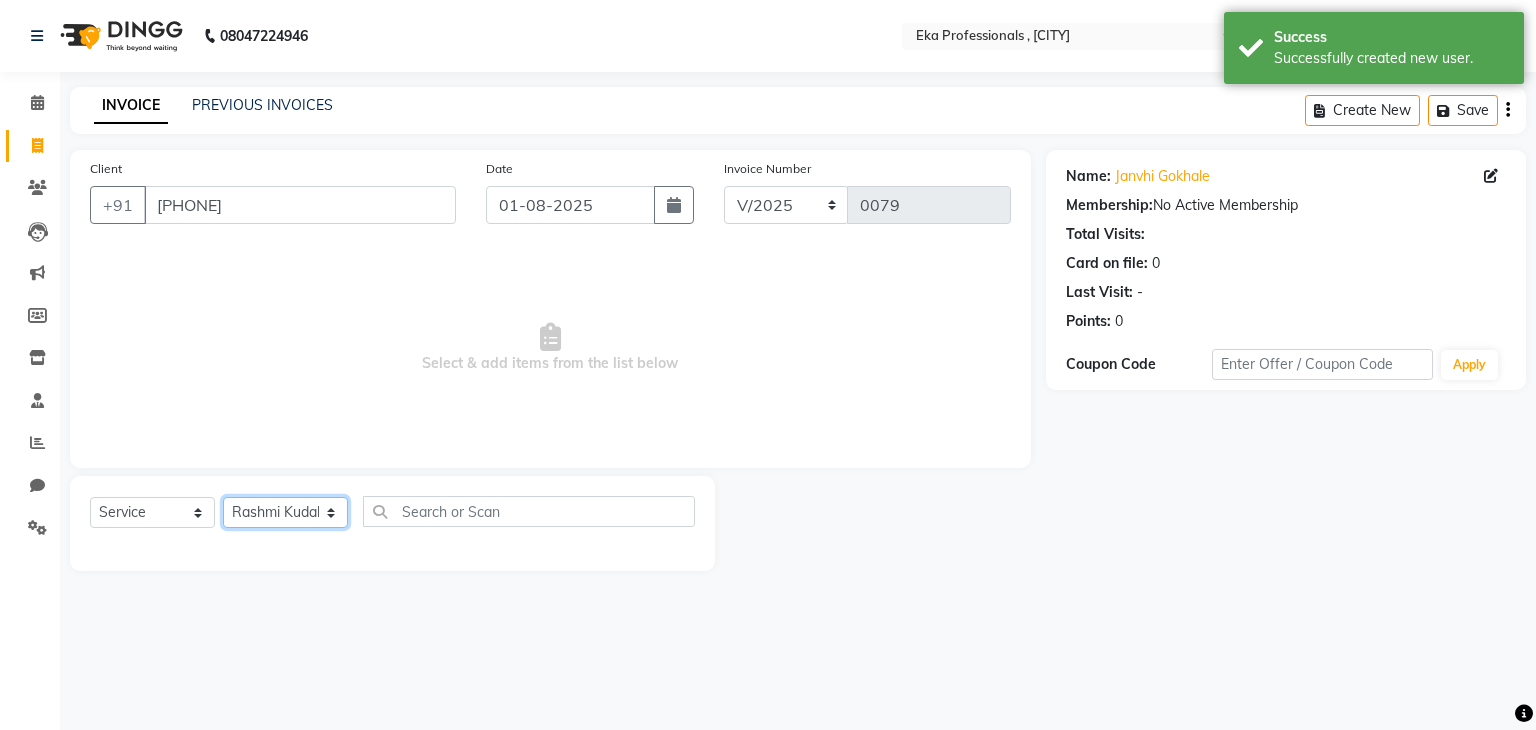 click on "Select Stylist Aarti kumar Deepak Jagtap pradnya Rashmi Kudale Shantanu Kamble Swapnil" 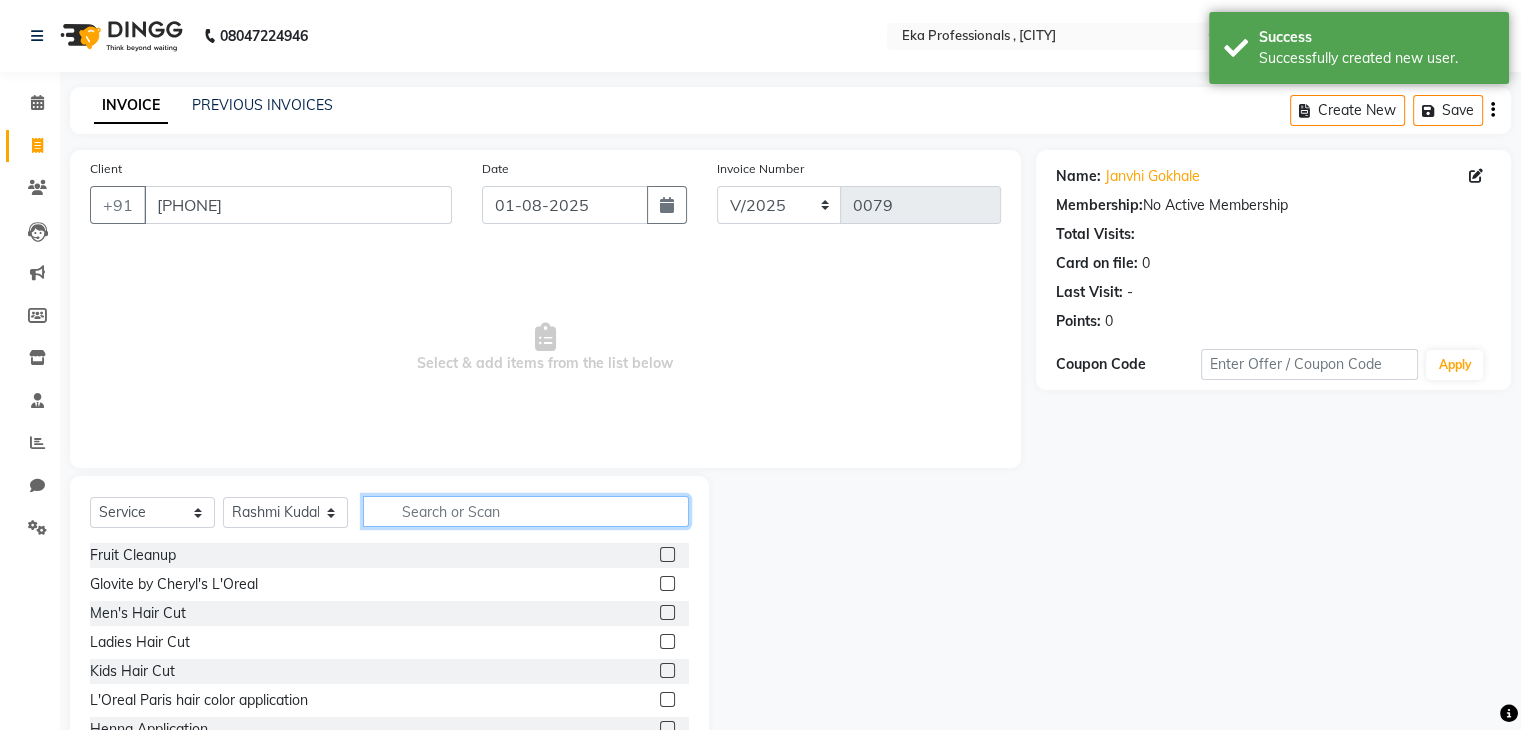 click 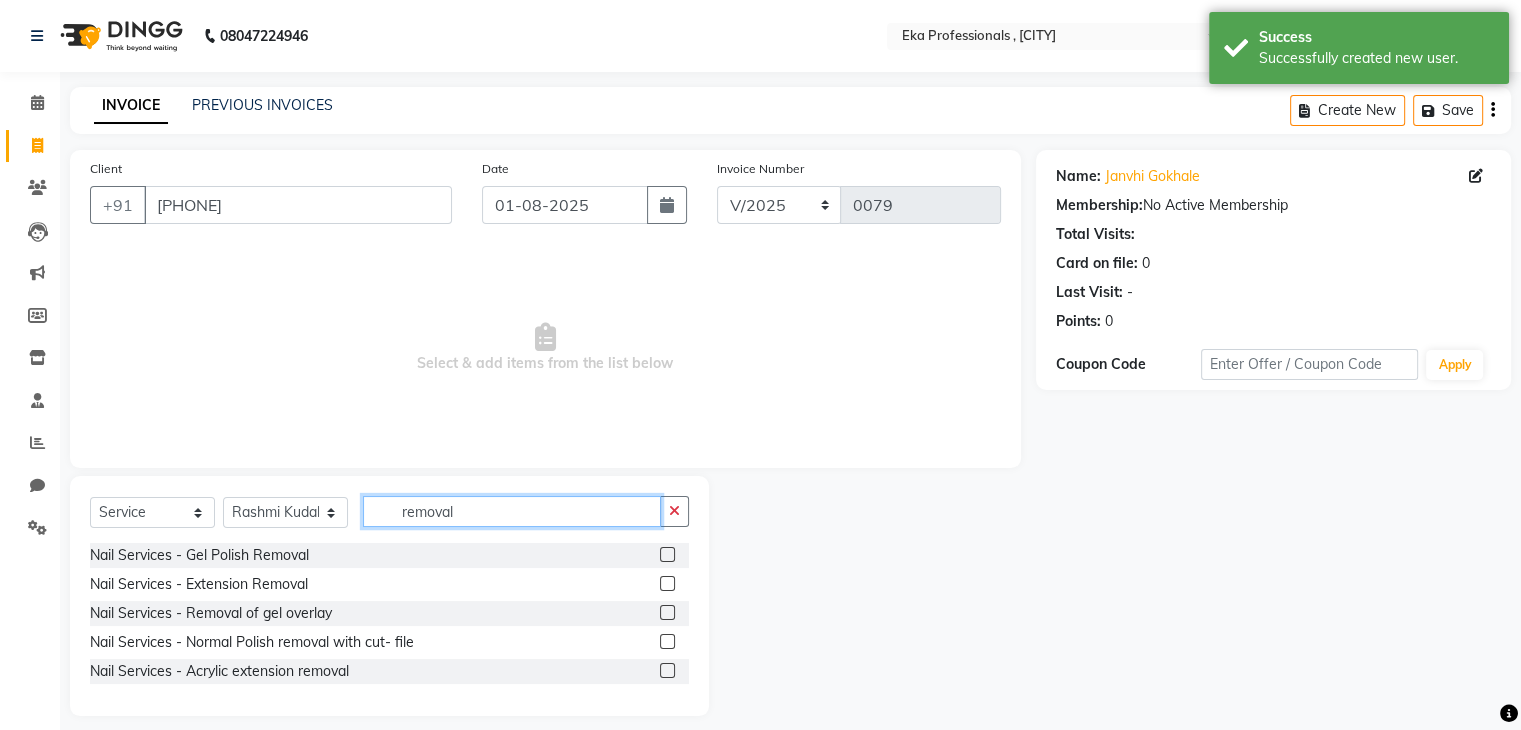 type on "removal" 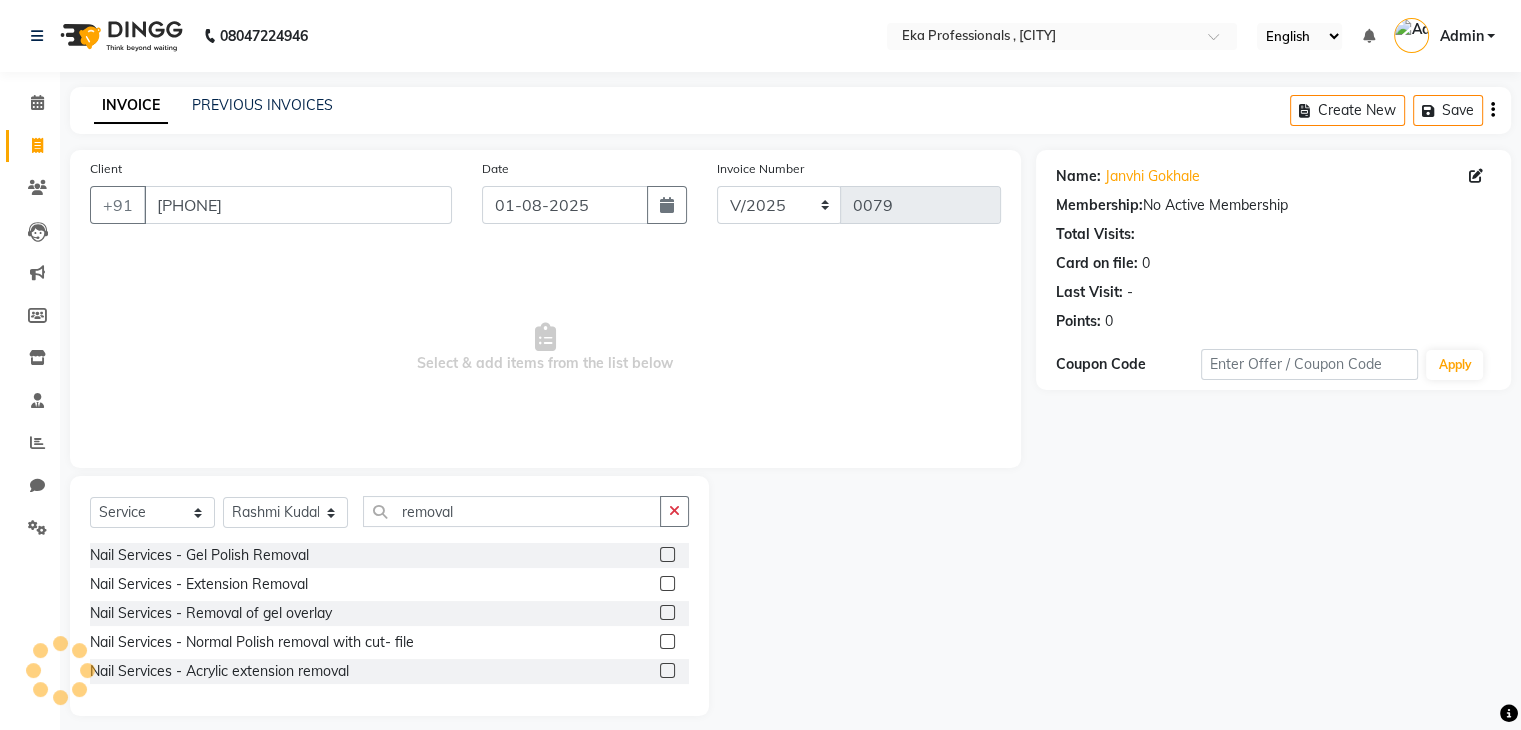 click 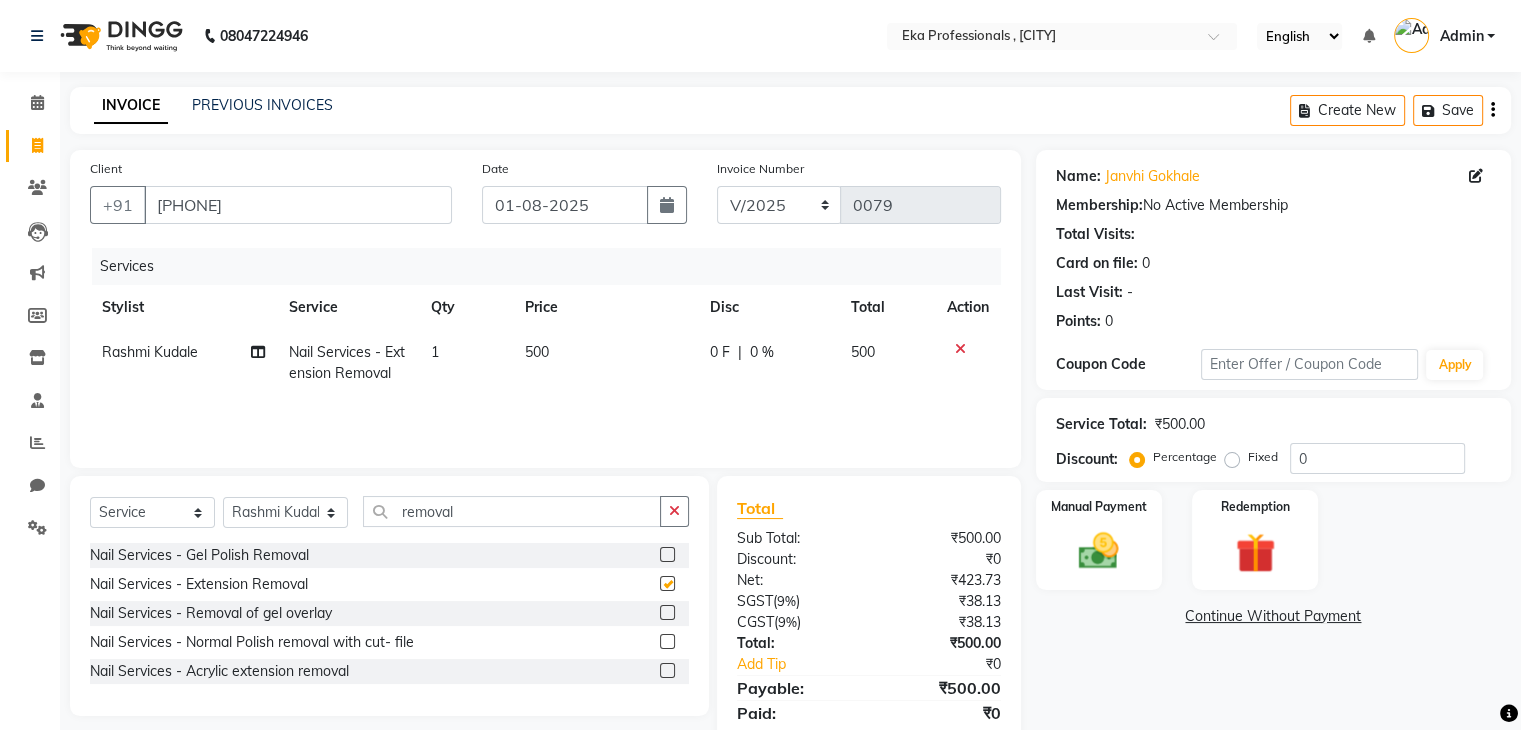 checkbox on "false" 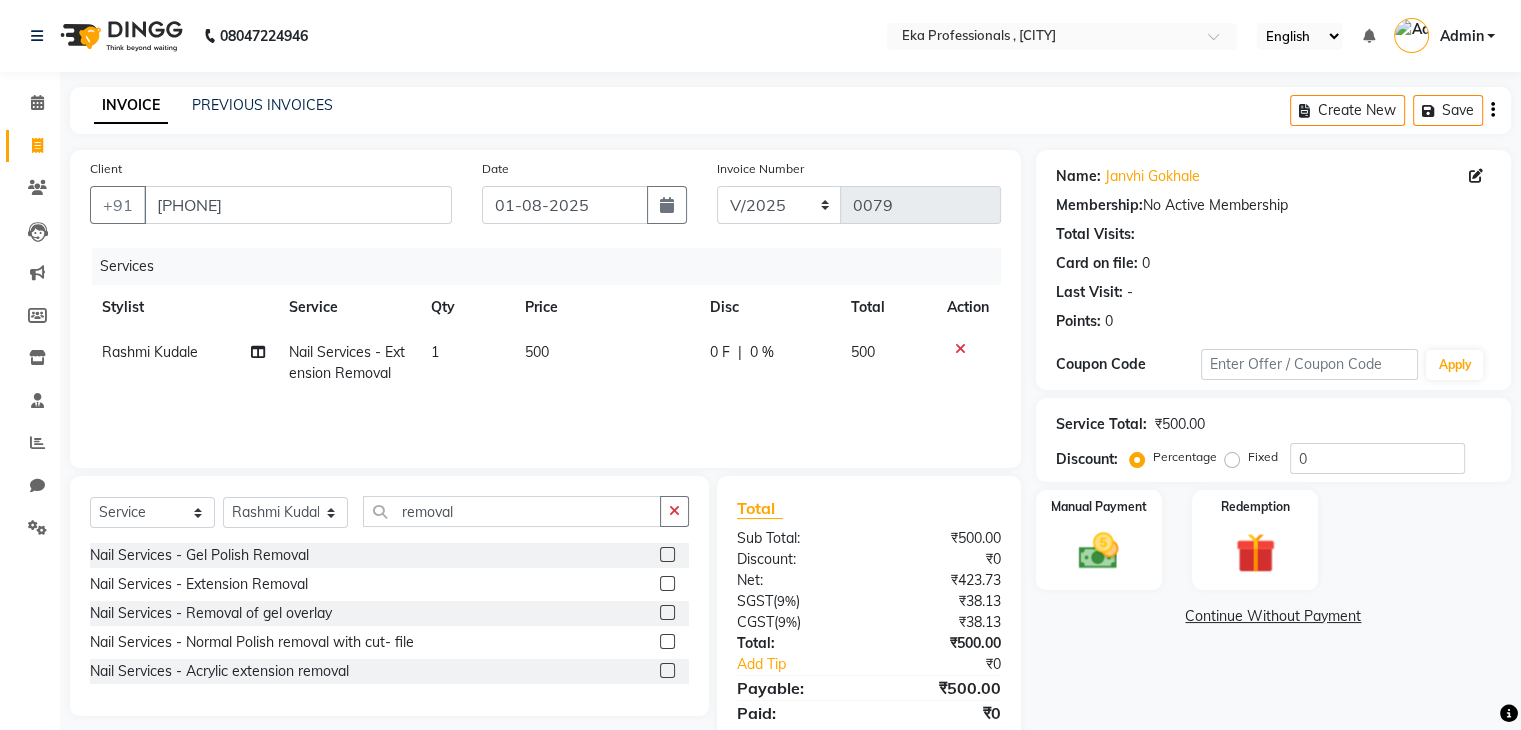click on "Select  Service  Product  Membership  Package Voucher Prepaid Gift Card  Select Stylist Aarti kumar Deepak Jagtap pradnya Rashmi Kudale Shantanu Kamble Swapnil removal Nail Services  - Gel Polish Removal  Nail Services  - Extension Removal  Nail Services - Removal of gel overlay  Nail Services - Normal Polish removal with cut- file  Nail Services - Acrylic extension removal" 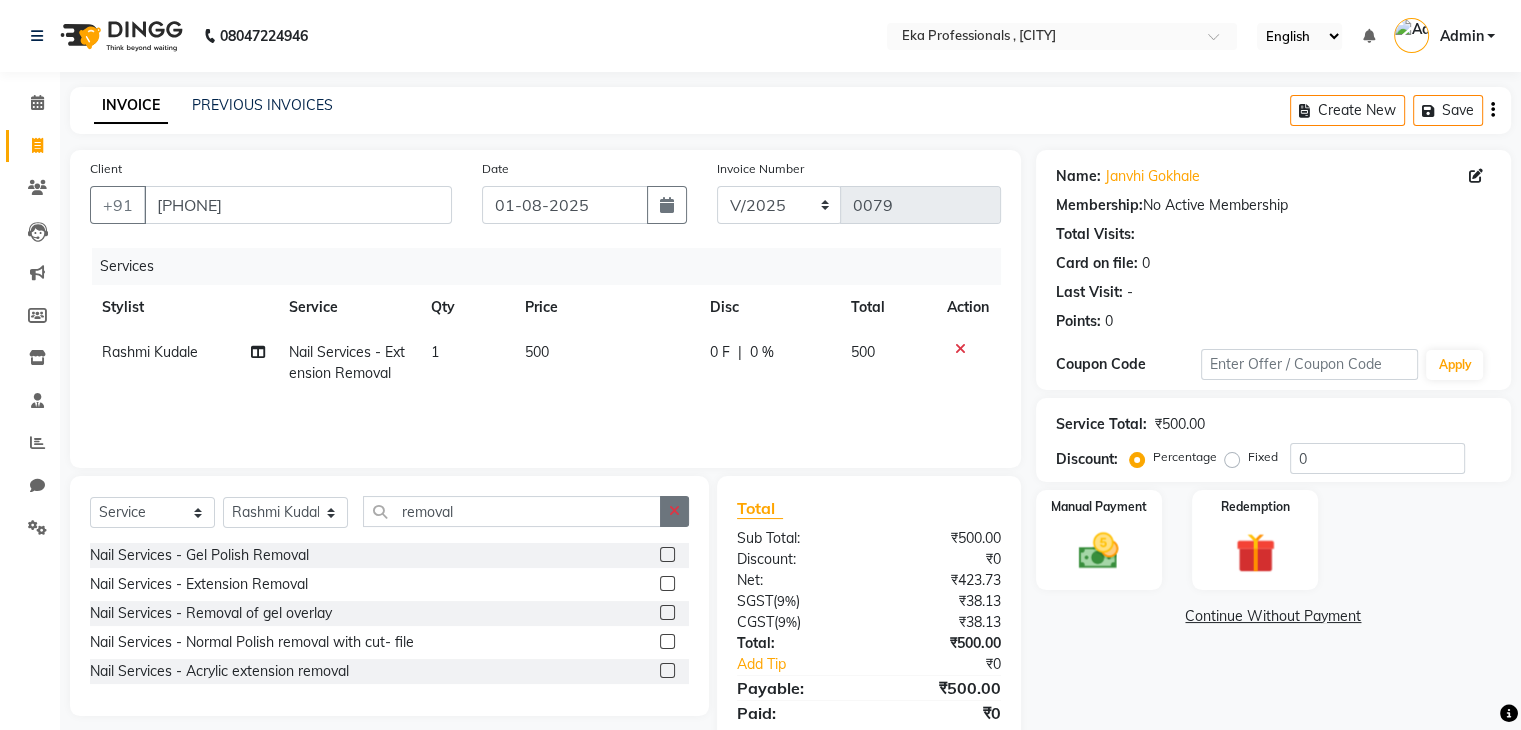 click 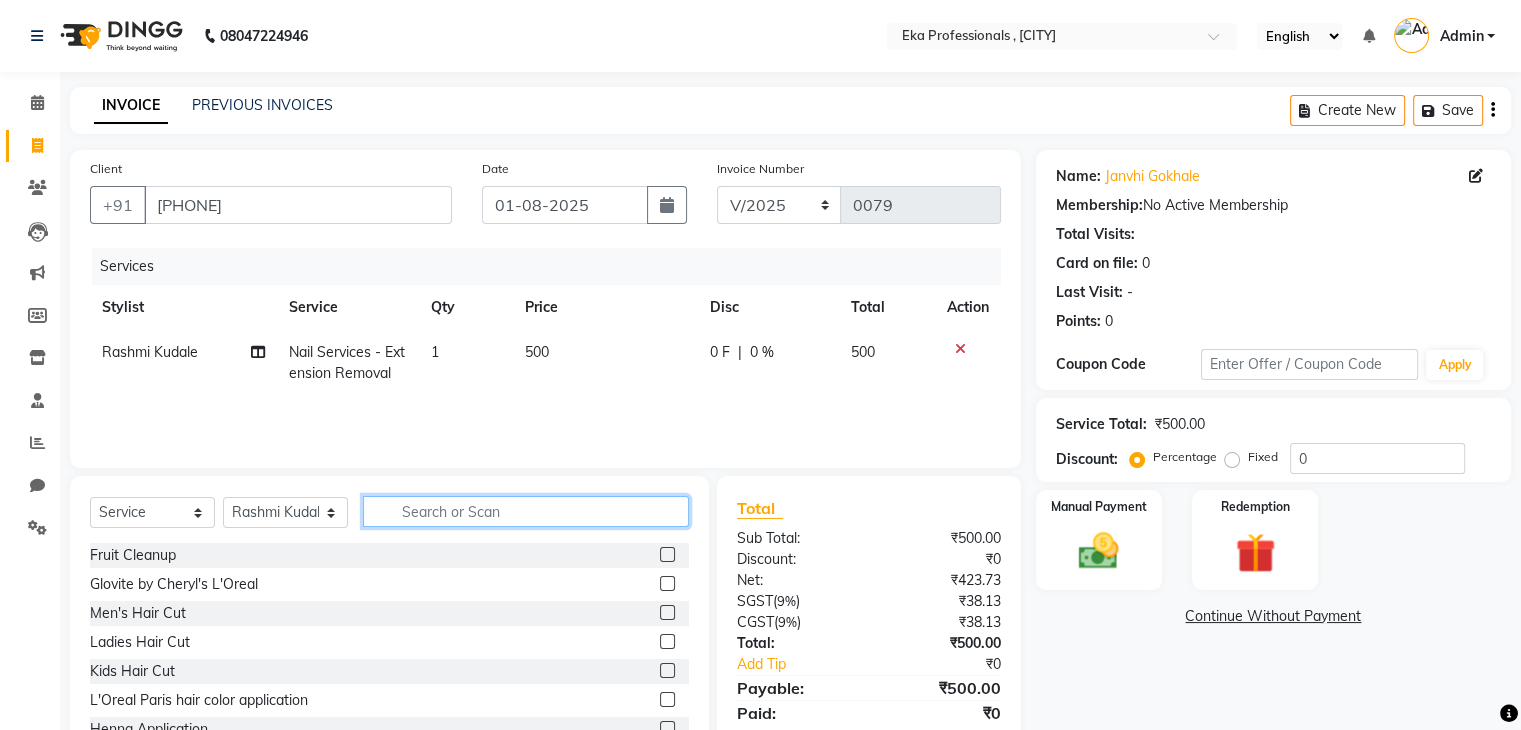 click 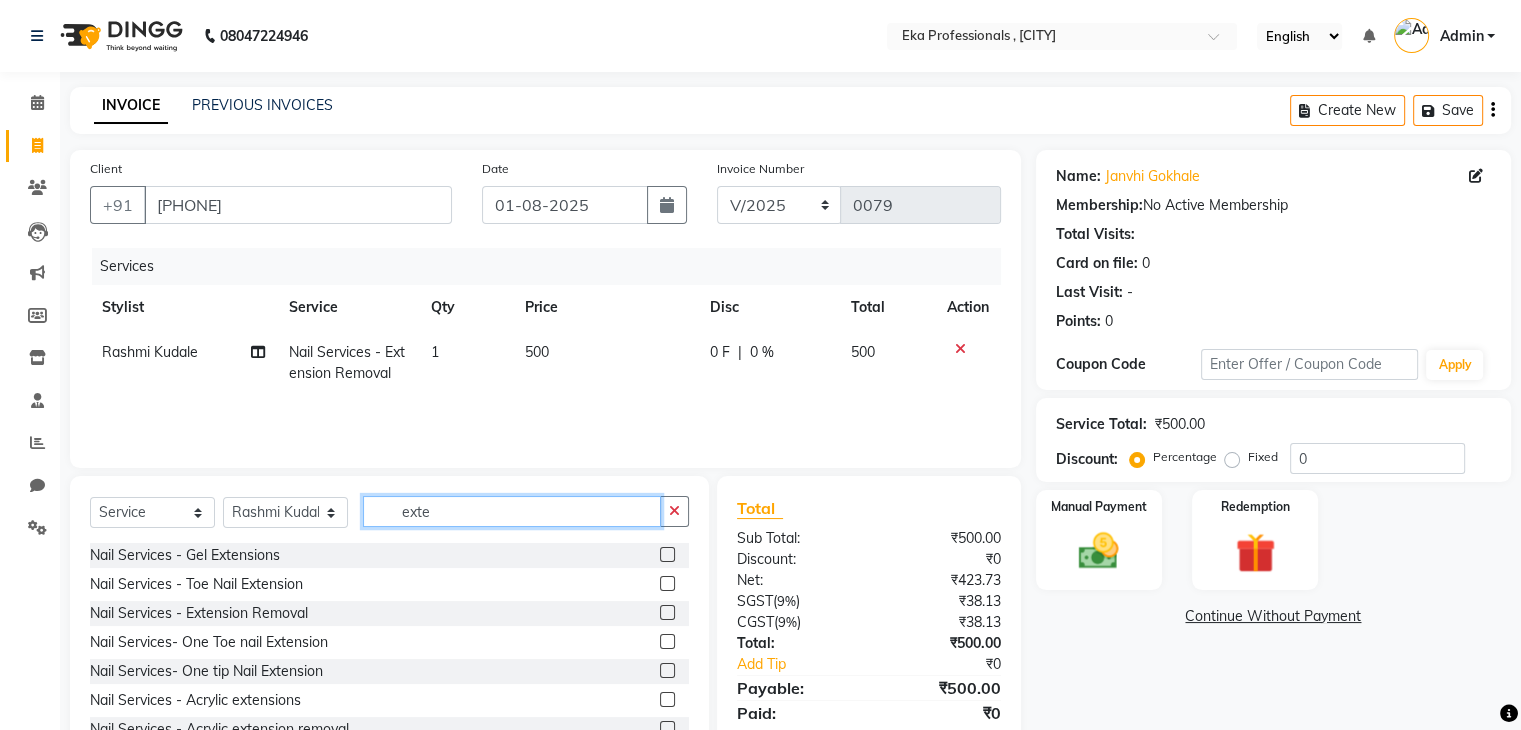 type on "exte" 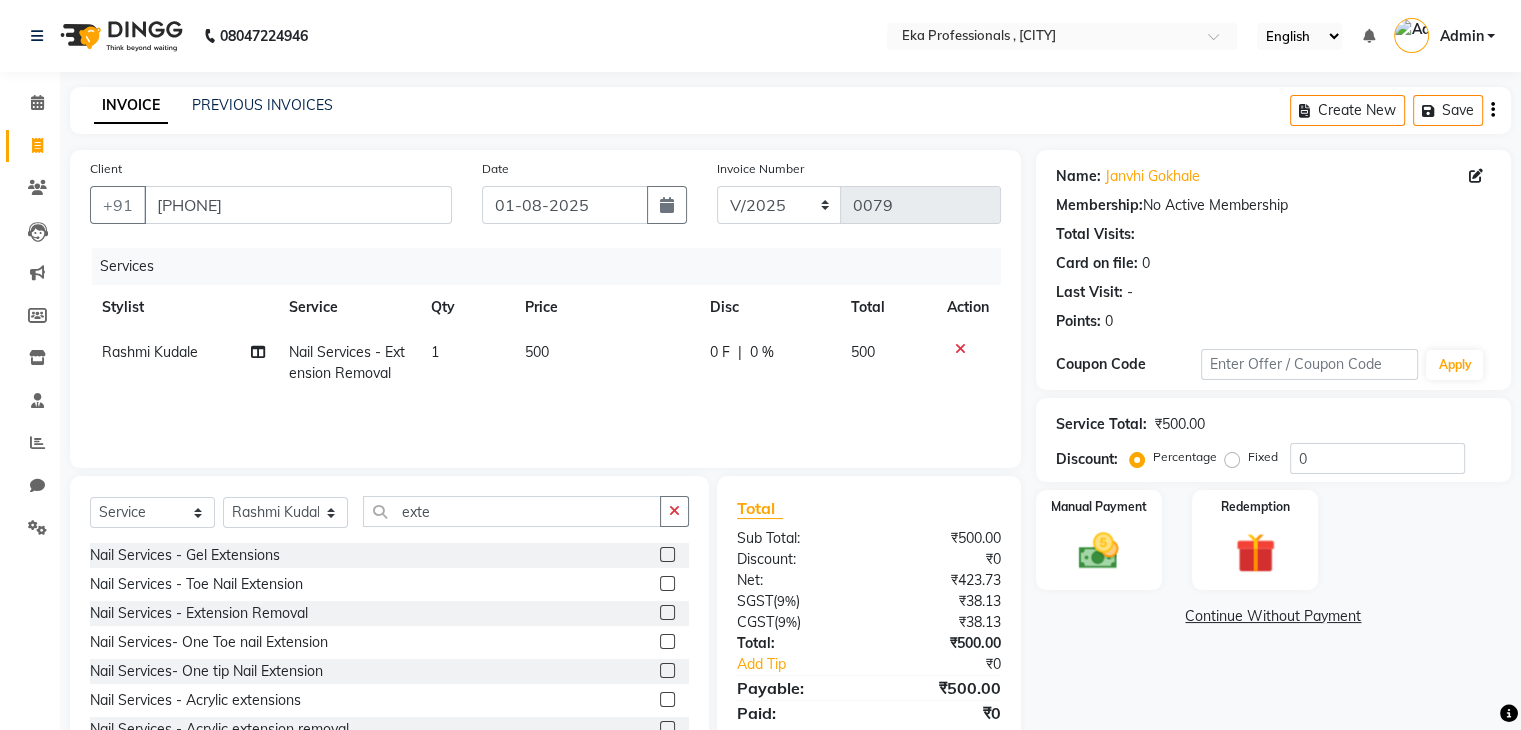 click 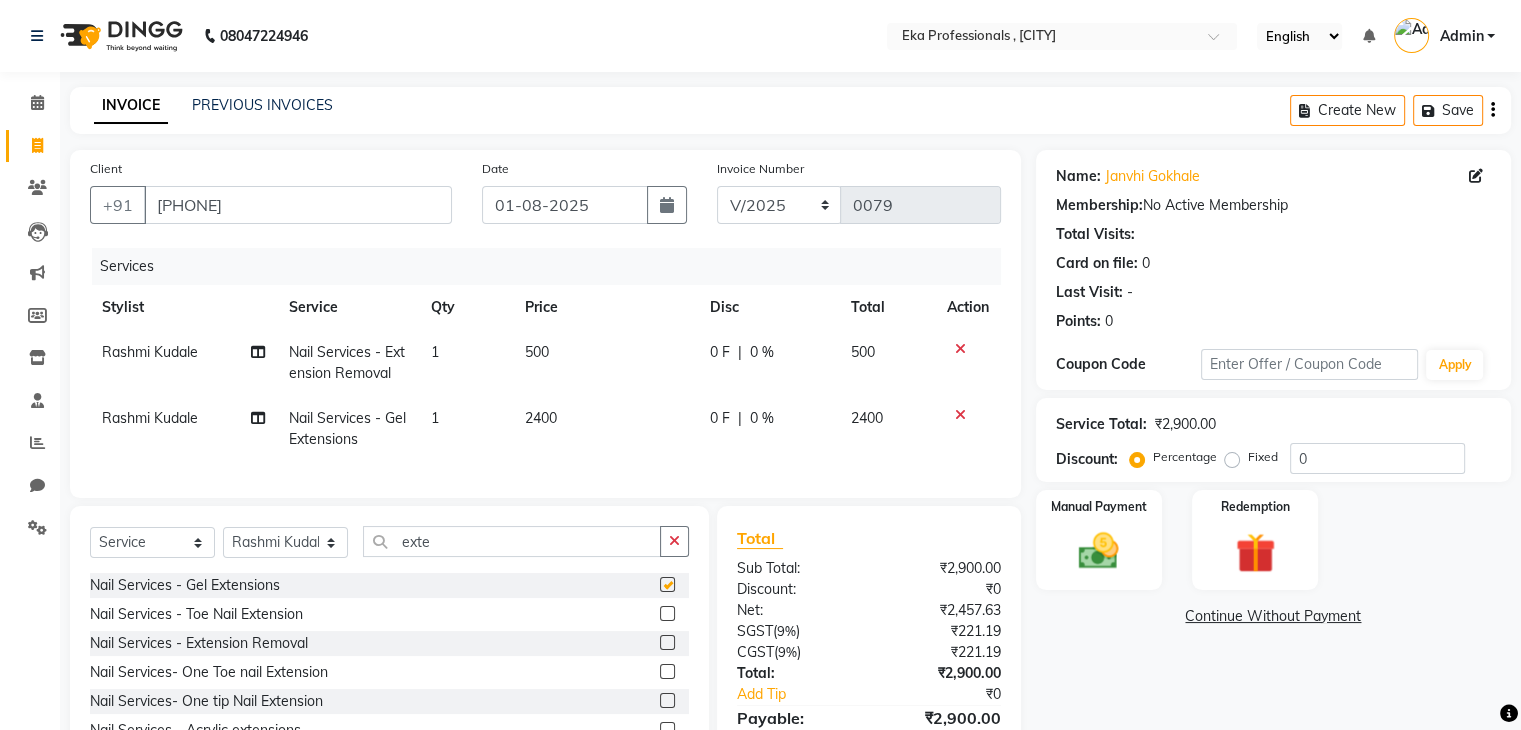 checkbox on "false" 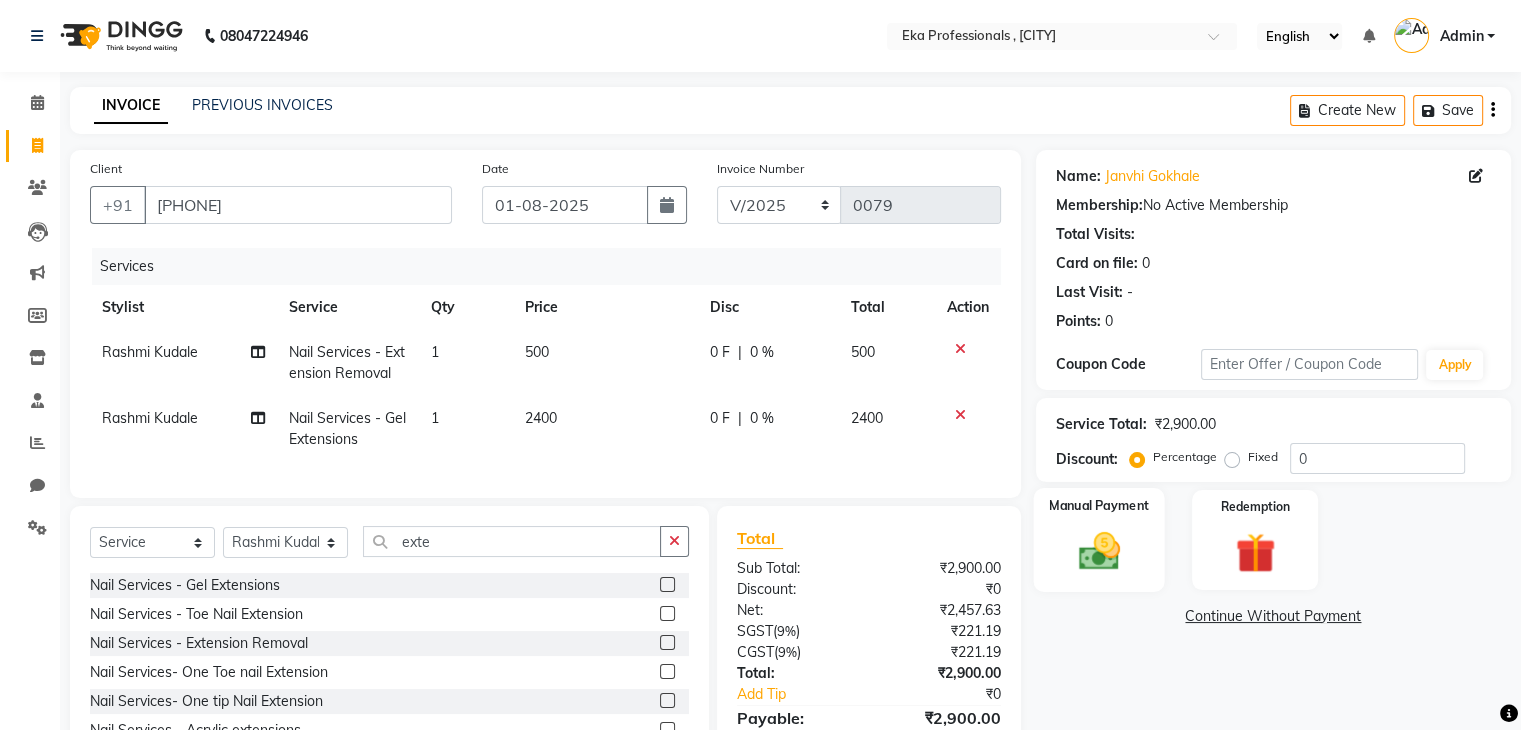 click 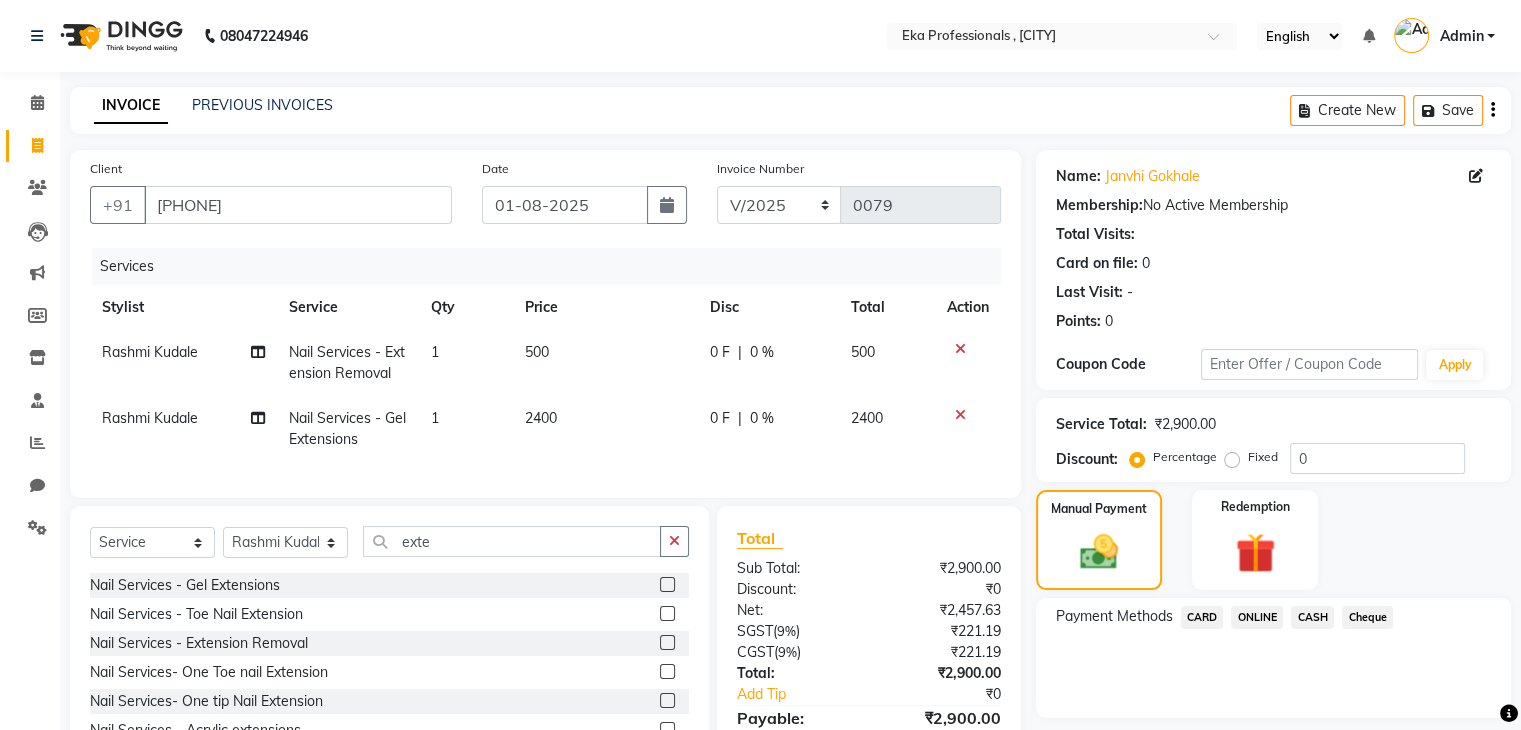 click on "ONLINE" 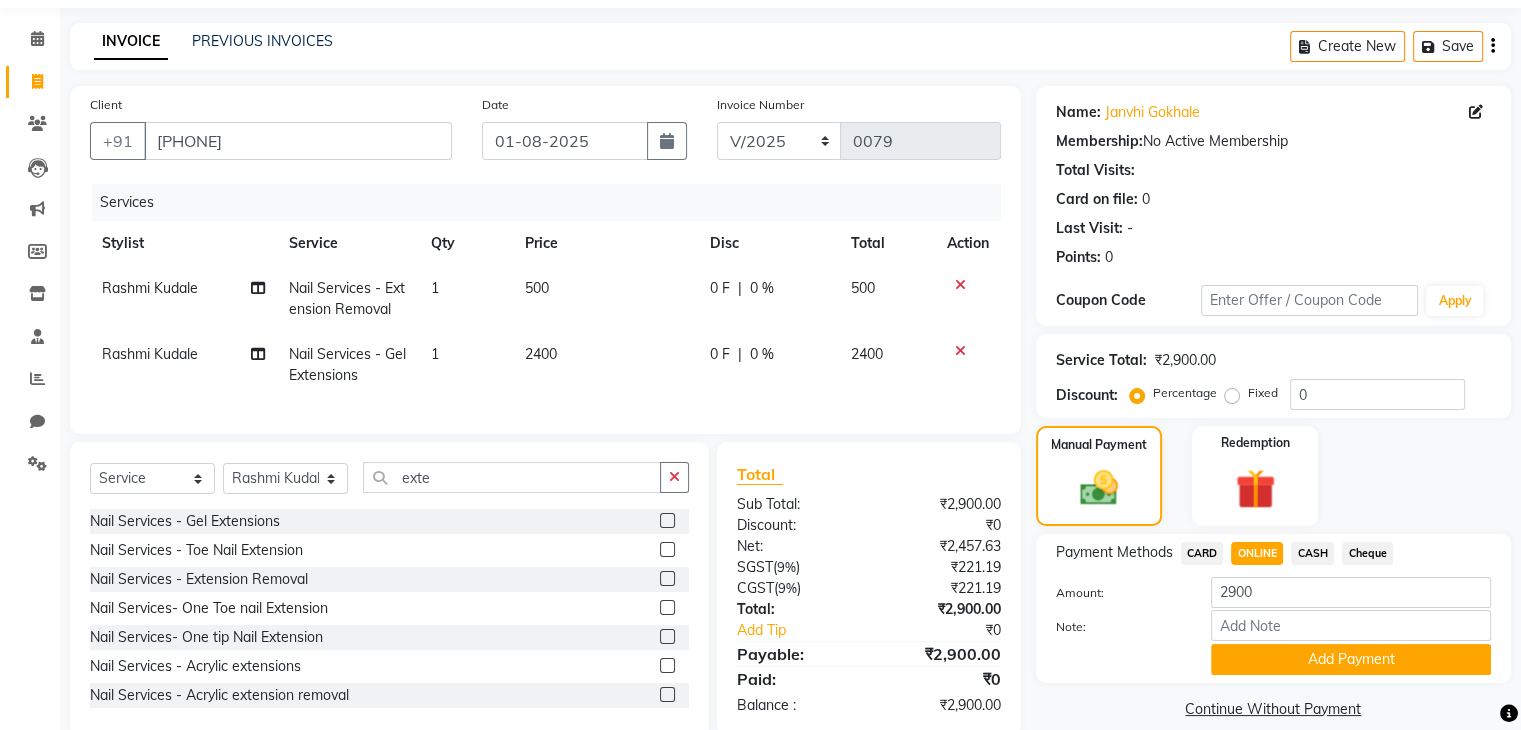 scroll, scrollTop: 117, scrollLeft: 0, axis: vertical 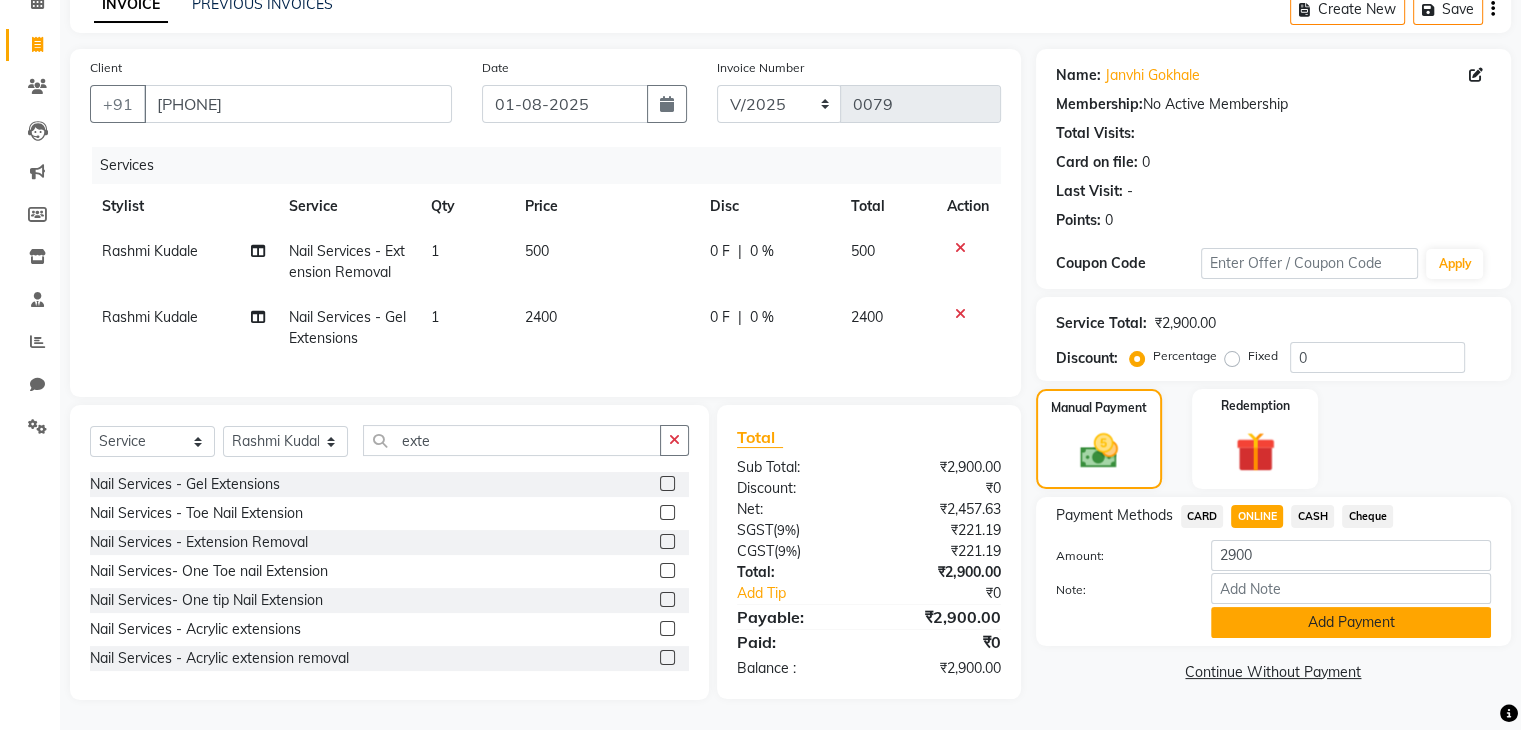 click on "Add Payment" 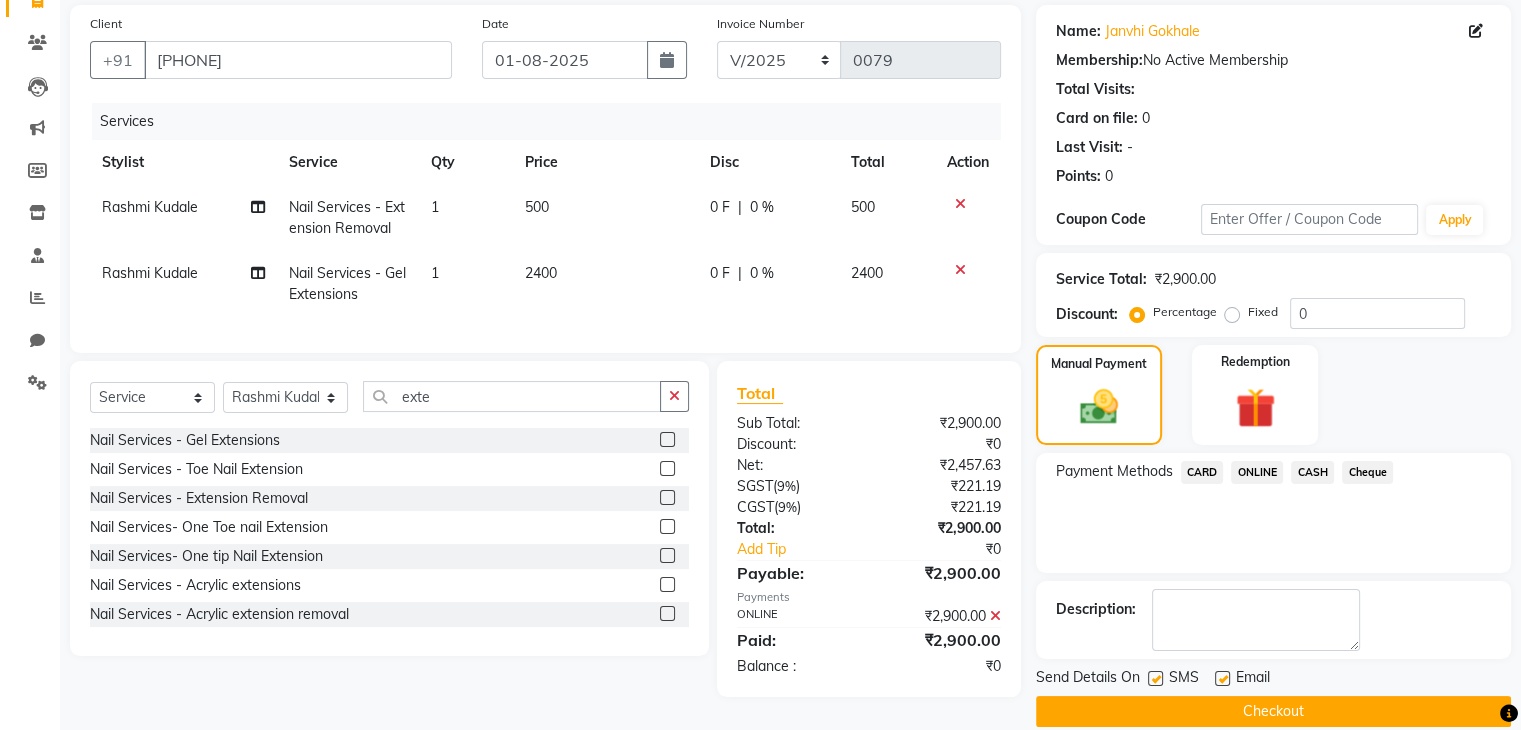 scroll, scrollTop: 171, scrollLeft: 0, axis: vertical 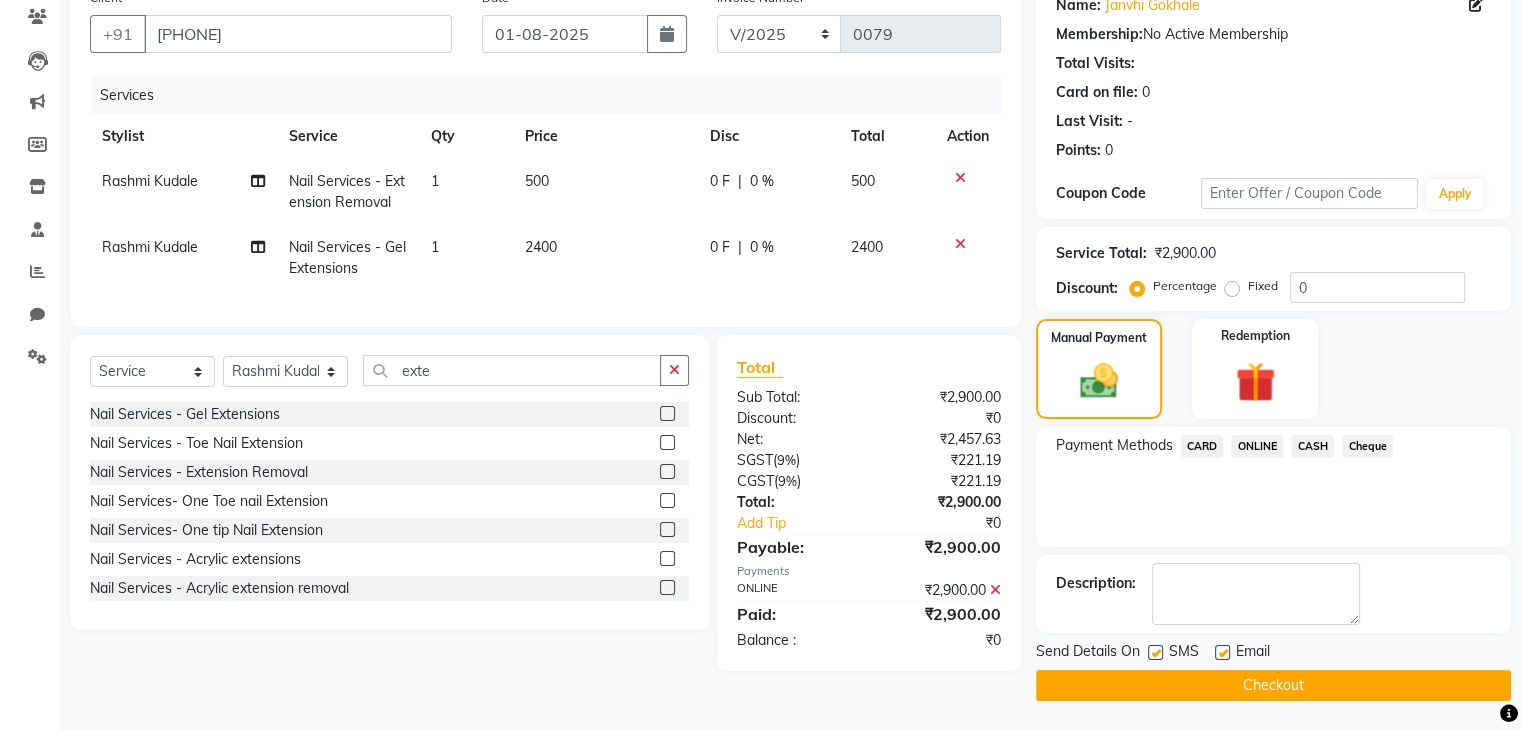 click on "Checkout" 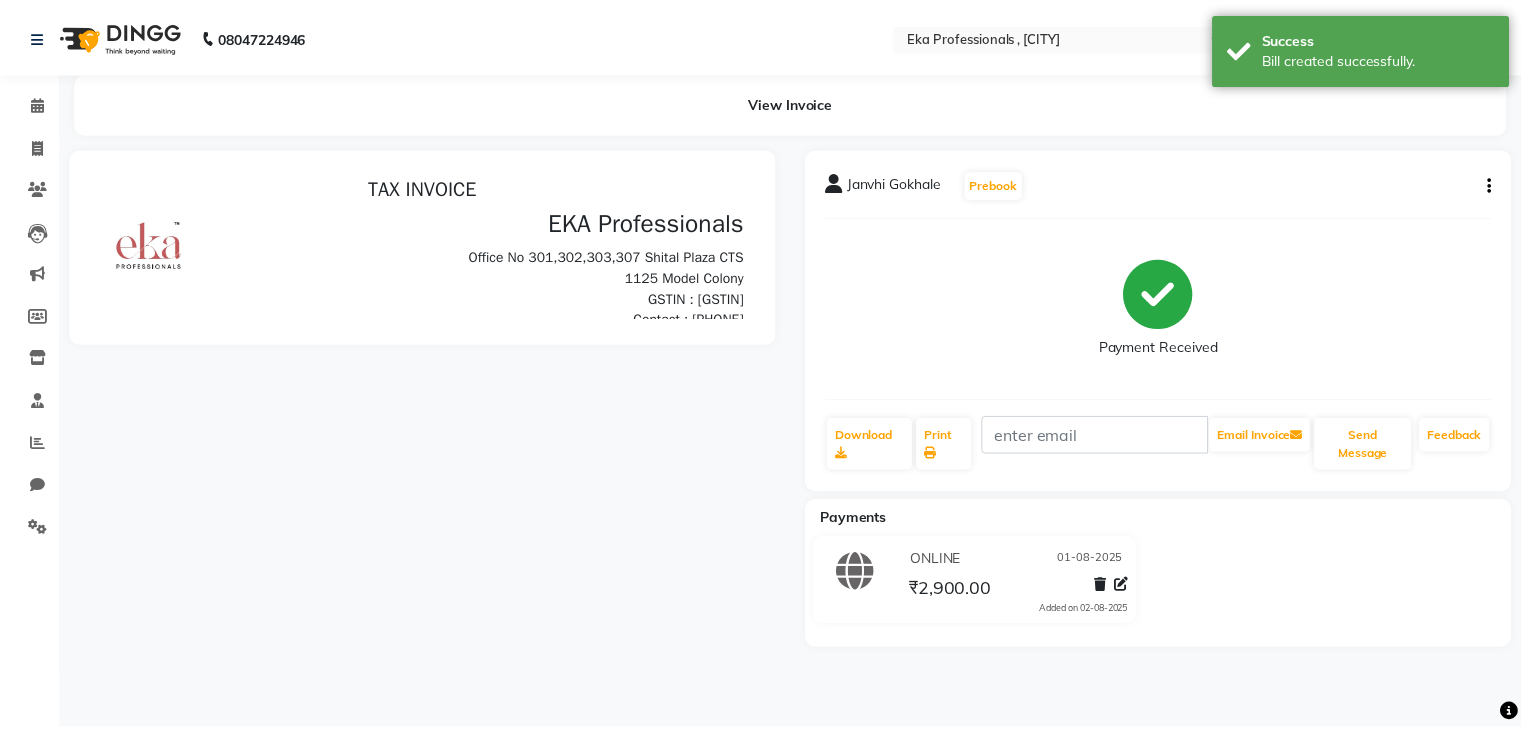 scroll, scrollTop: 0, scrollLeft: 0, axis: both 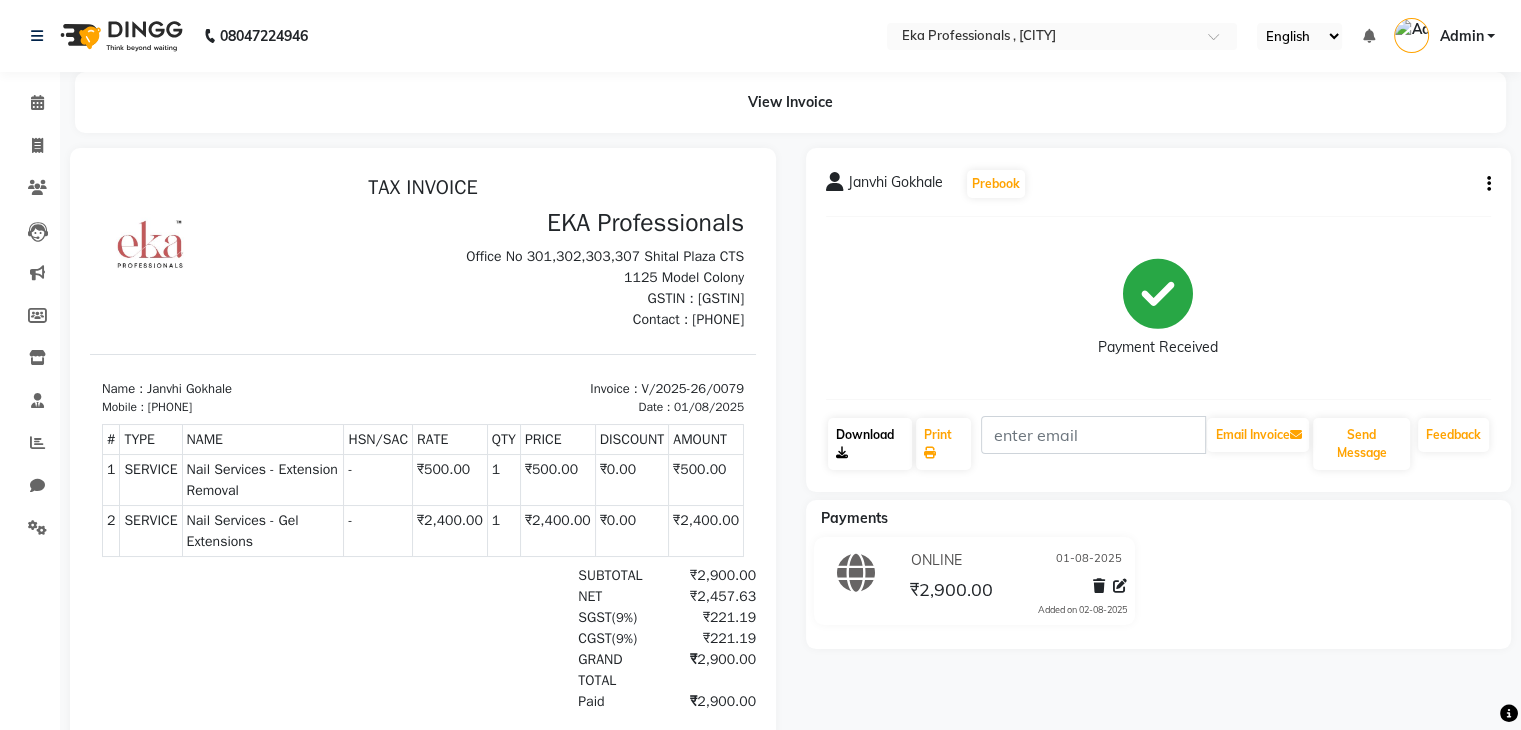 click on "Download" 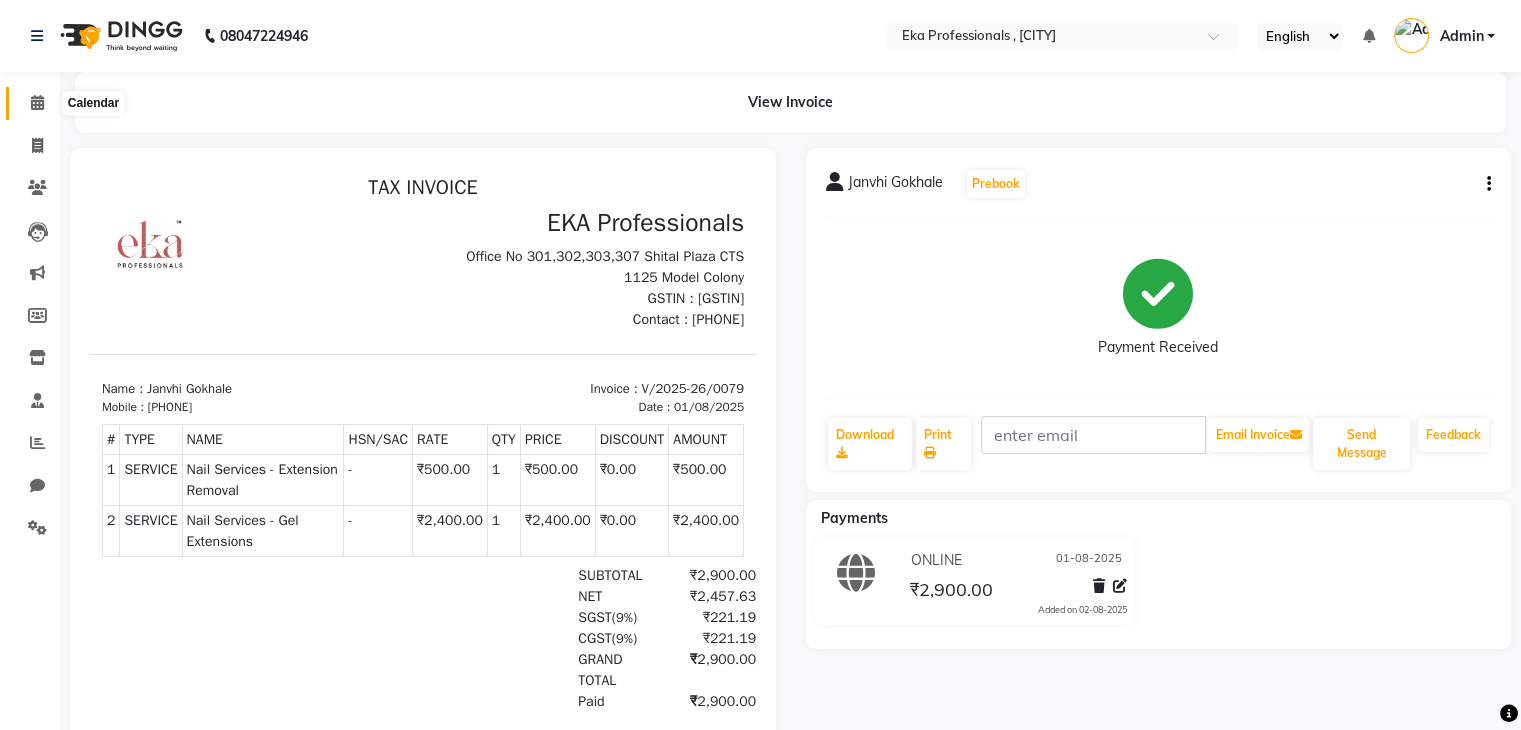 click 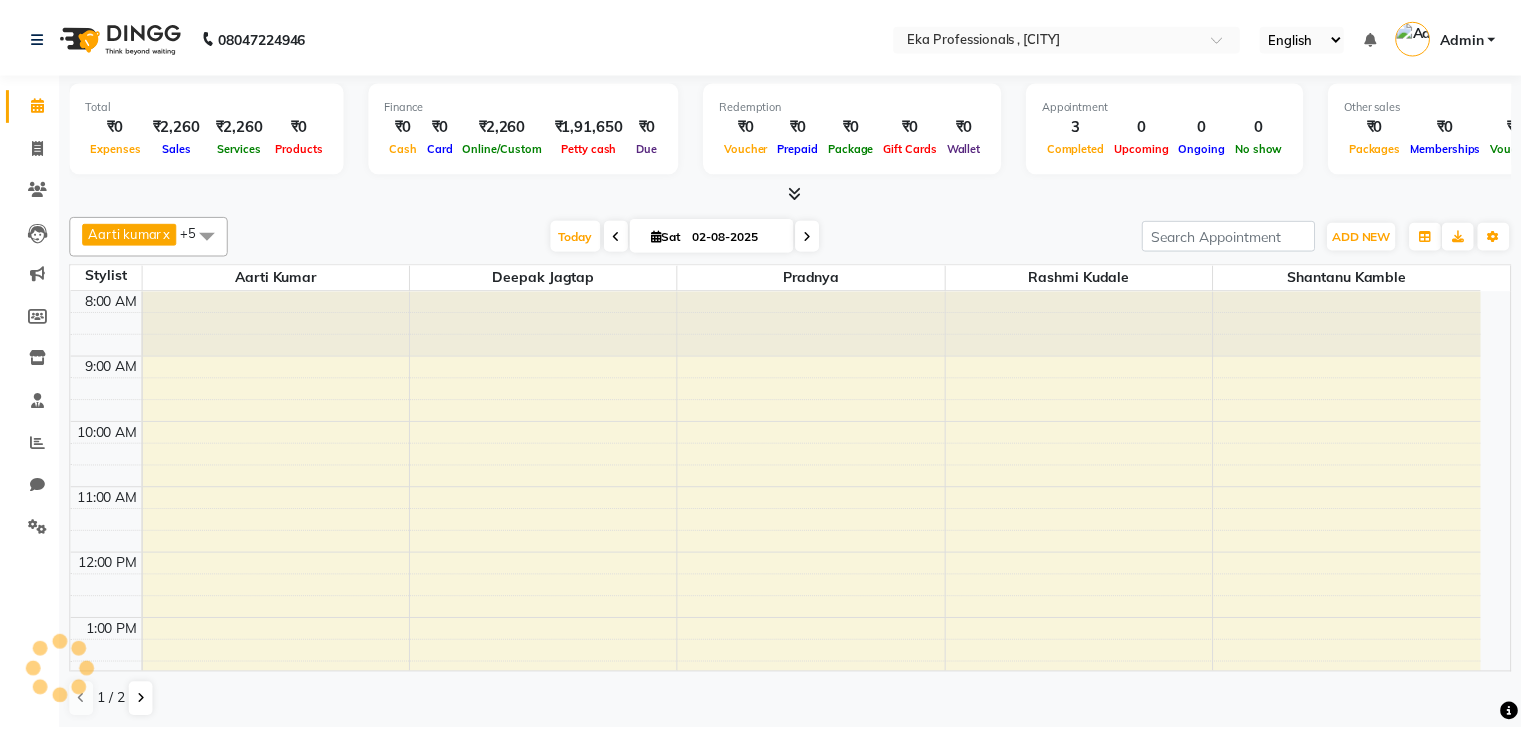 scroll, scrollTop: 428, scrollLeft: 0, axis: vertical 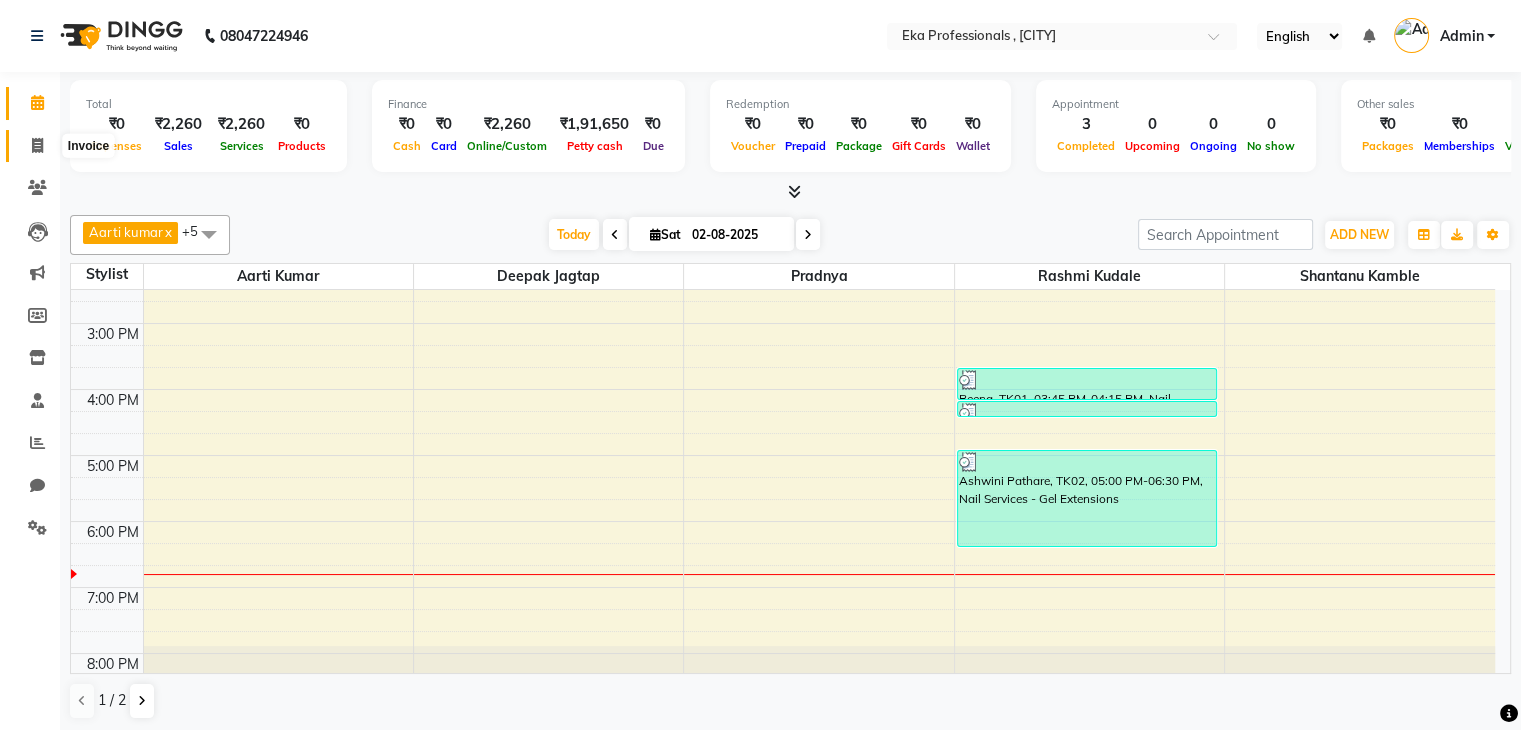 click 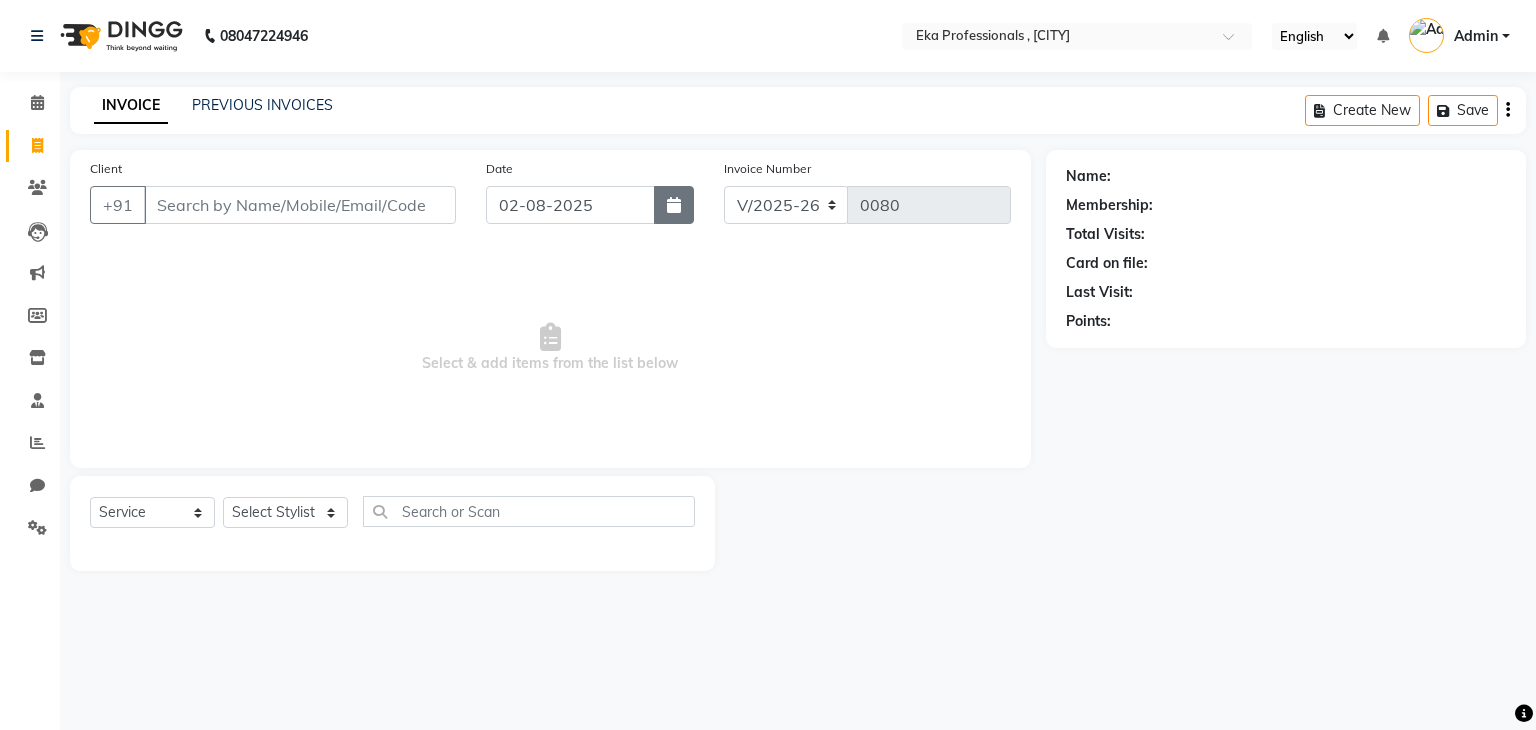 click 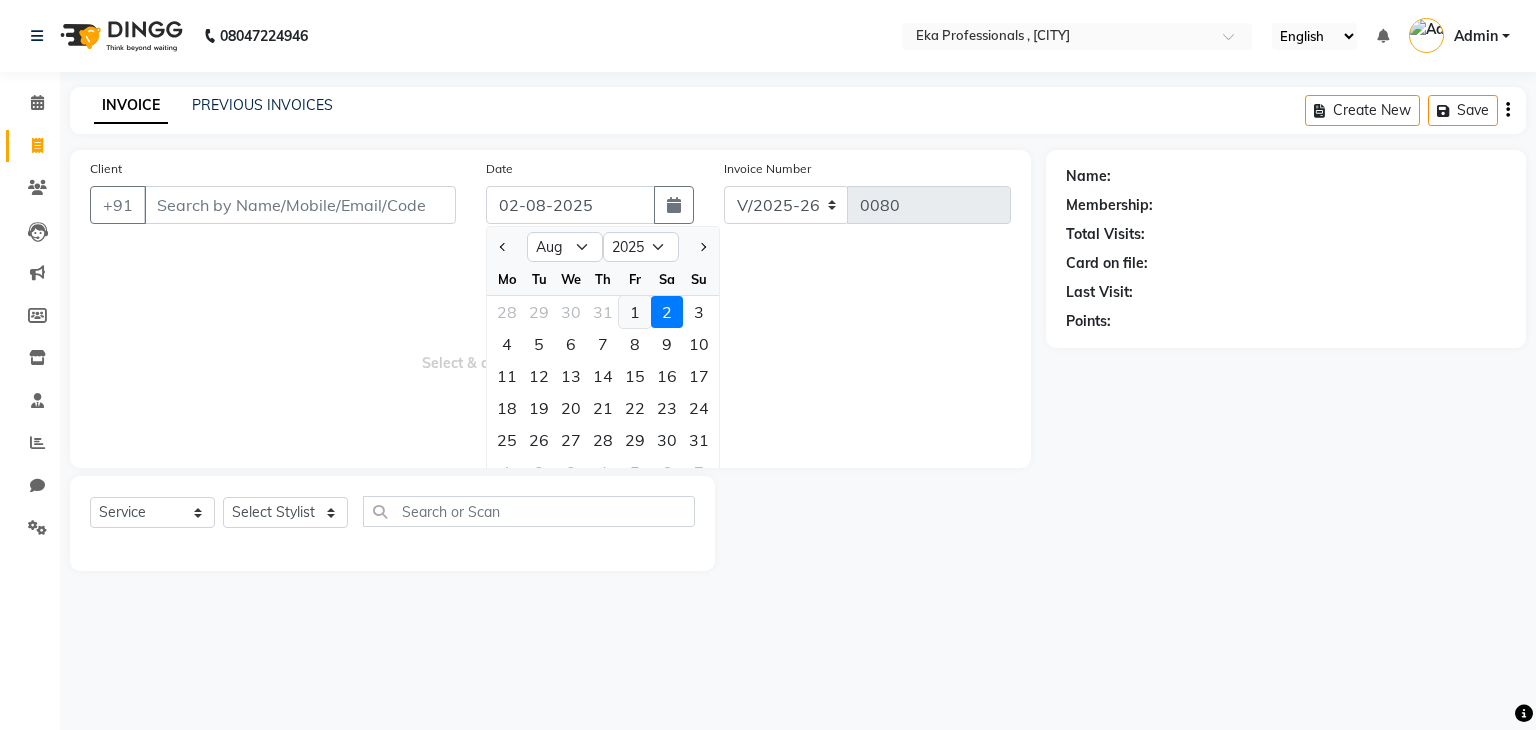 click on "1" 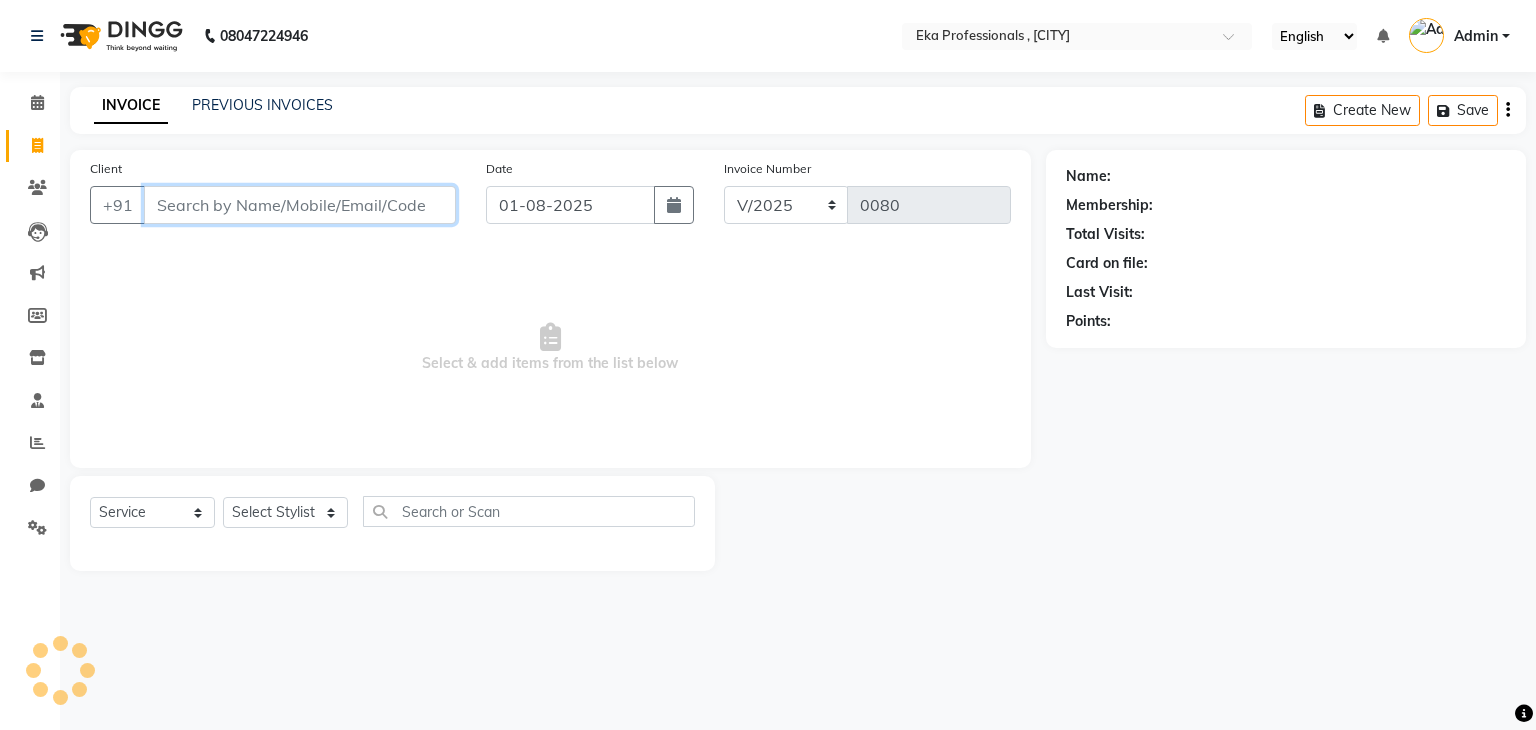click on "Client" at bounding box center (300, 205) 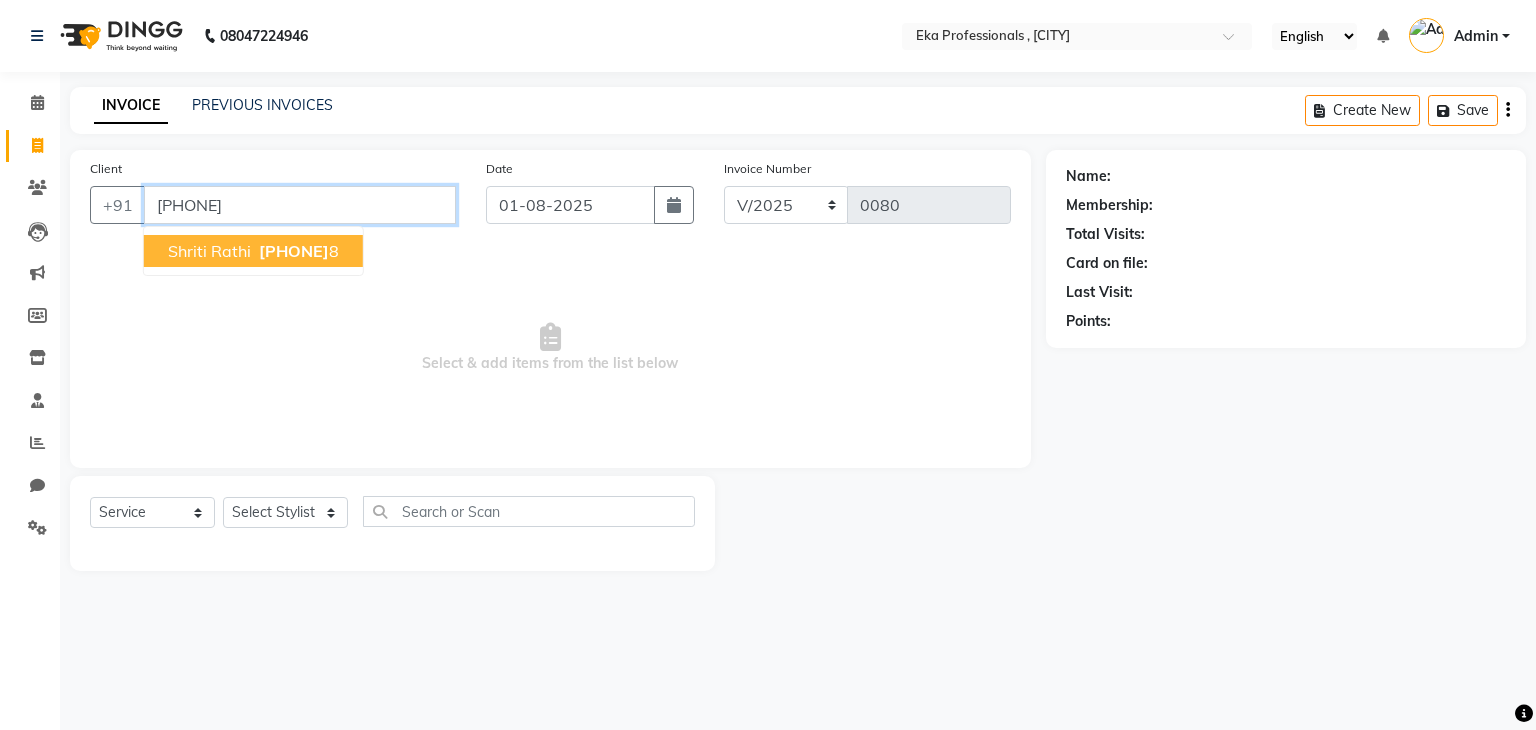 type on "[PHONE]" 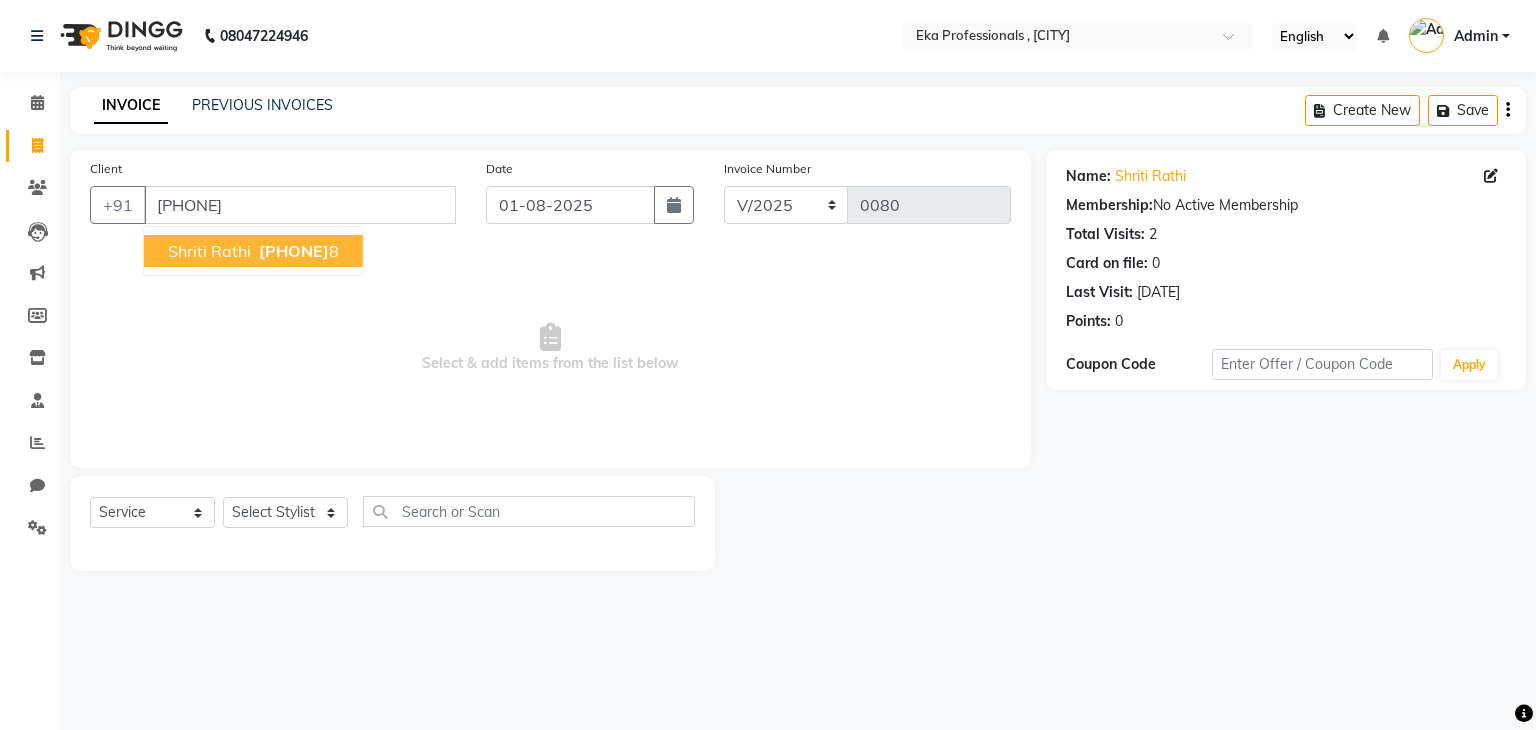click on "[PHONE]" at bounding box center (294, 251) 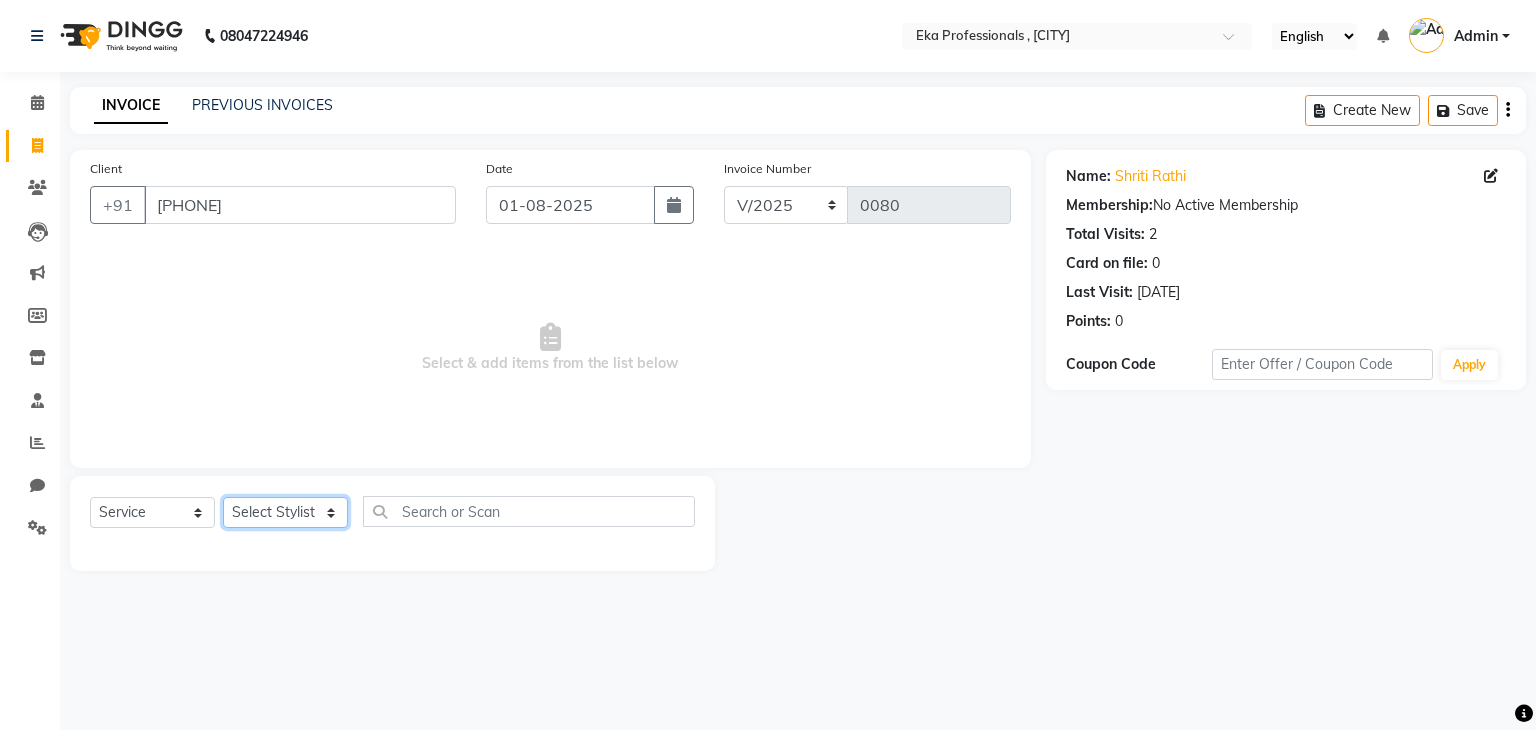 click on "Select Stylist Aarti kumar Deepak Jagtap pradnya Rashmi Kudale Shantanu Kamble Swapnil" 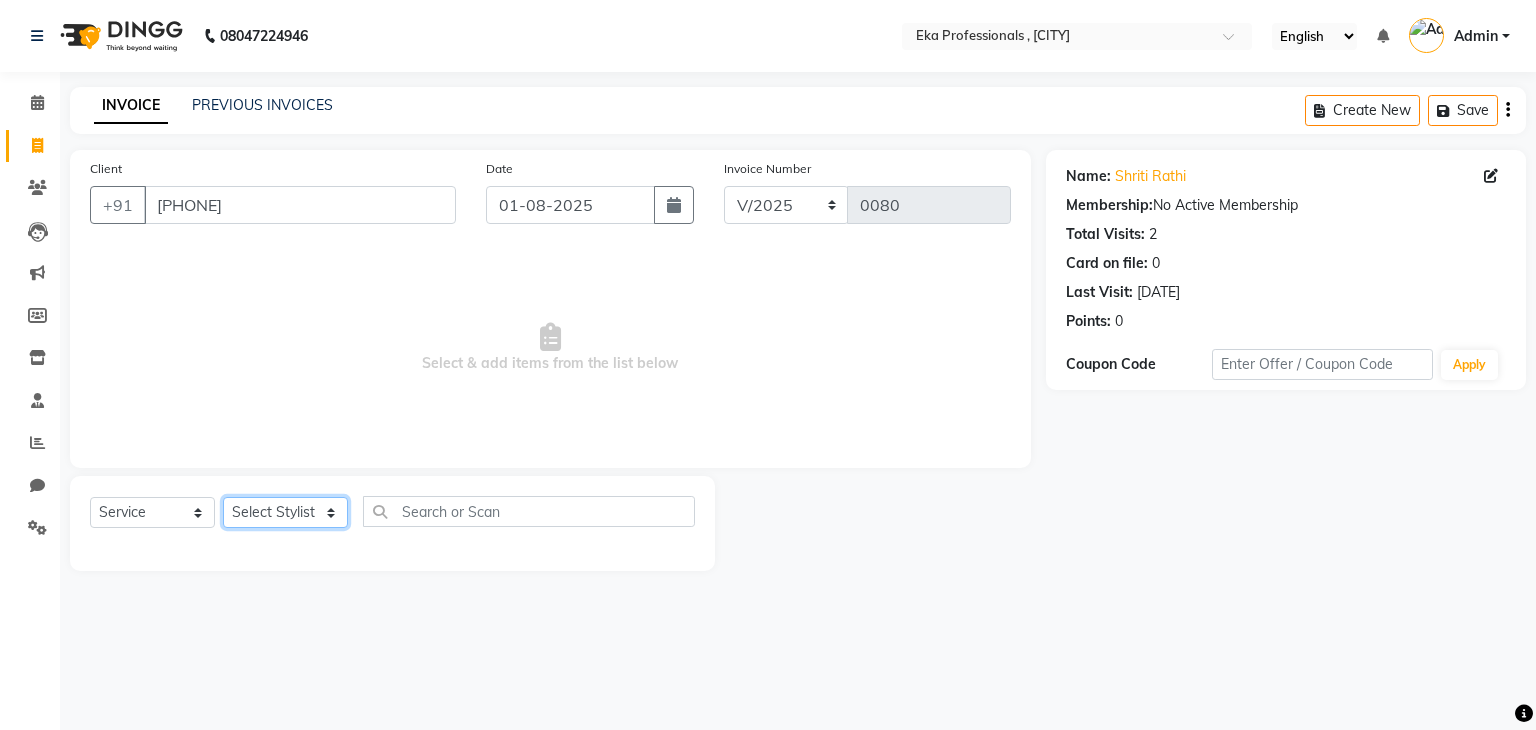 select on "39596" 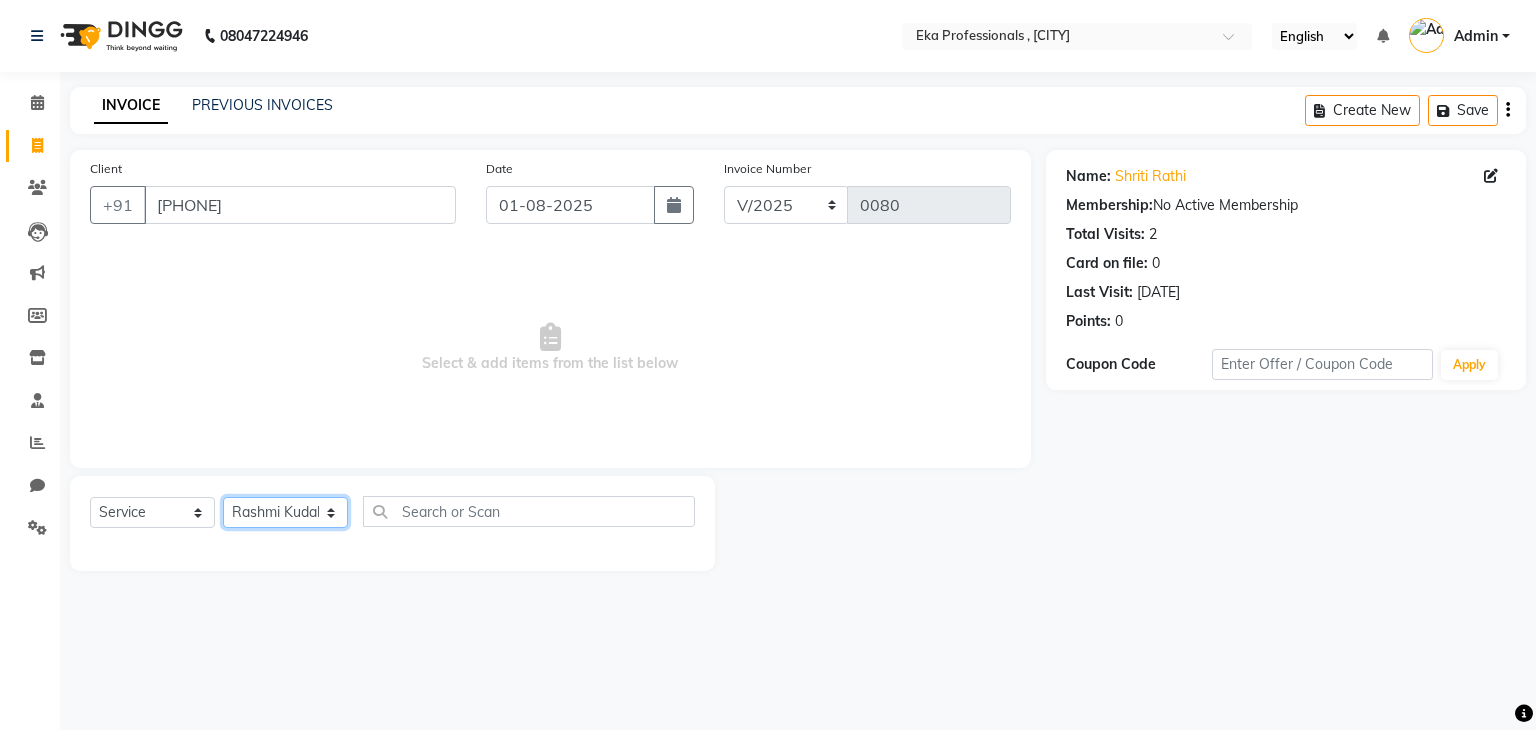 click on "Select Stylist Aarti kumar Deepak Jagtap pradnya Rashmi Kudale Shantanu Kamble Swapnil" 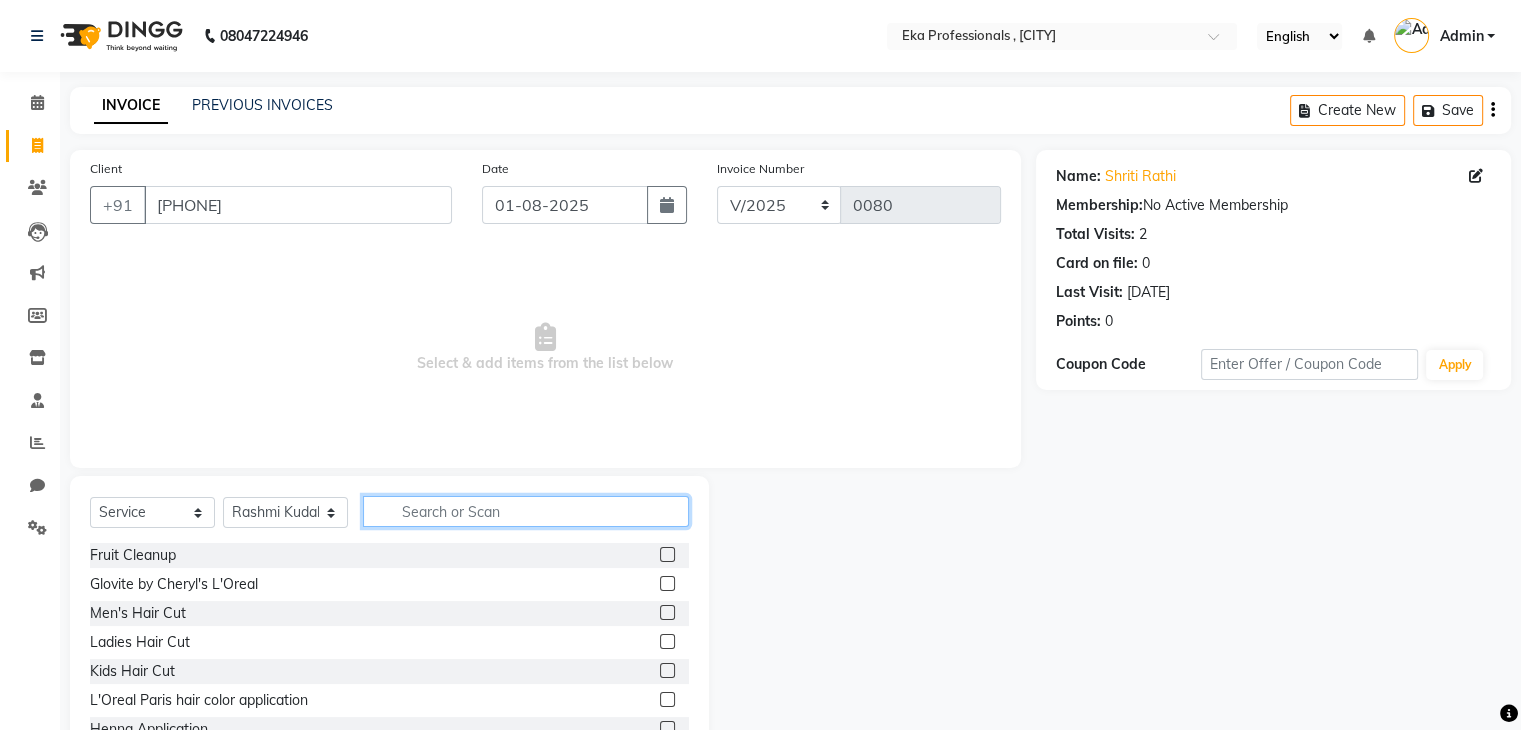 click 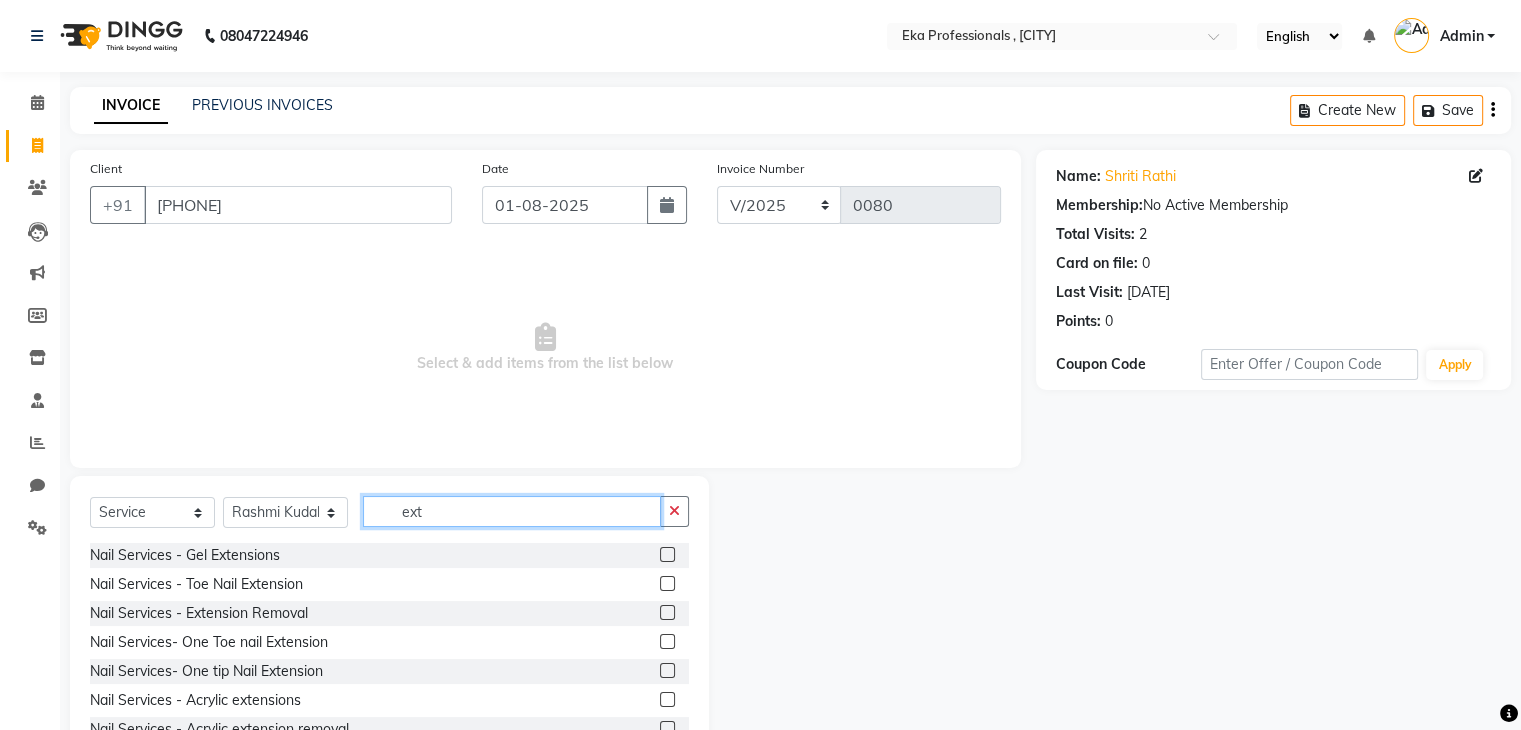 type on "ext" 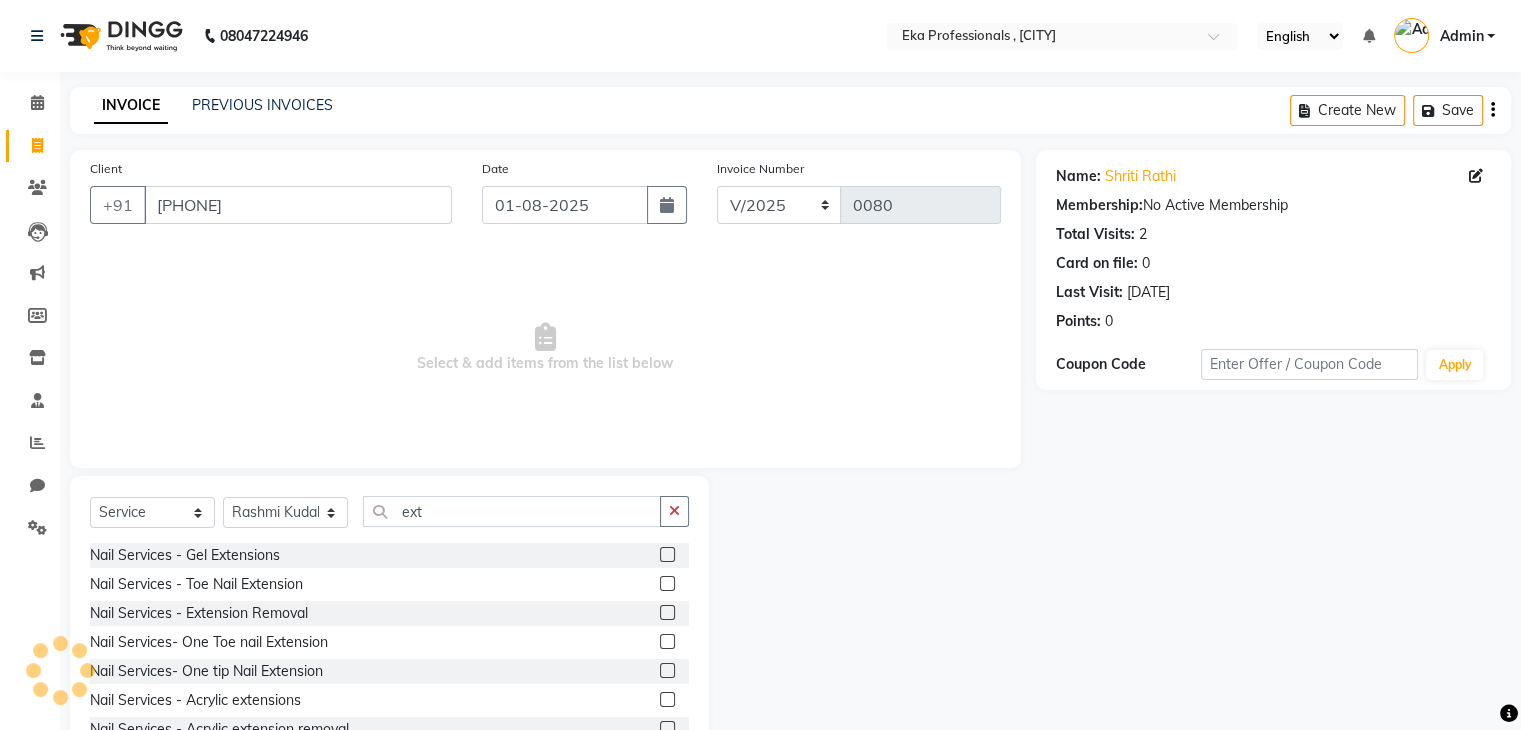 click 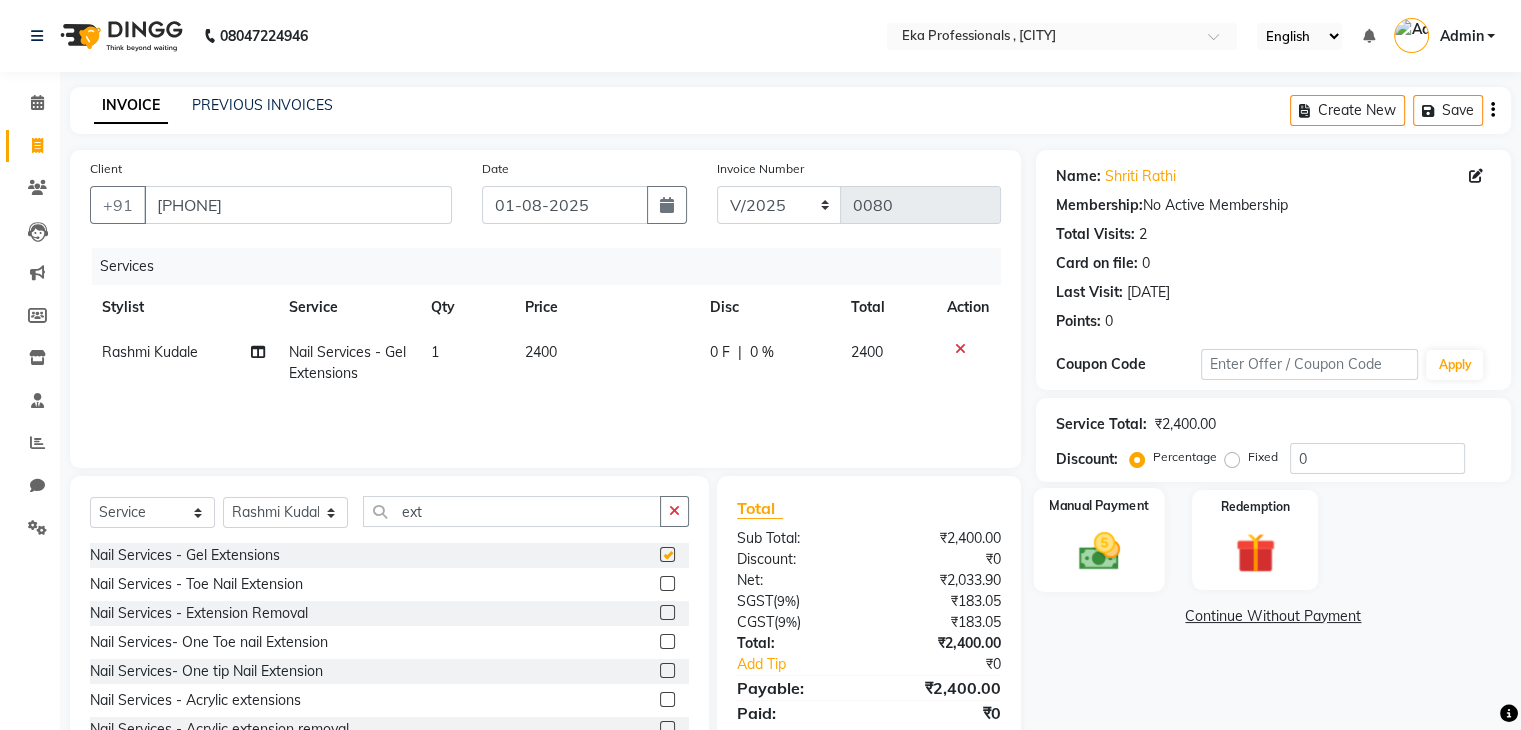 checkbox on "false" 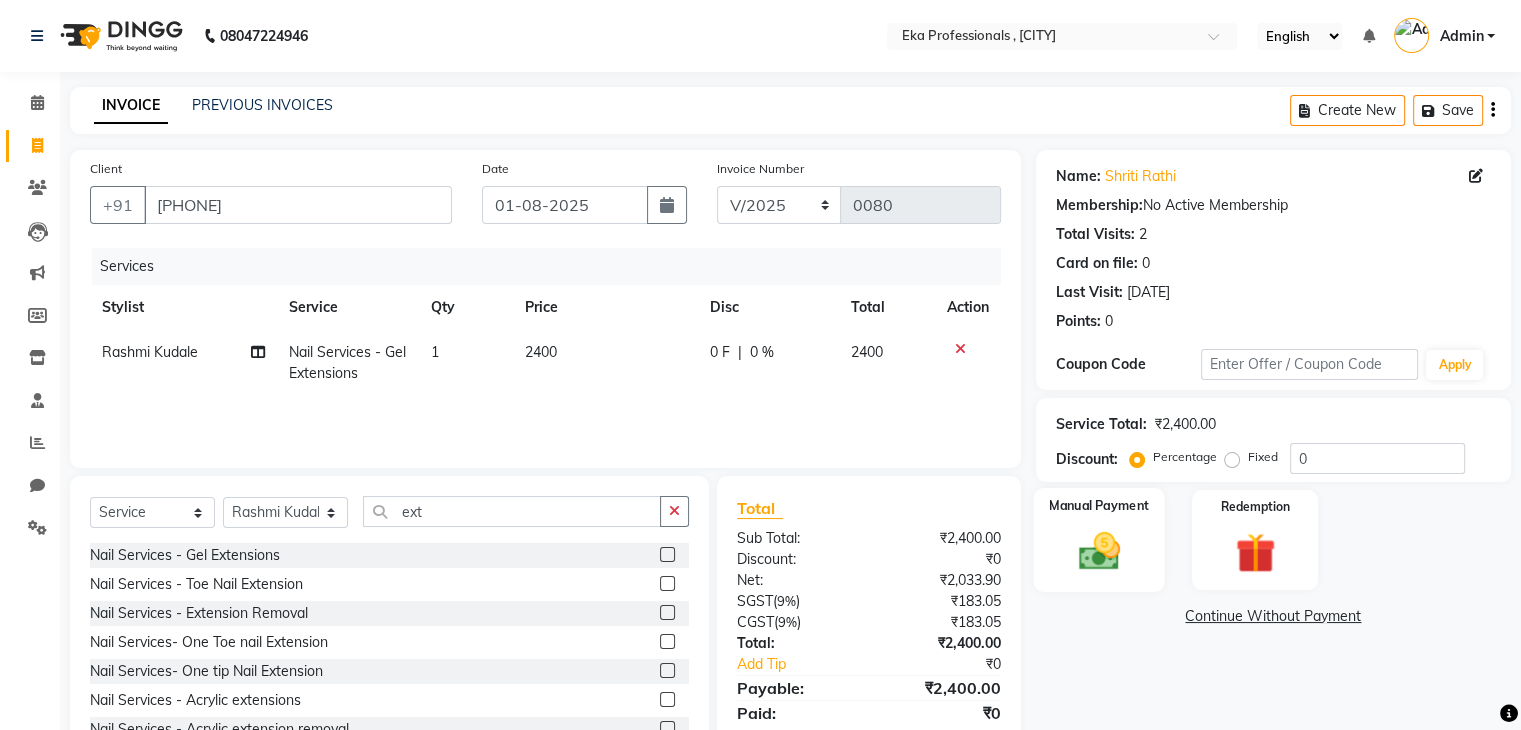 click 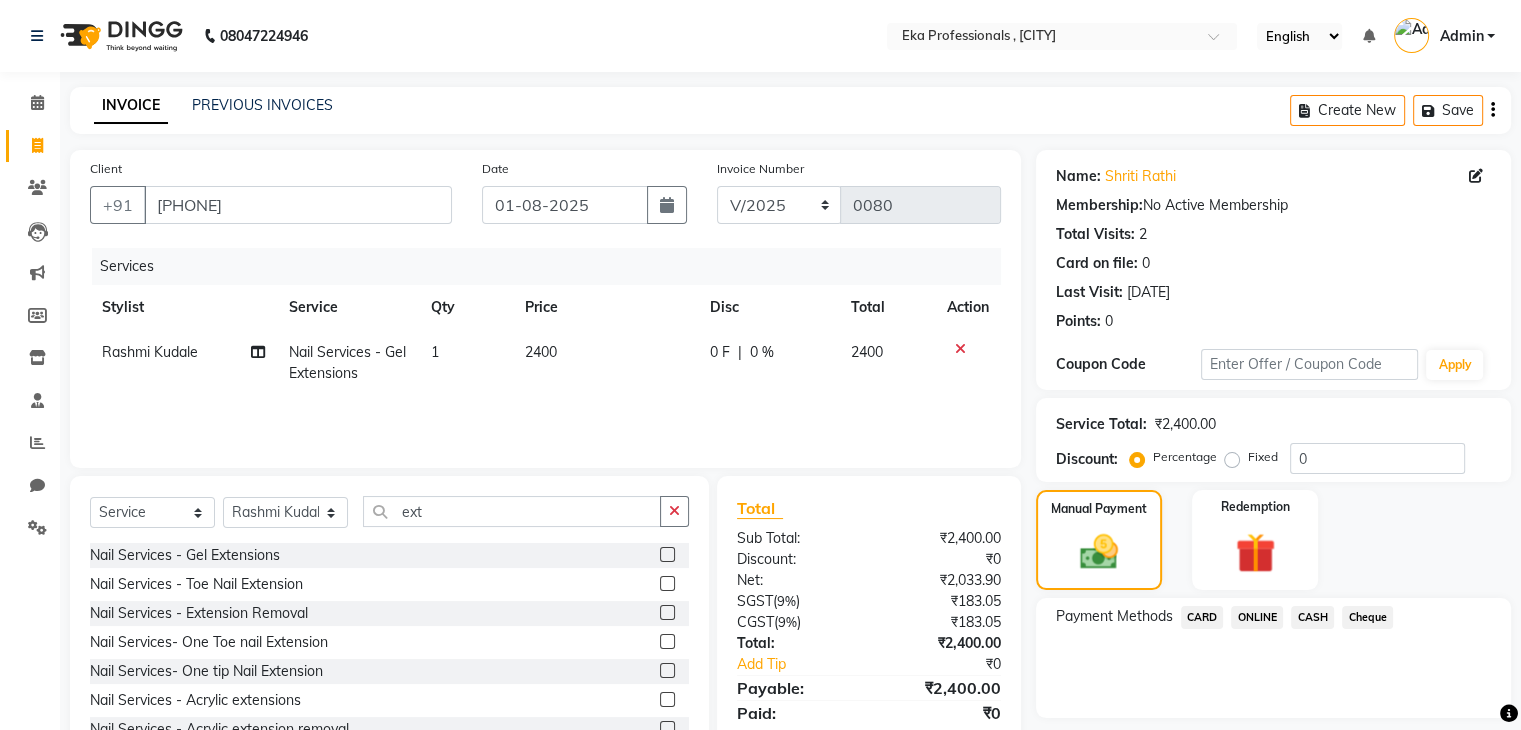 click on "ONLINE" 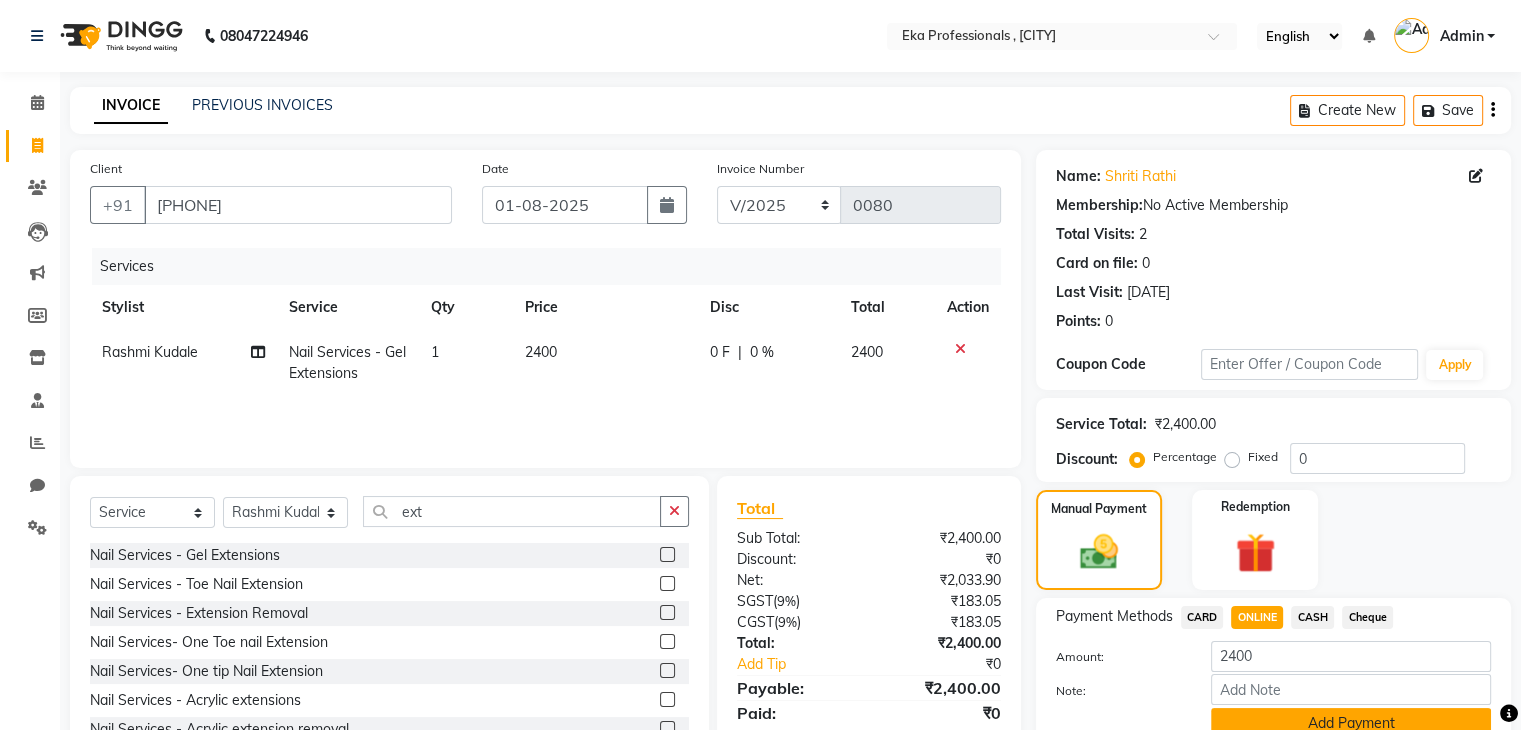 click on "Add Payment" 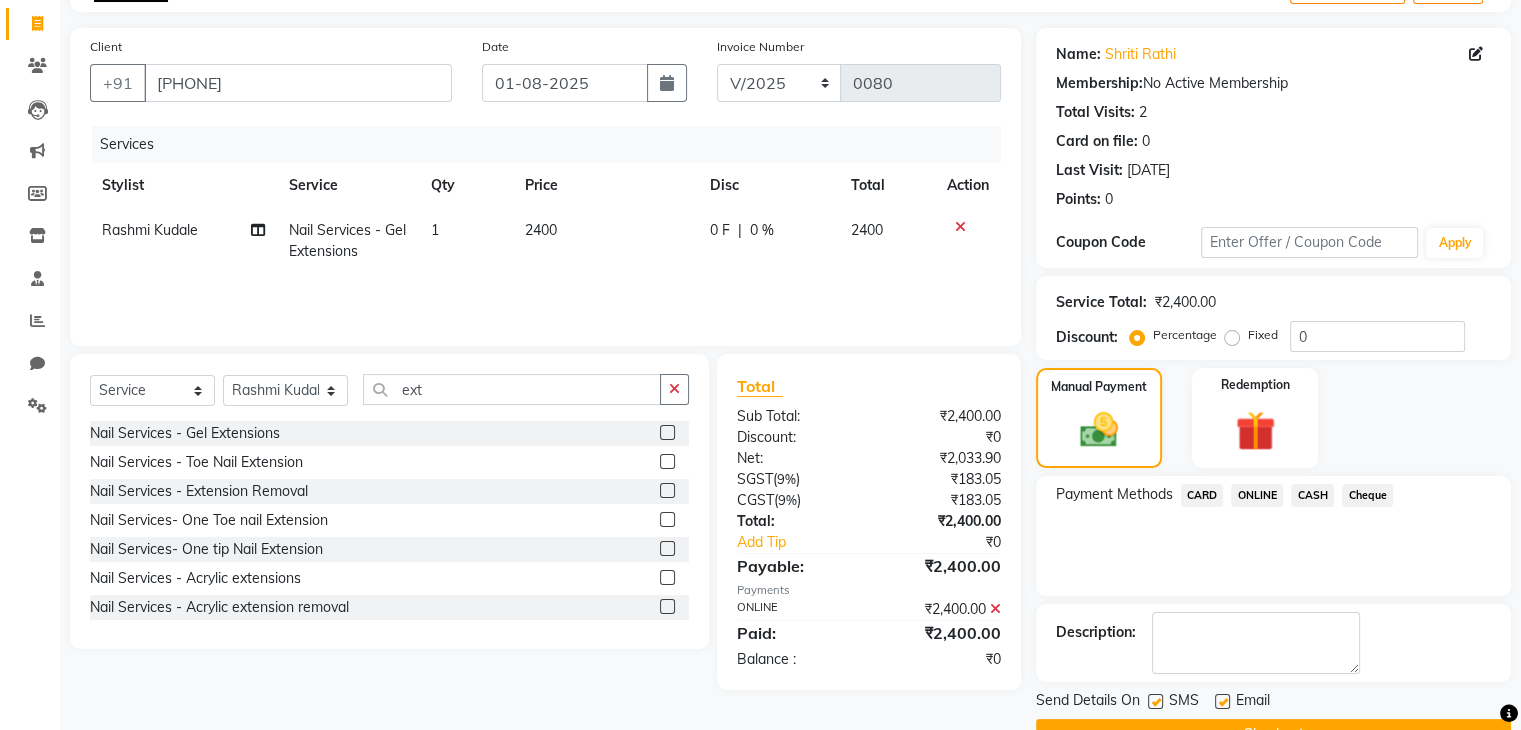 scroll, scrollTop: 171, scrollLeft: 0, axis: vertical 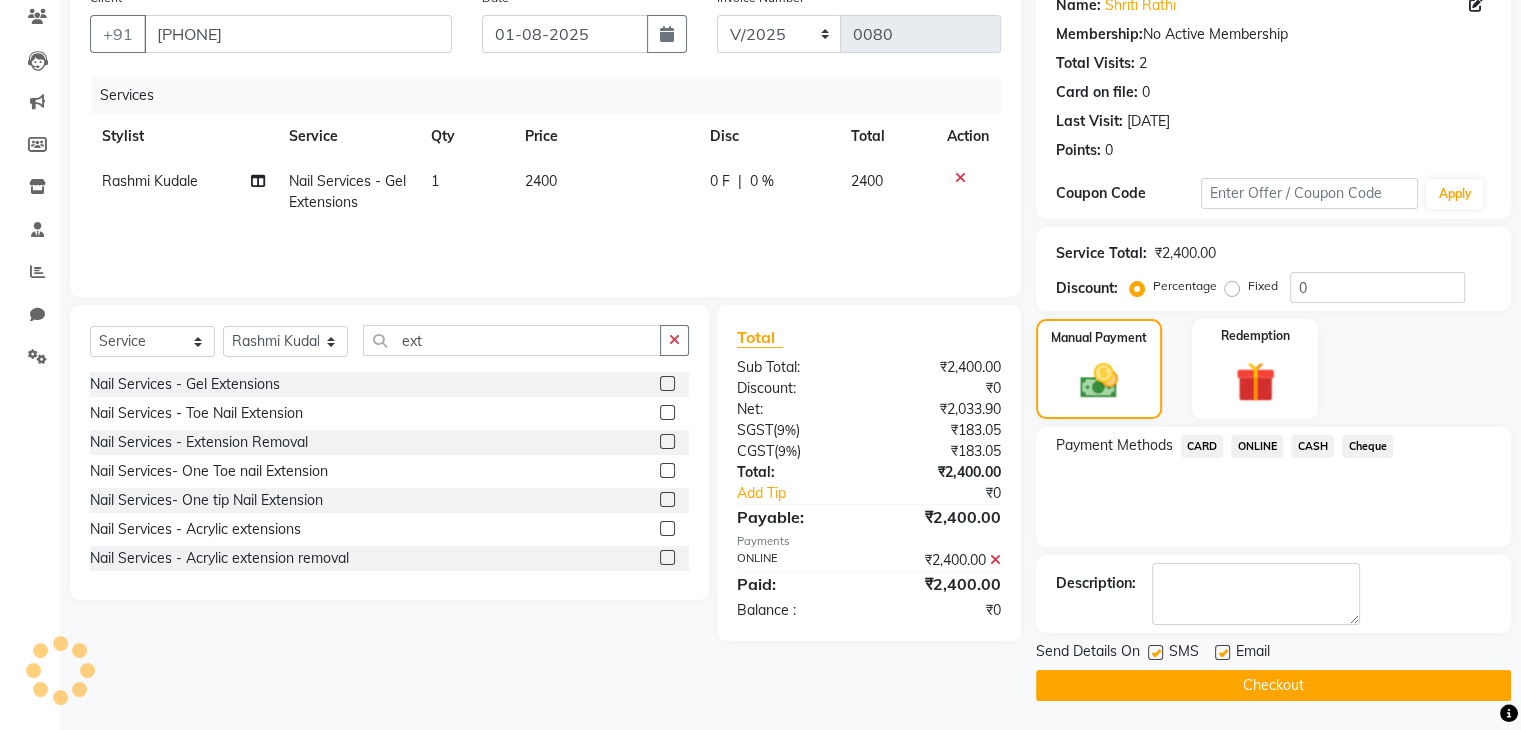 click on "Checkout" 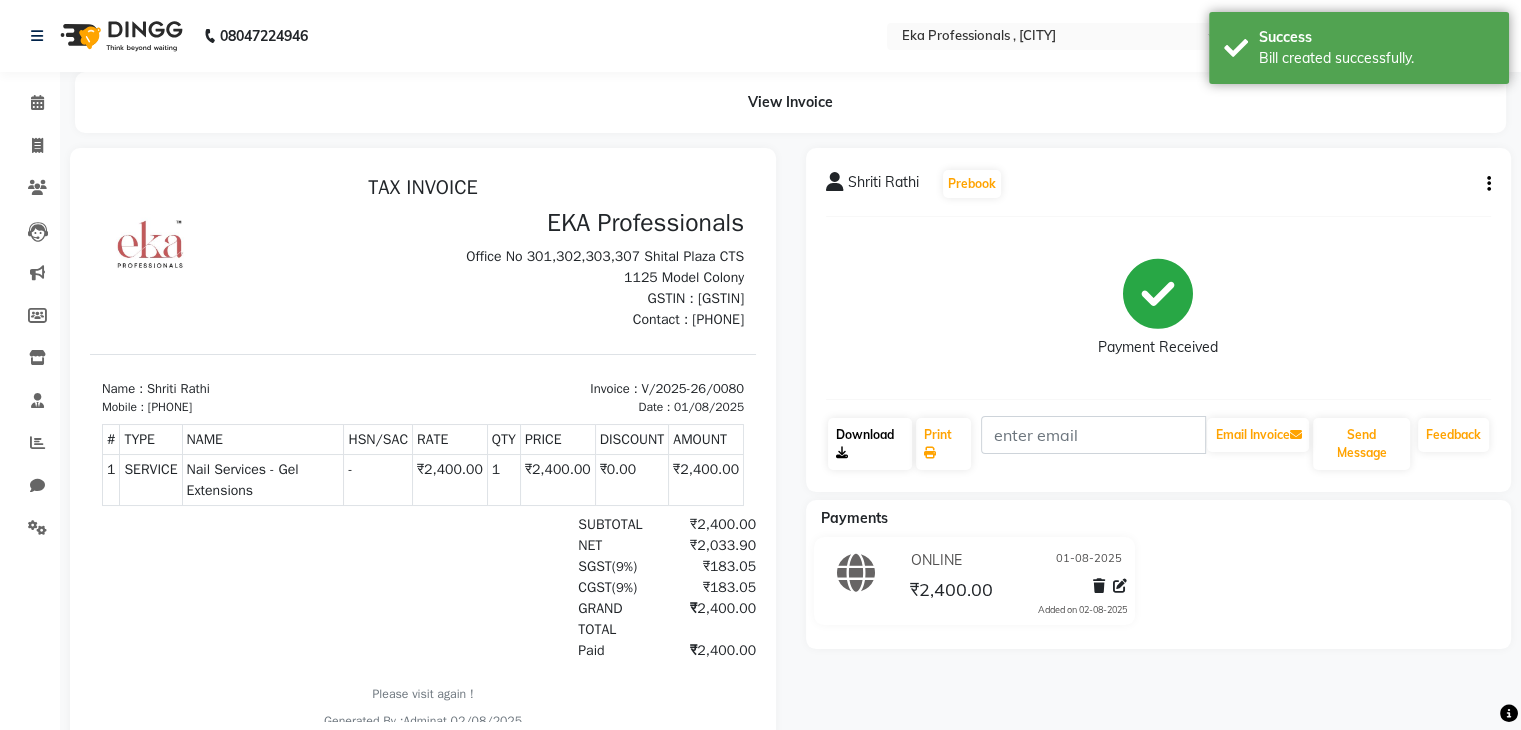 scroll, scrollTop: 0, scrollLeft: 0, axis: both 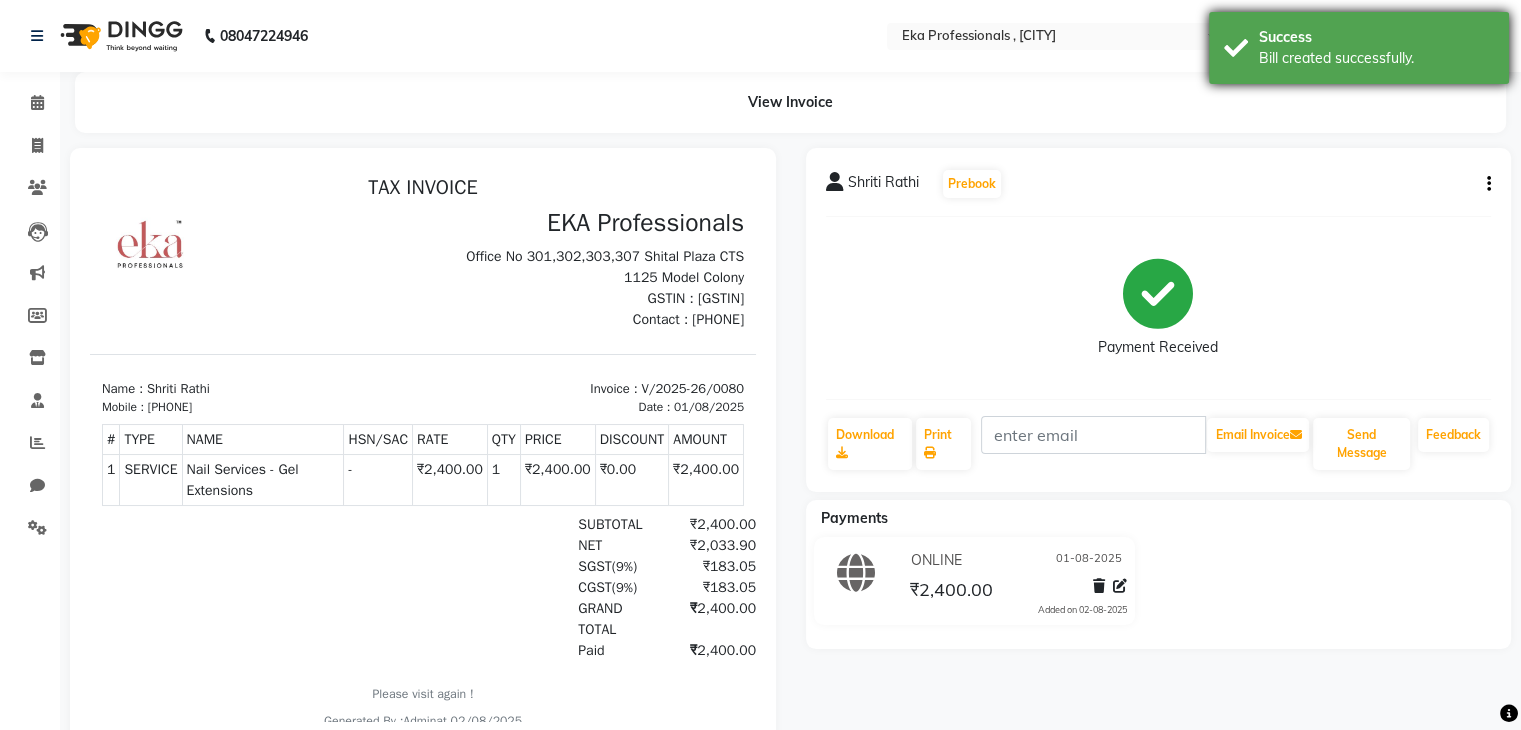 click on "Bill created successfully." at bounding box center [1376, 58] 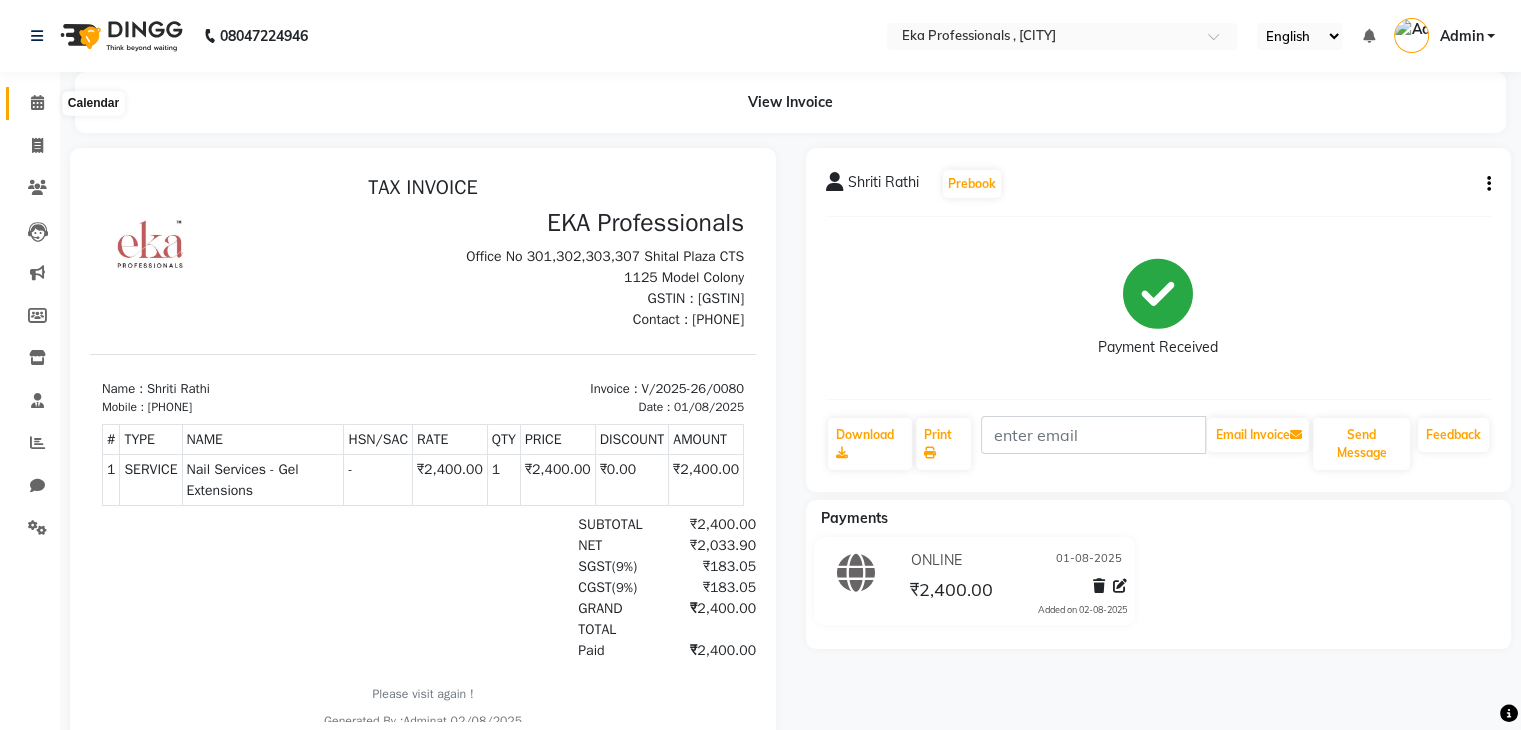 click 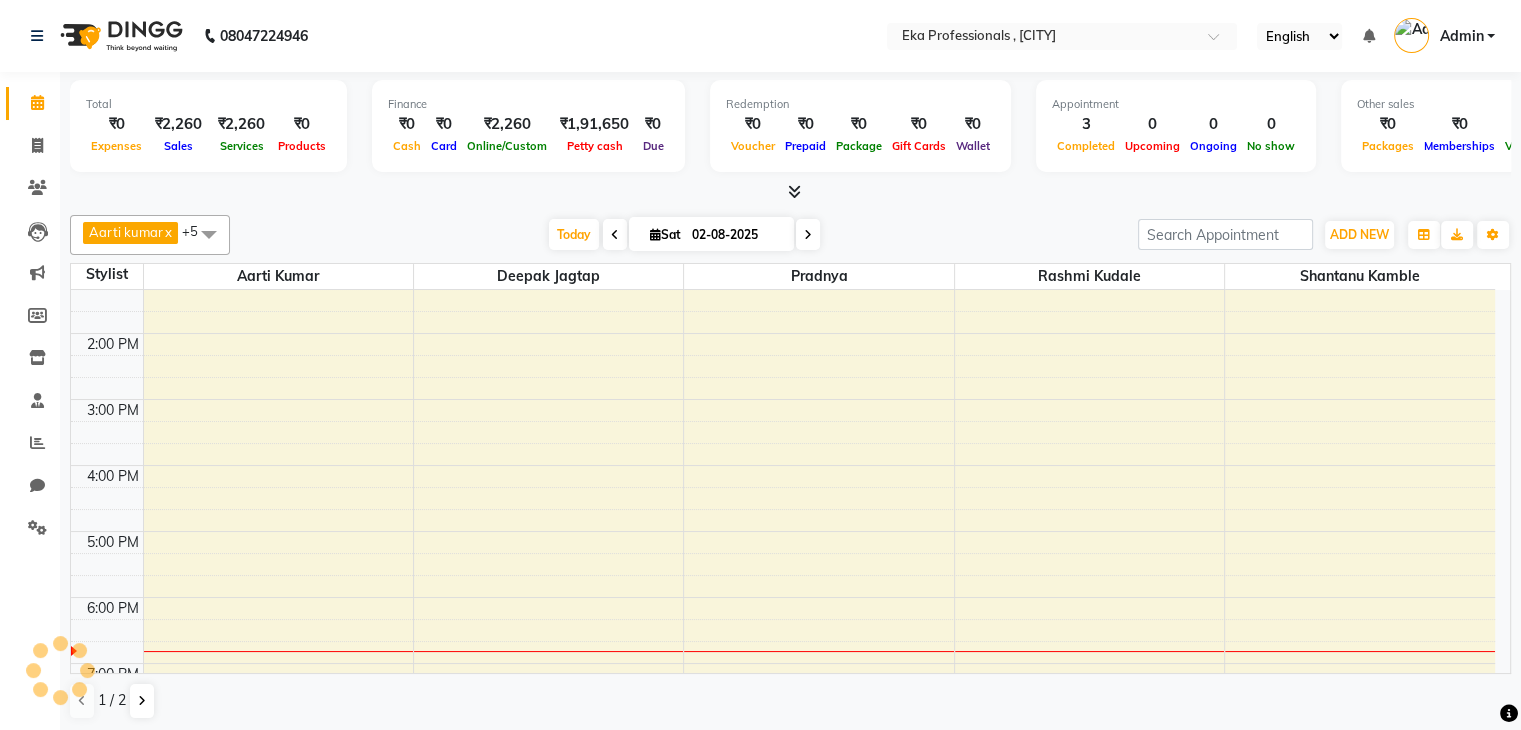 scroll, scrollTop: 0, scrollLeft: 0, axis: both 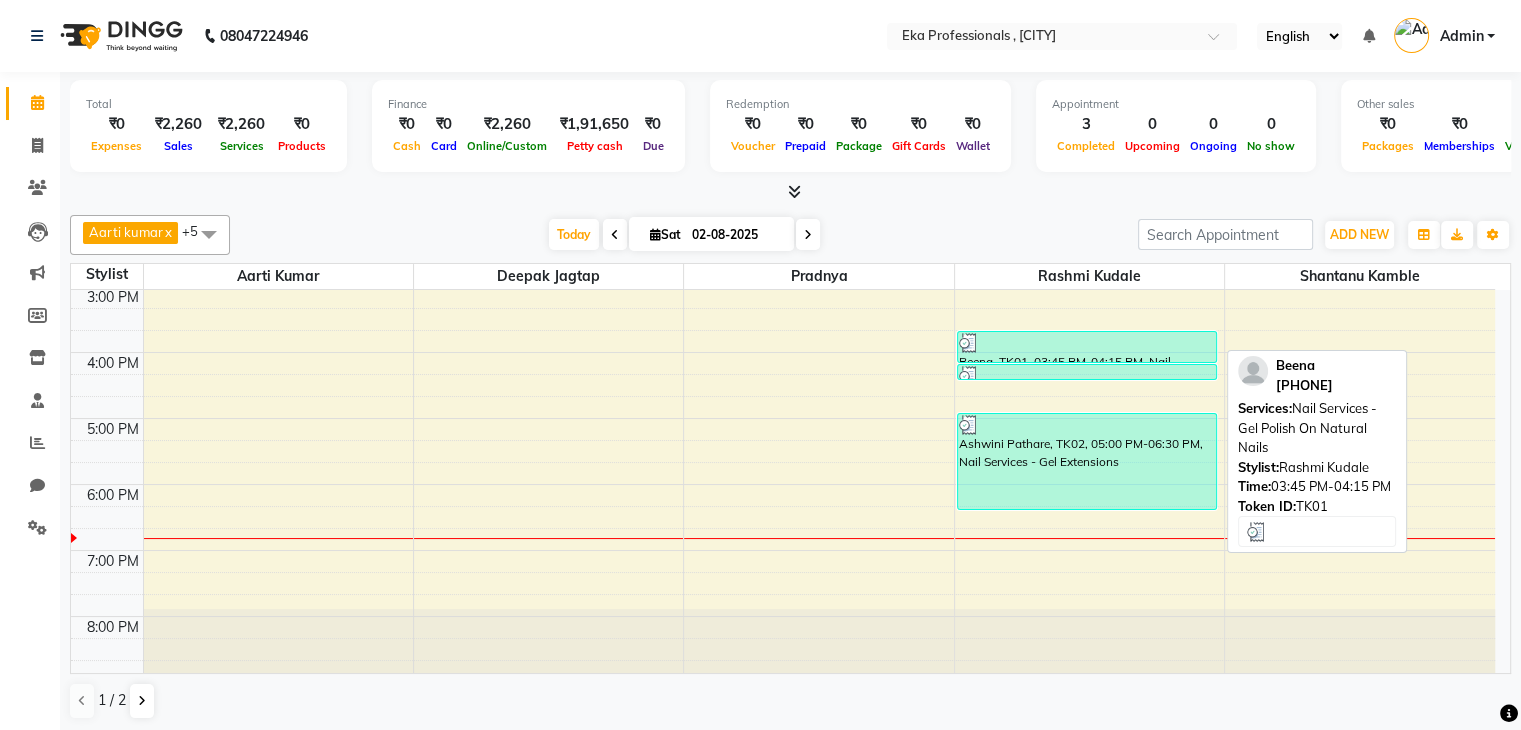 click at bounding box center (1087, 343) 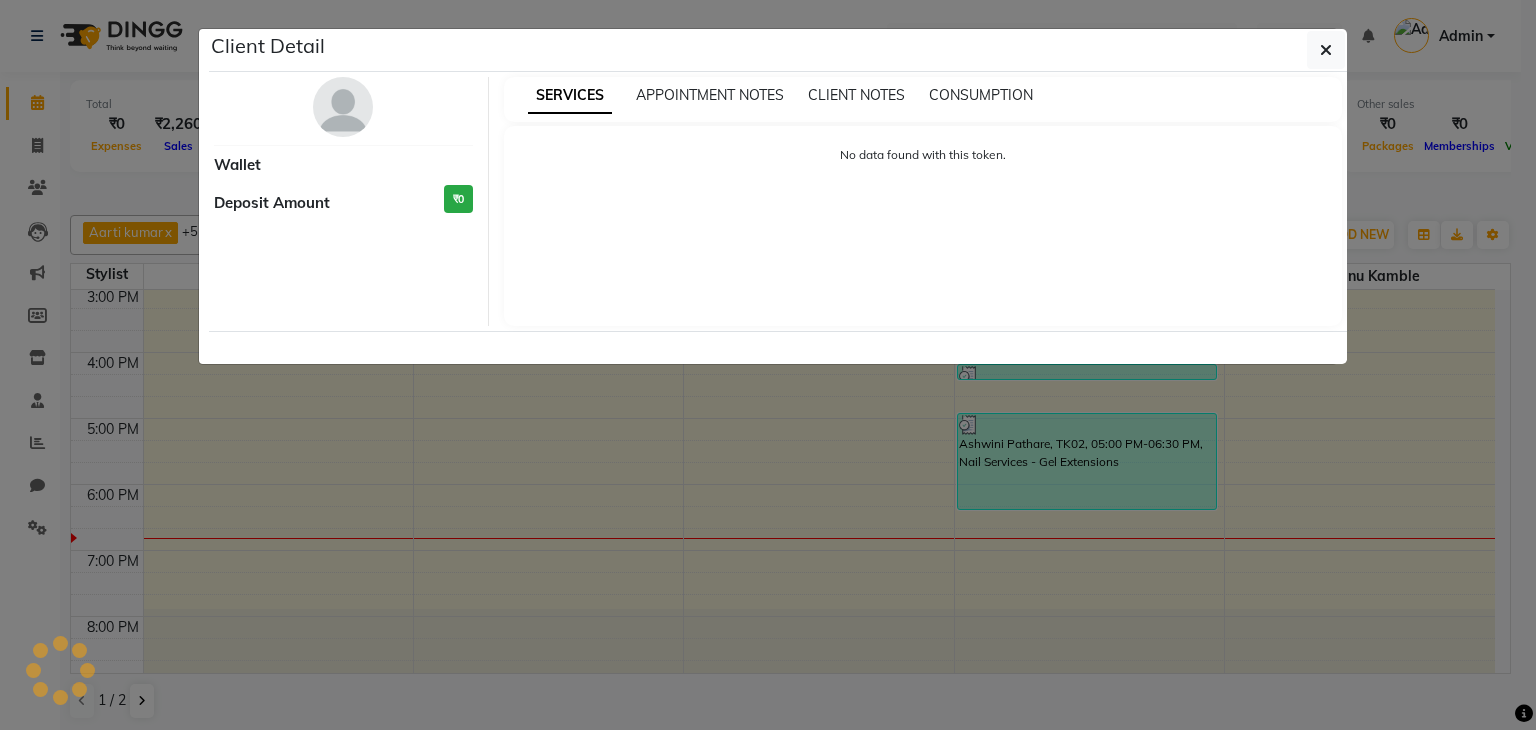 select on "3" 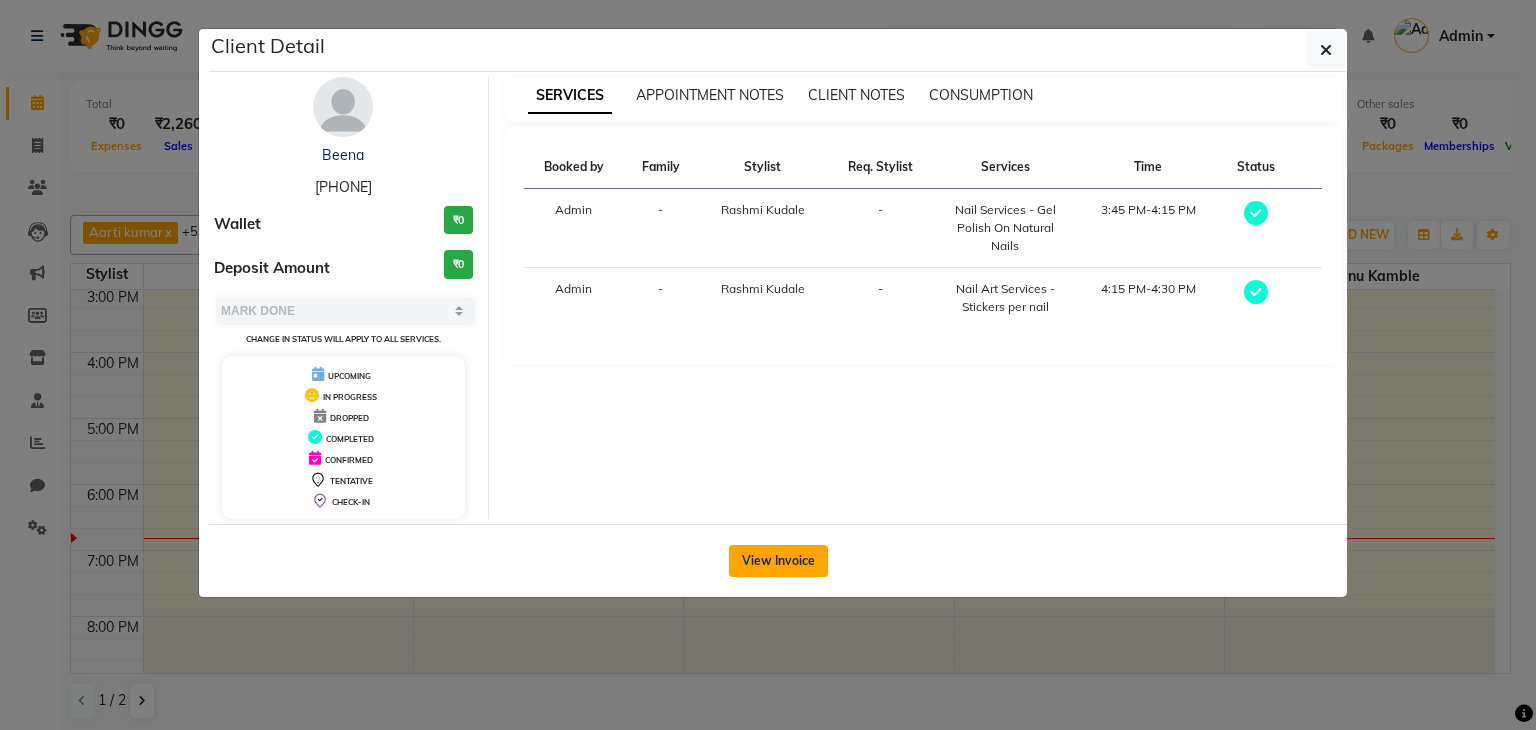 click on "View Invoice" 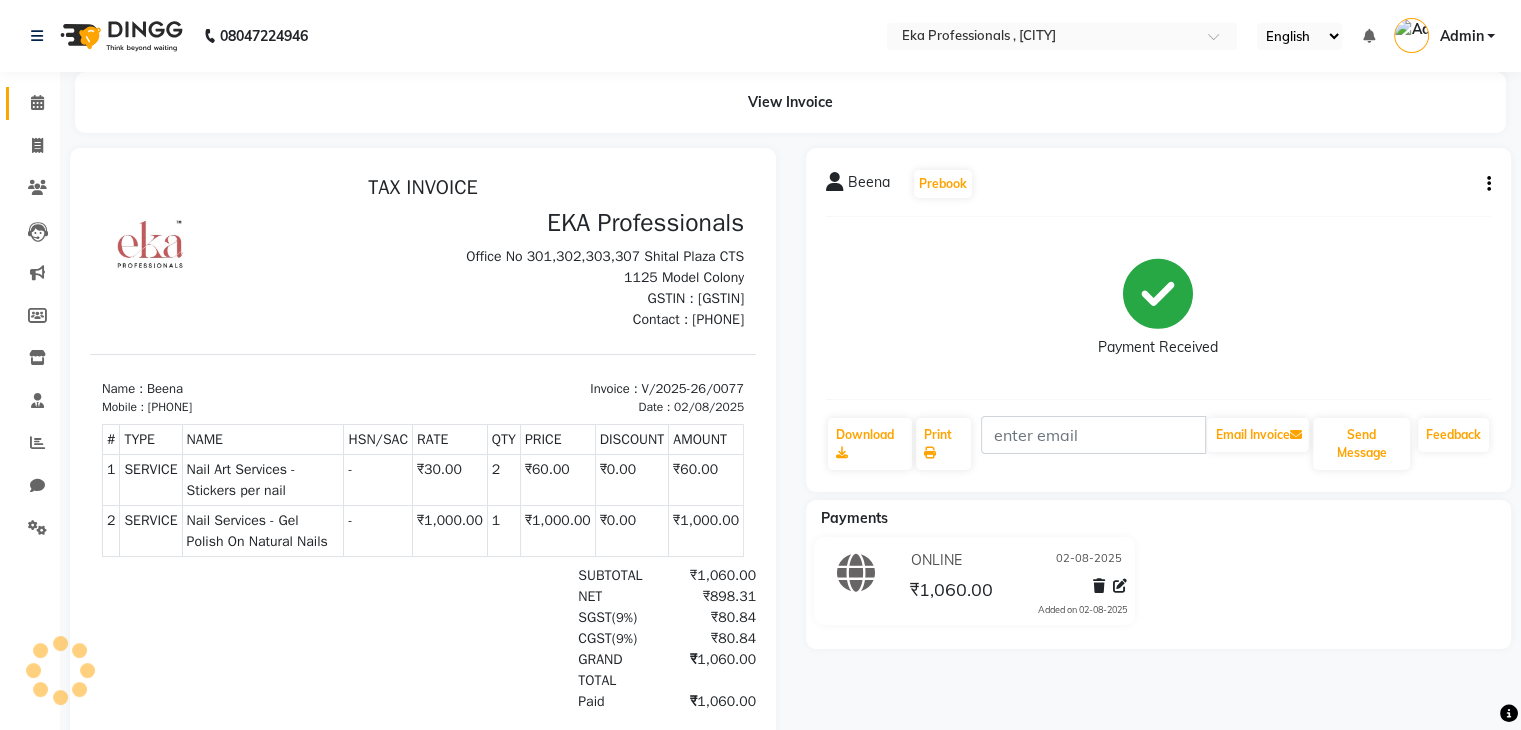 scroll, scrollTop: 0, scrollLeft: 0, axis: both 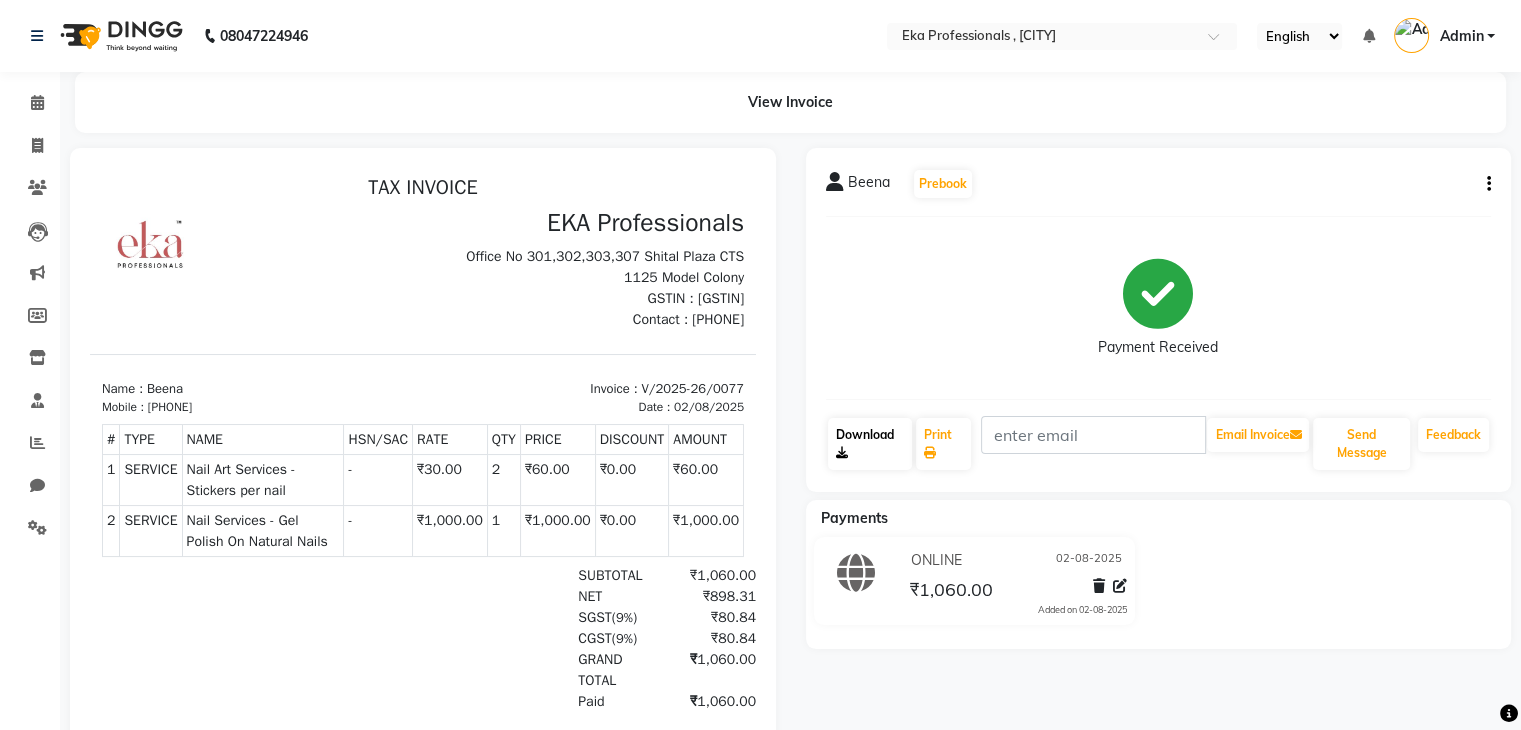 click on "Download" 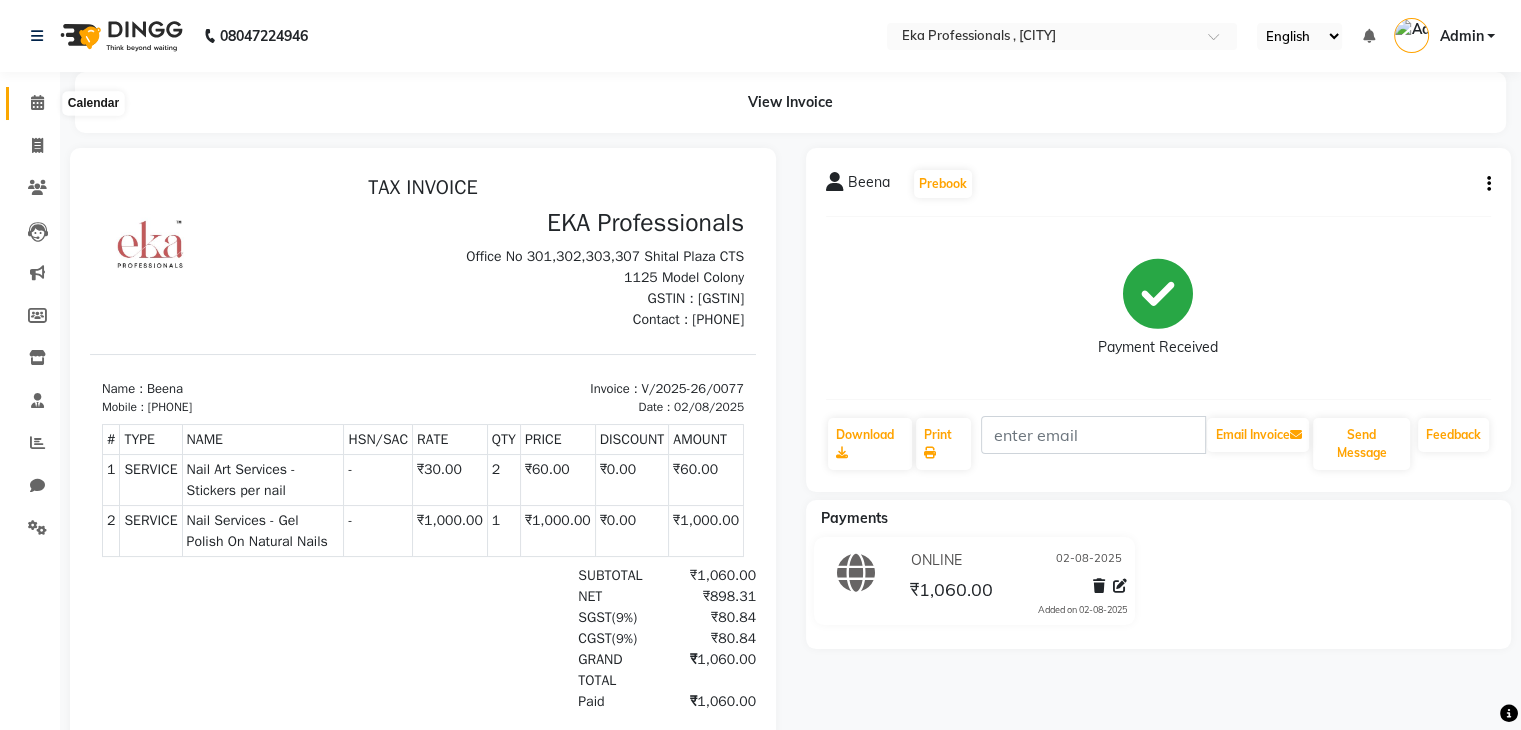 click 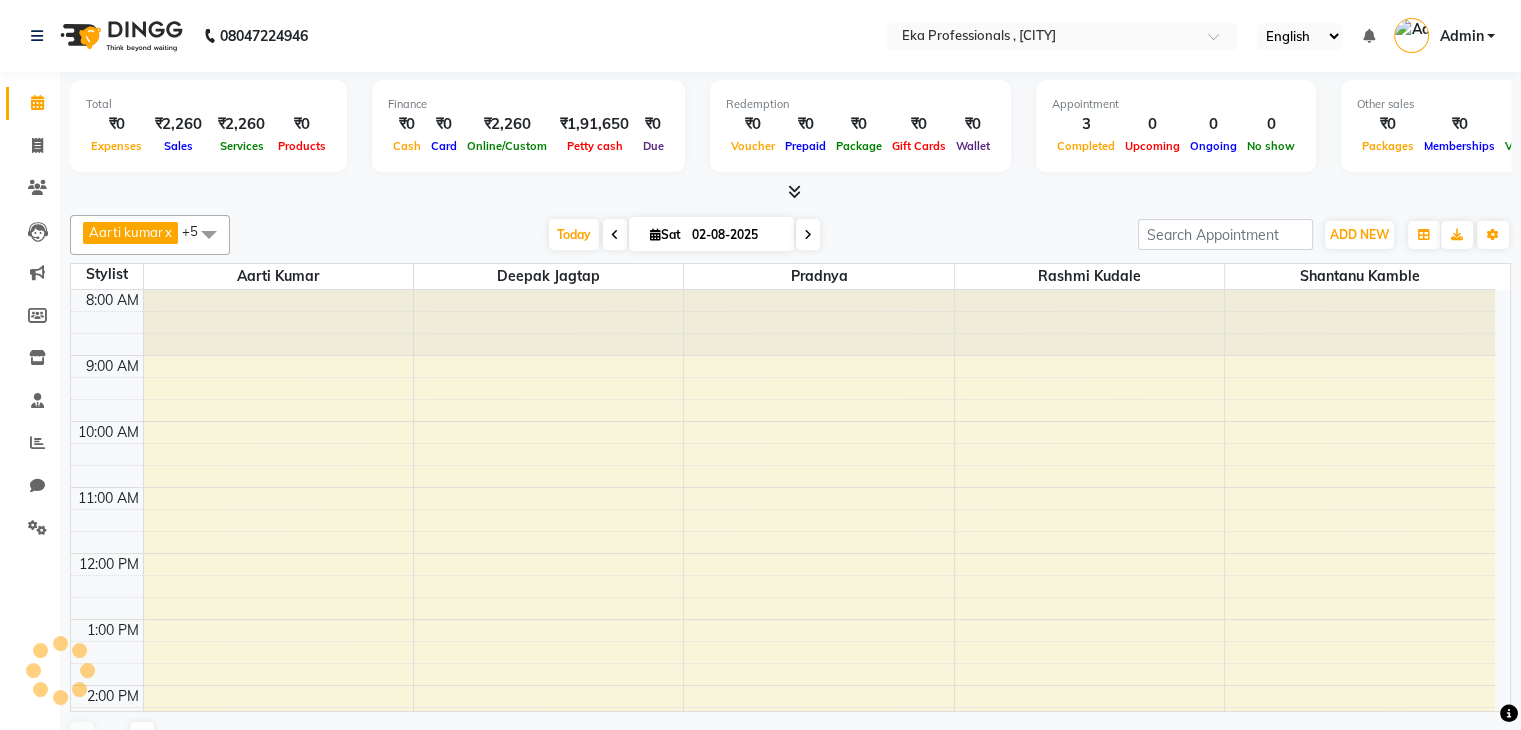 scroll, scrollTop: 0, scrollLeft: 0, axis: both 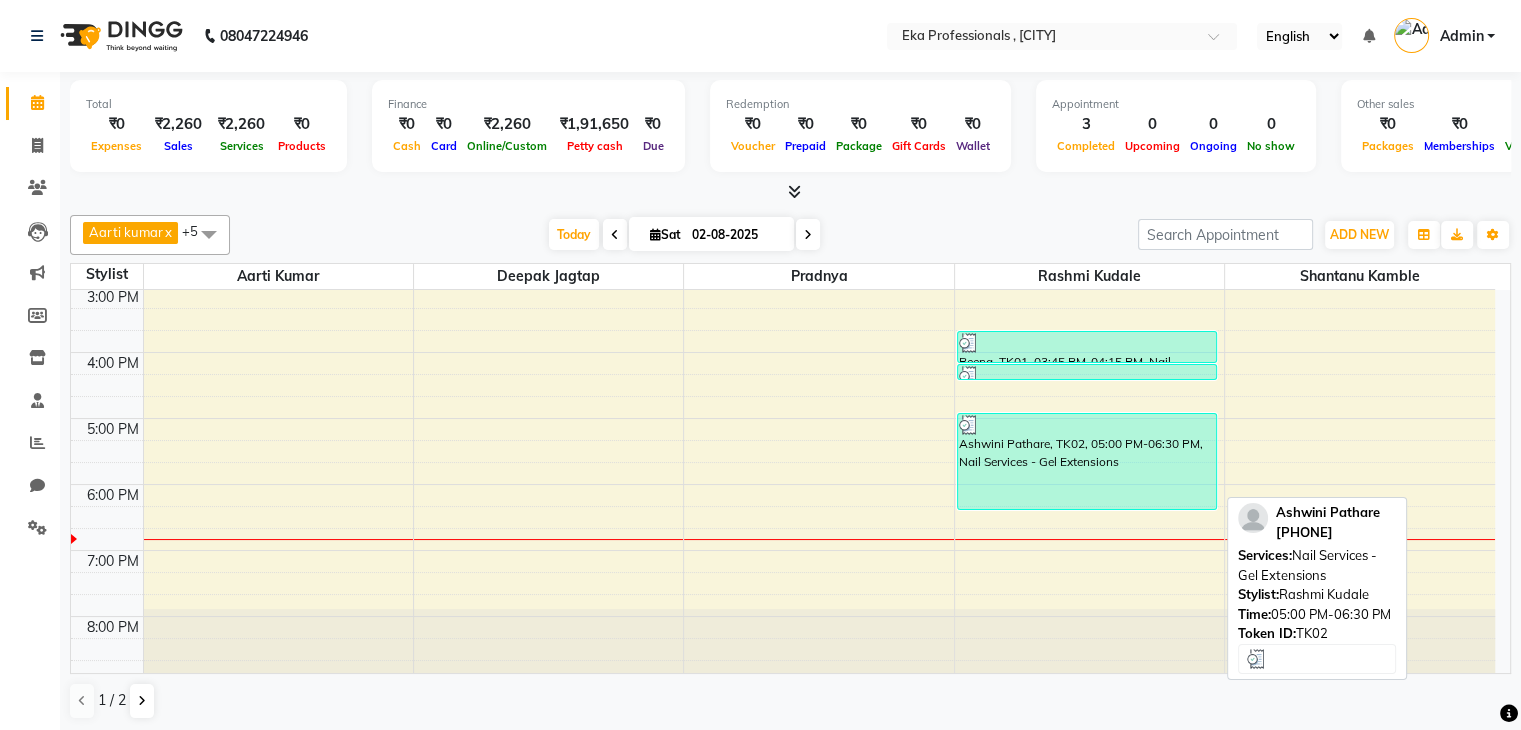 click on "Ashwini Pathare, TK02, 05:00 PM-06:30 PM, Nail Services  - Gel Extensions" at bounding box center (1087, 461) 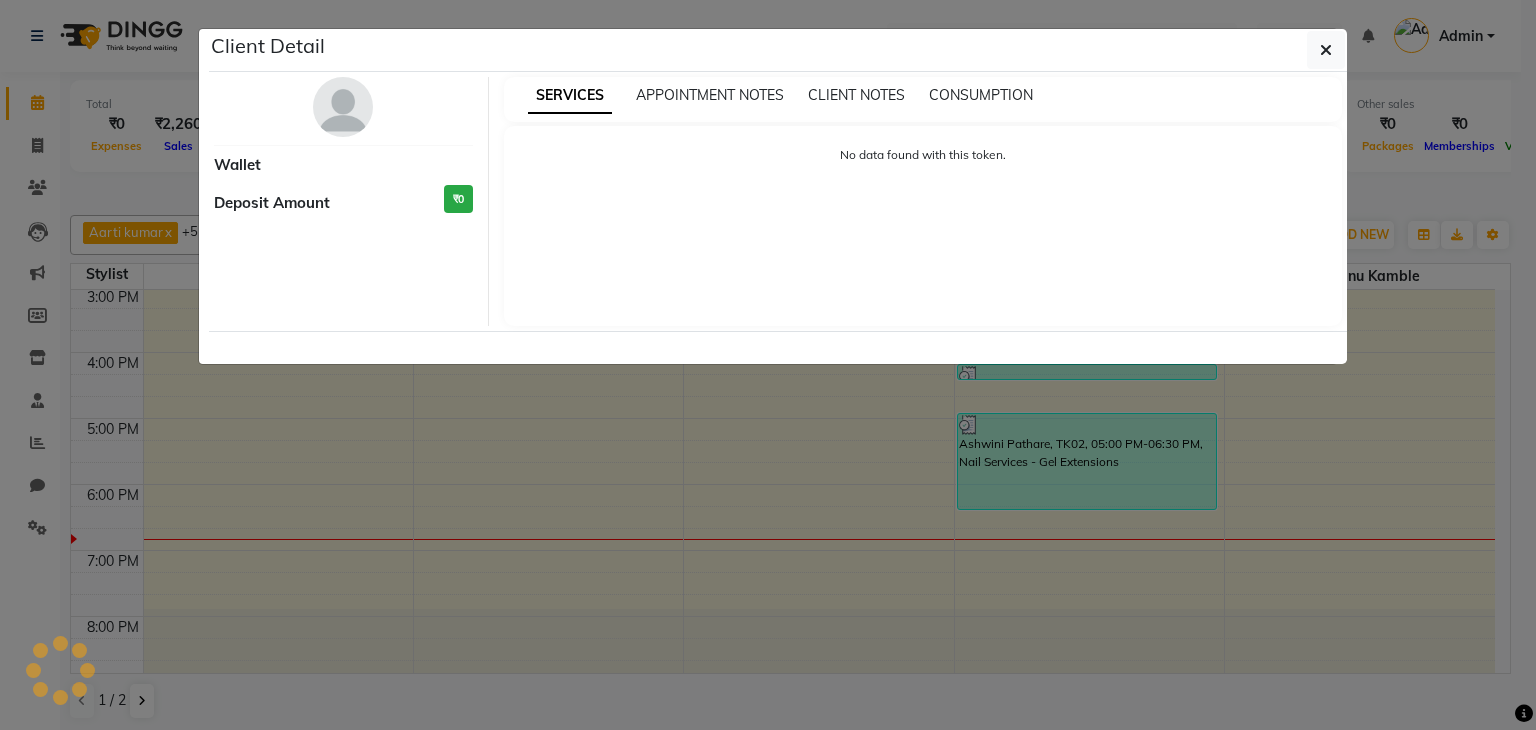 select on "3" 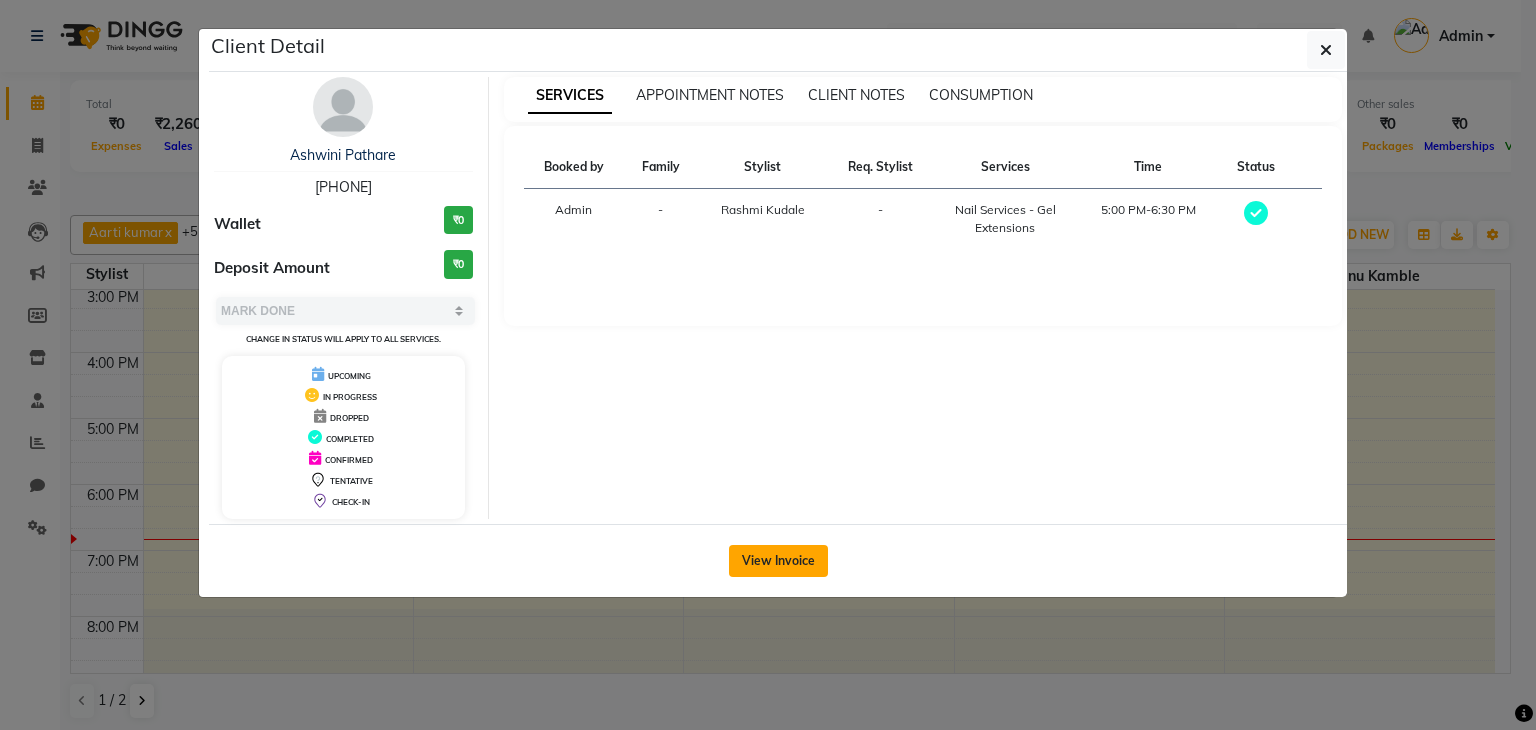 click on "View Invoice" 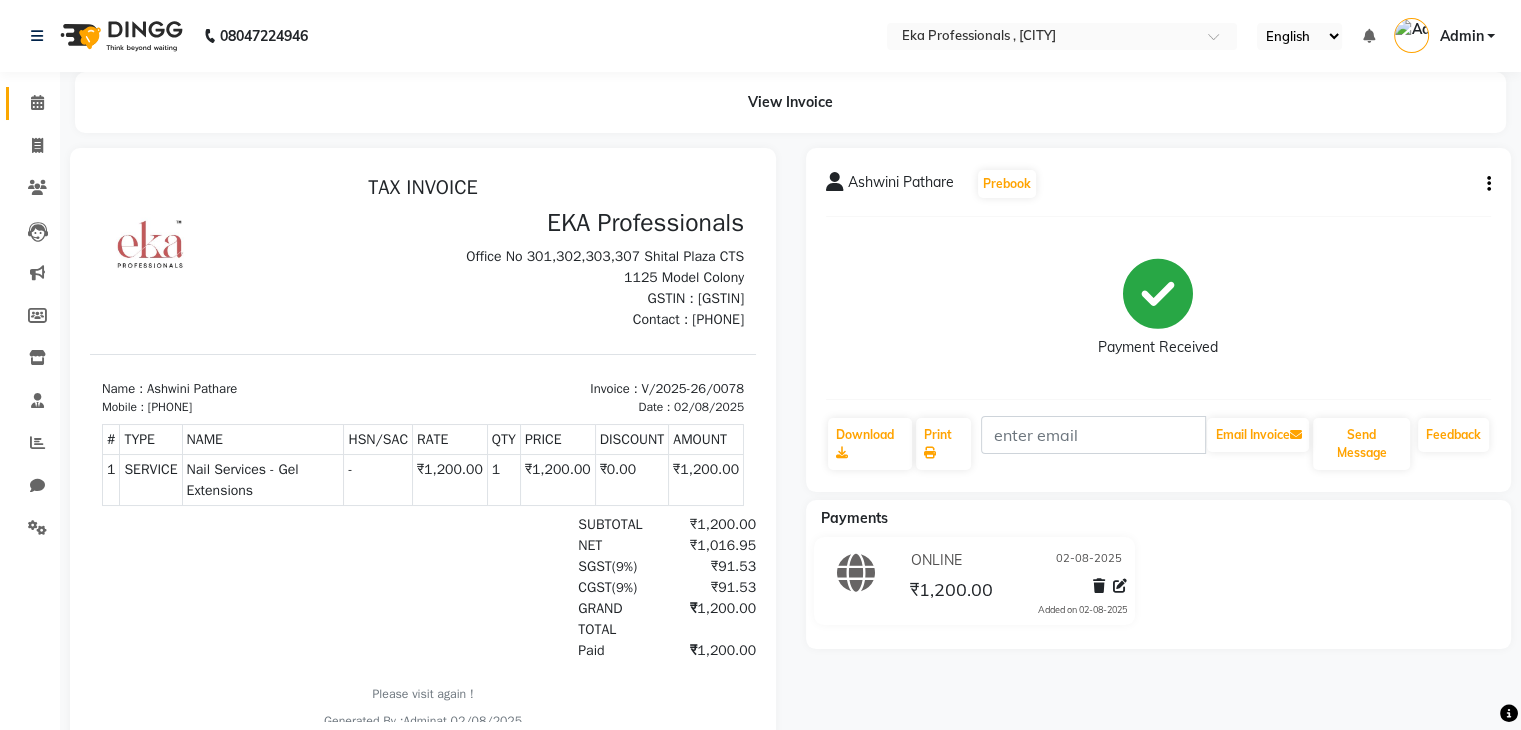 scroll, scrollTop: 0, scrollLeft: 0, axis: both 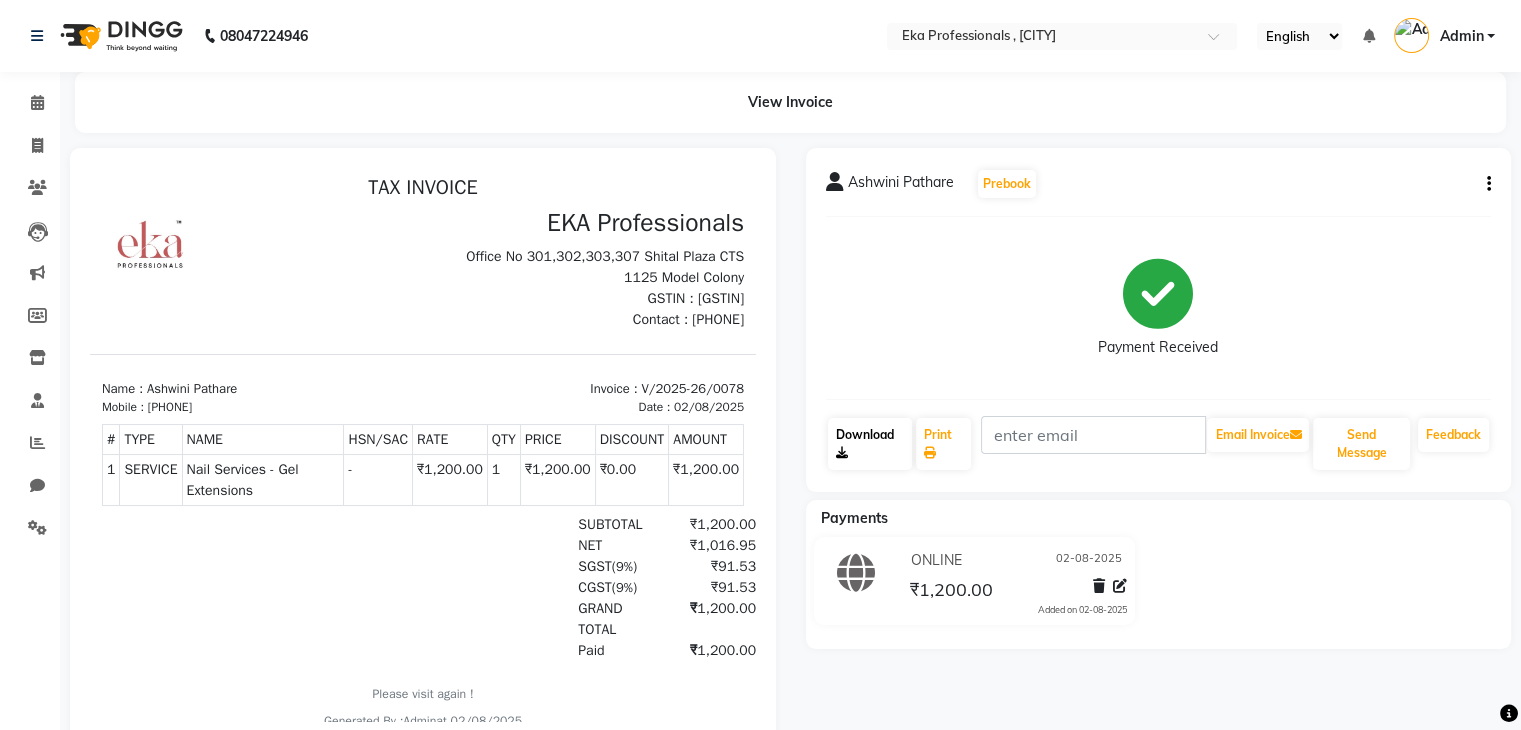 click on "Download" 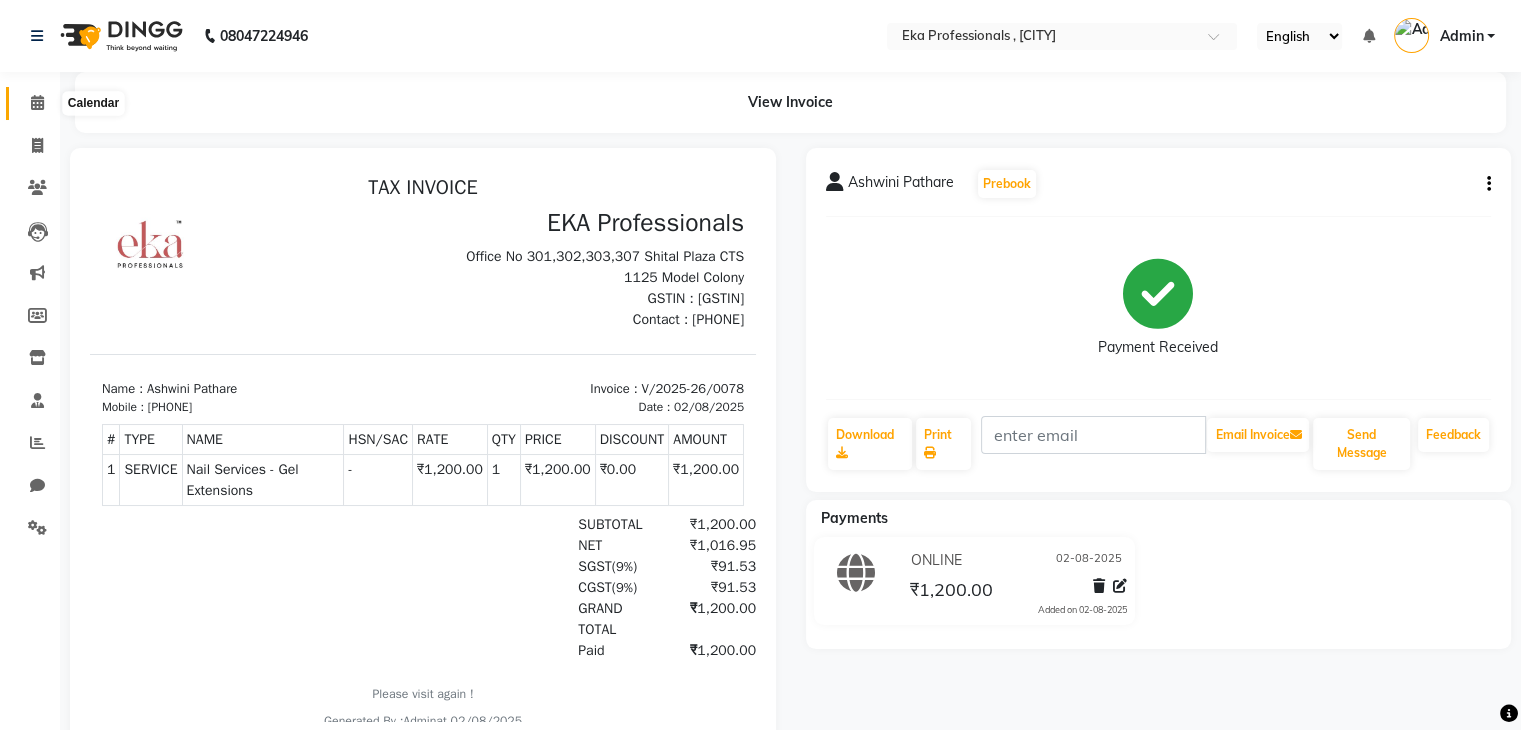 click 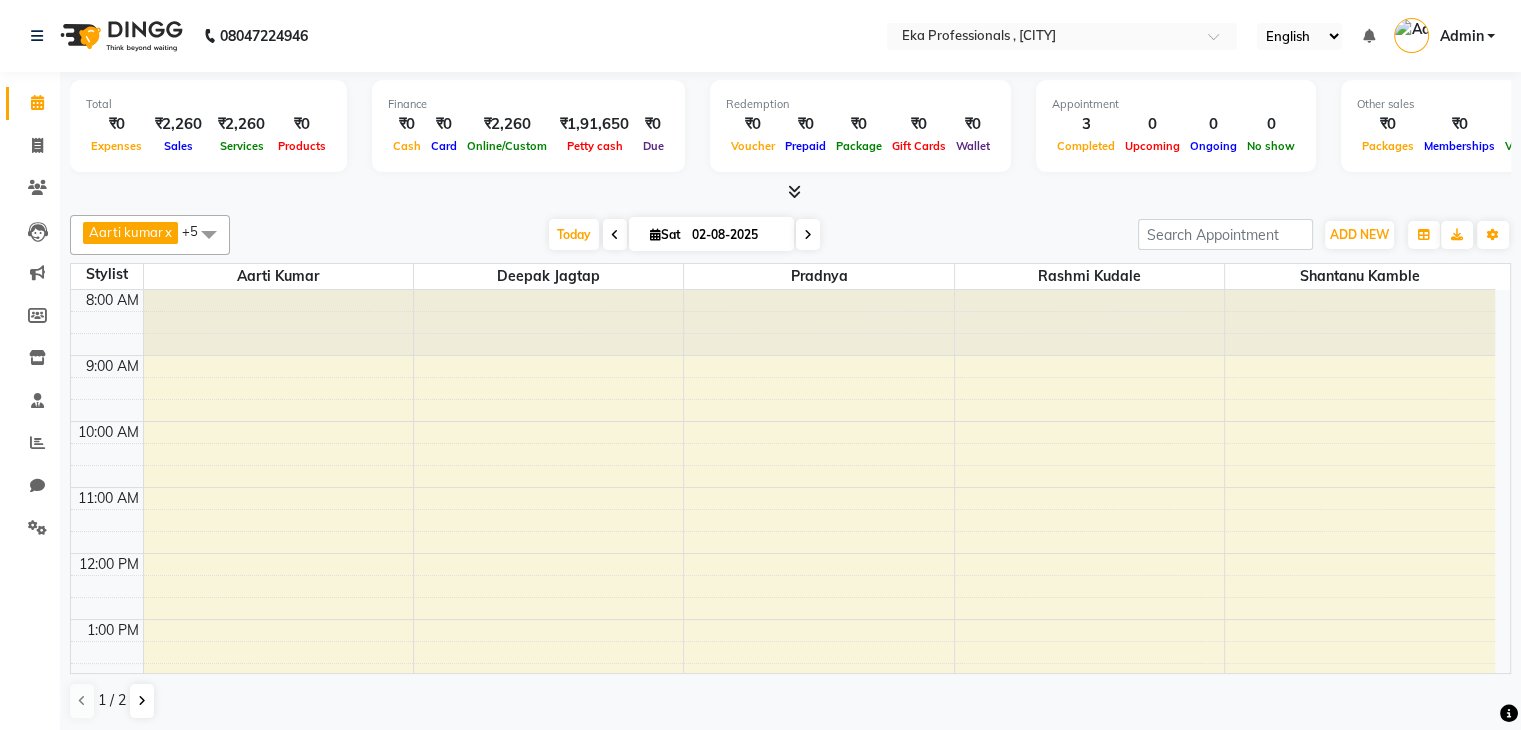 scroll, scrollTop: 0, scrollLeft: 0, axis: both 